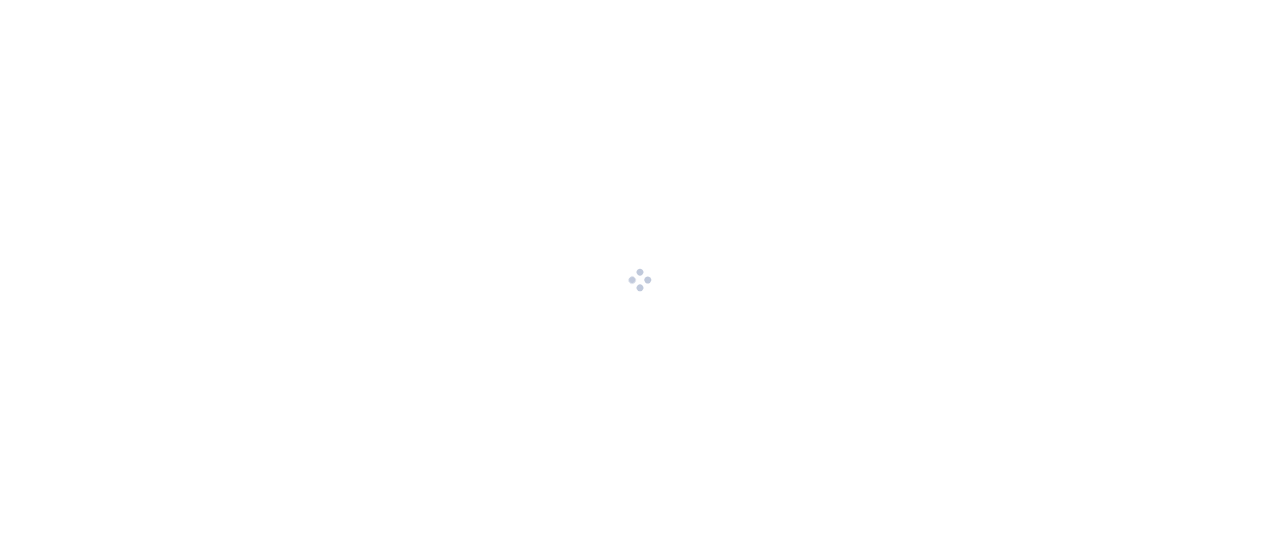 scroll, scrollTop: 0, scrollLeft: 0, axis: both 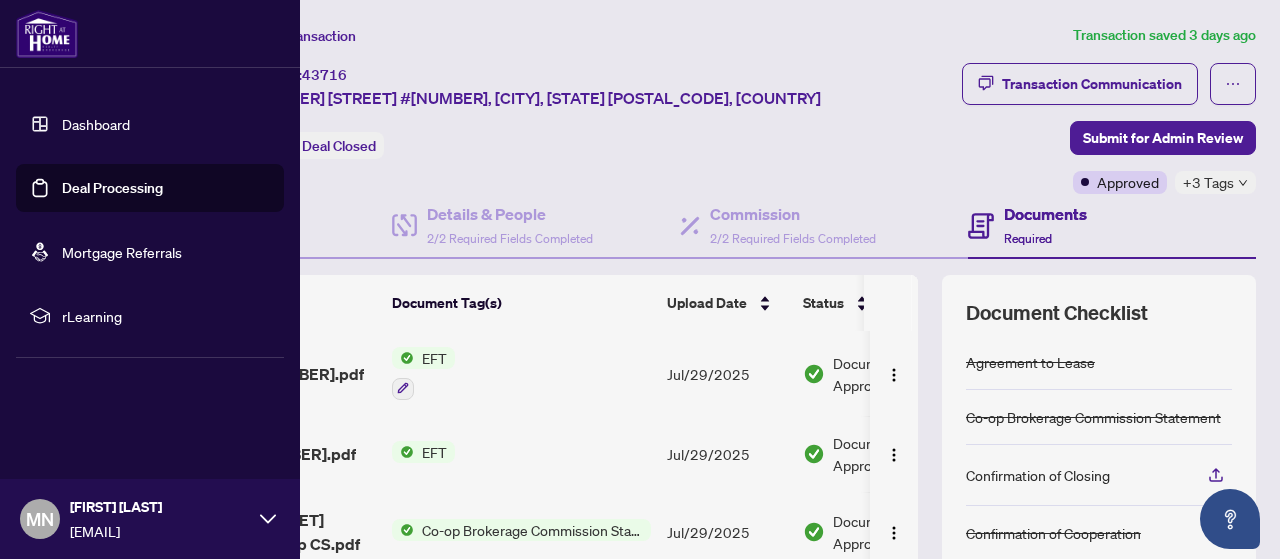 click on "Deal Processing" at bounding box center (112, 188) 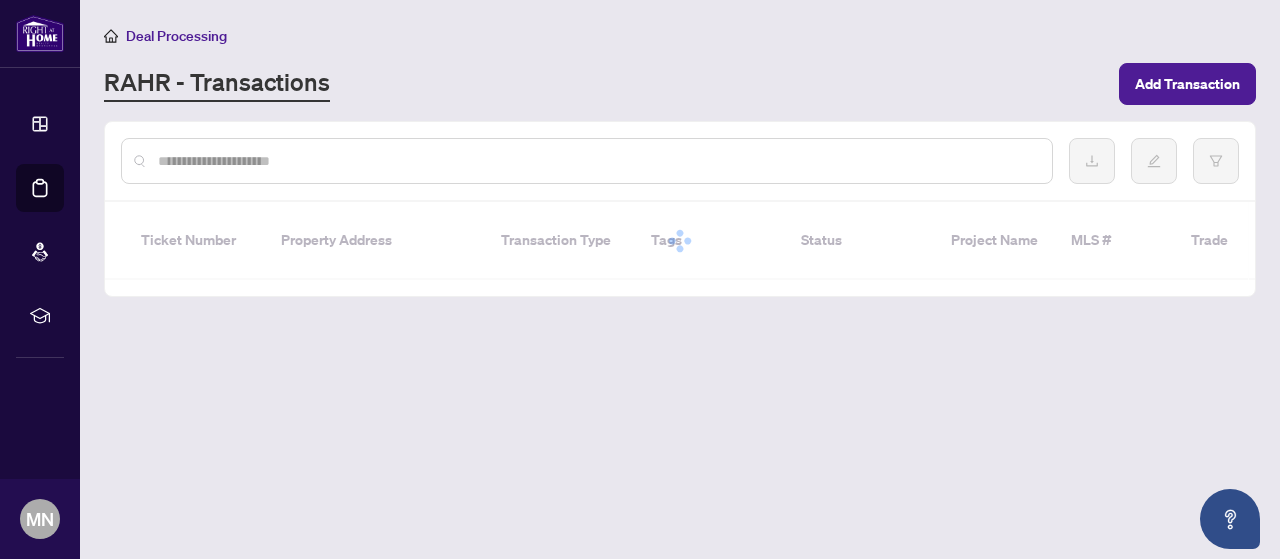 click on "RAHR - Transactions" at bounding box center (605, 84) 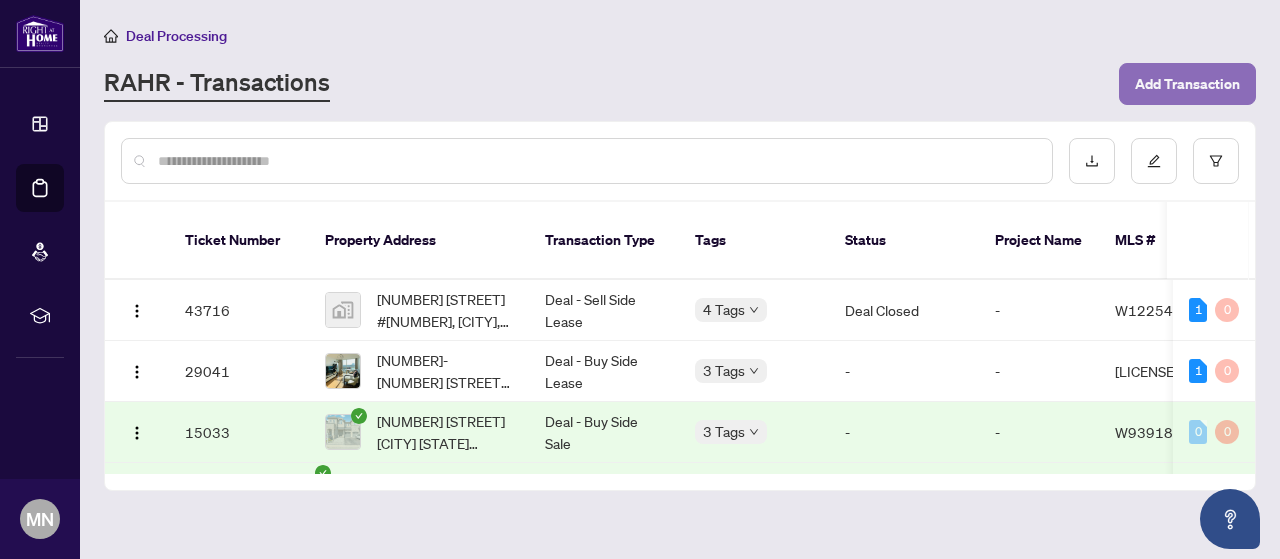 click on "Add Transaction" at bounding box center (1187, 84) 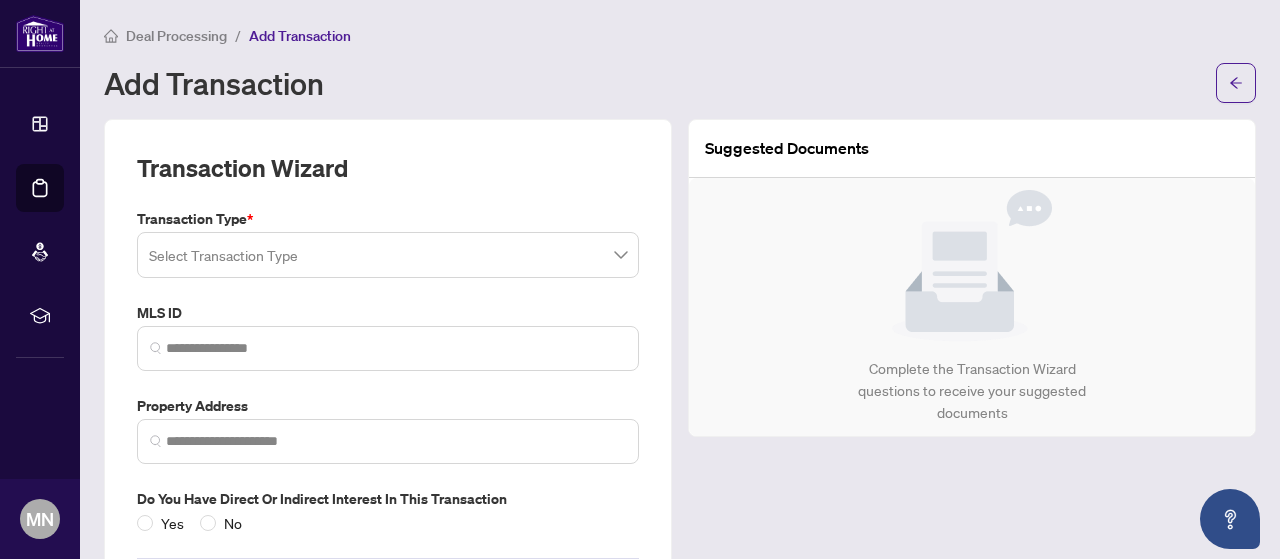 click at bounding box center [388, 255] 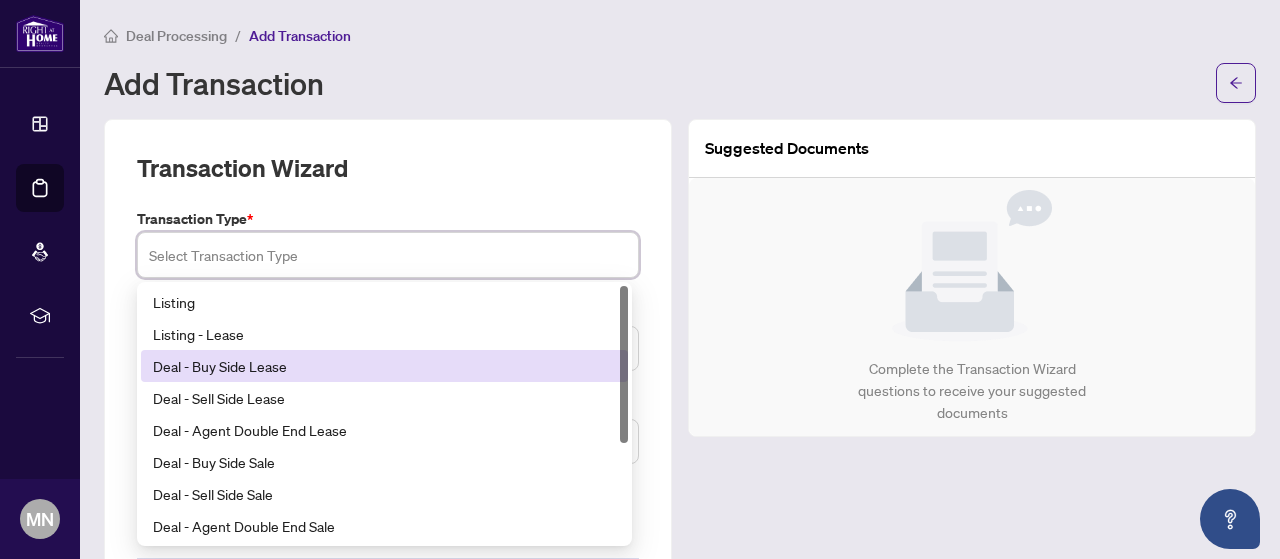 click on "Deal - Buy Side Lease" at bounding box center (384, 366) 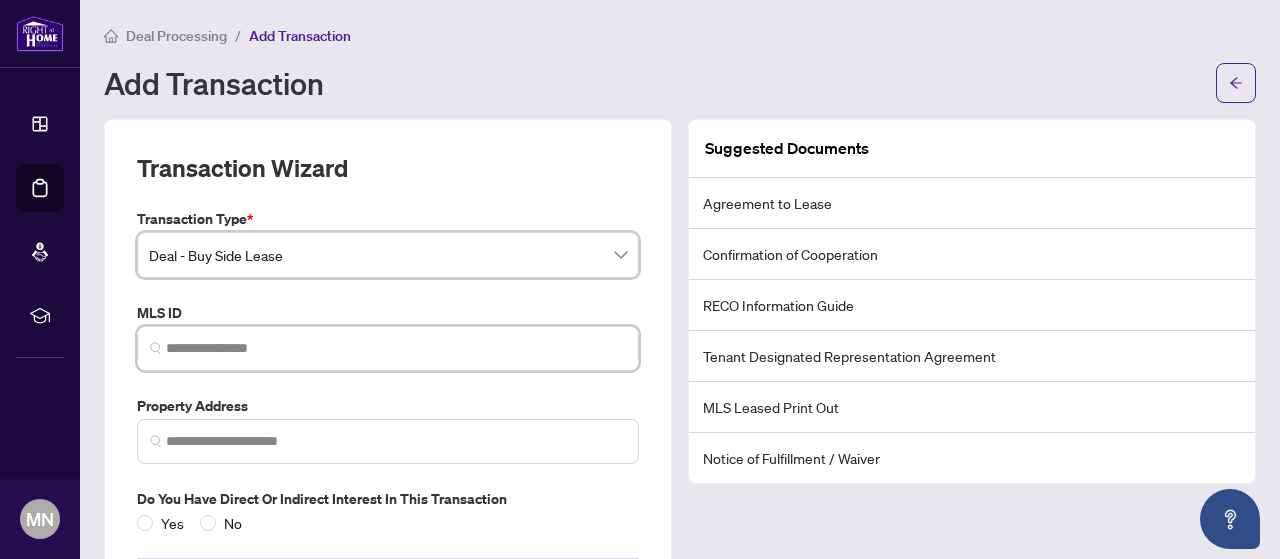 click at bounding box center [396, 348] 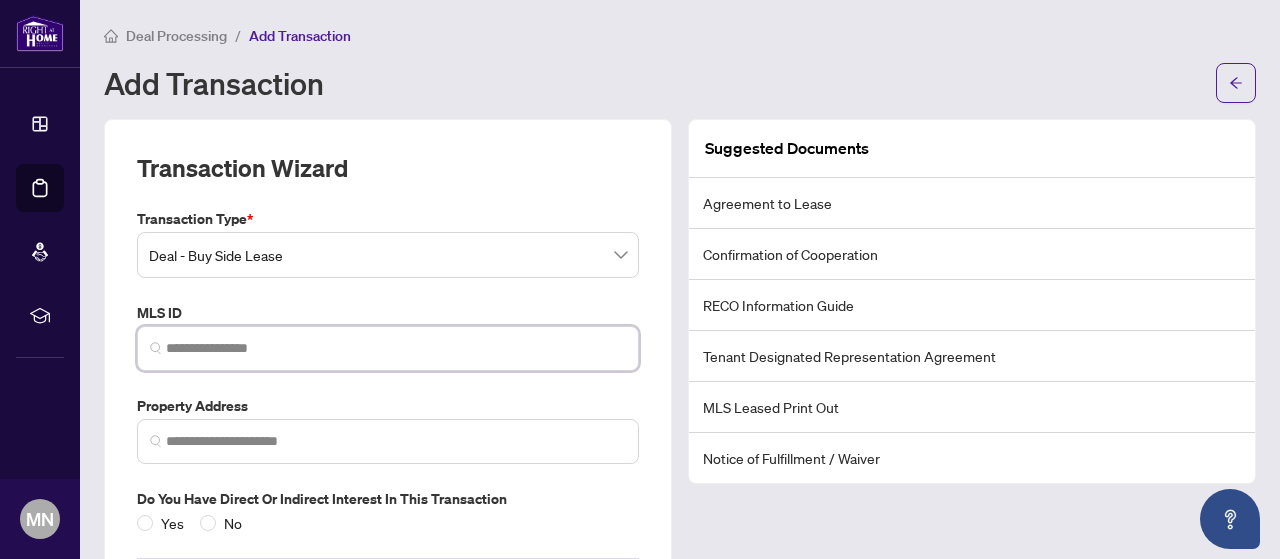 paste on "*********" 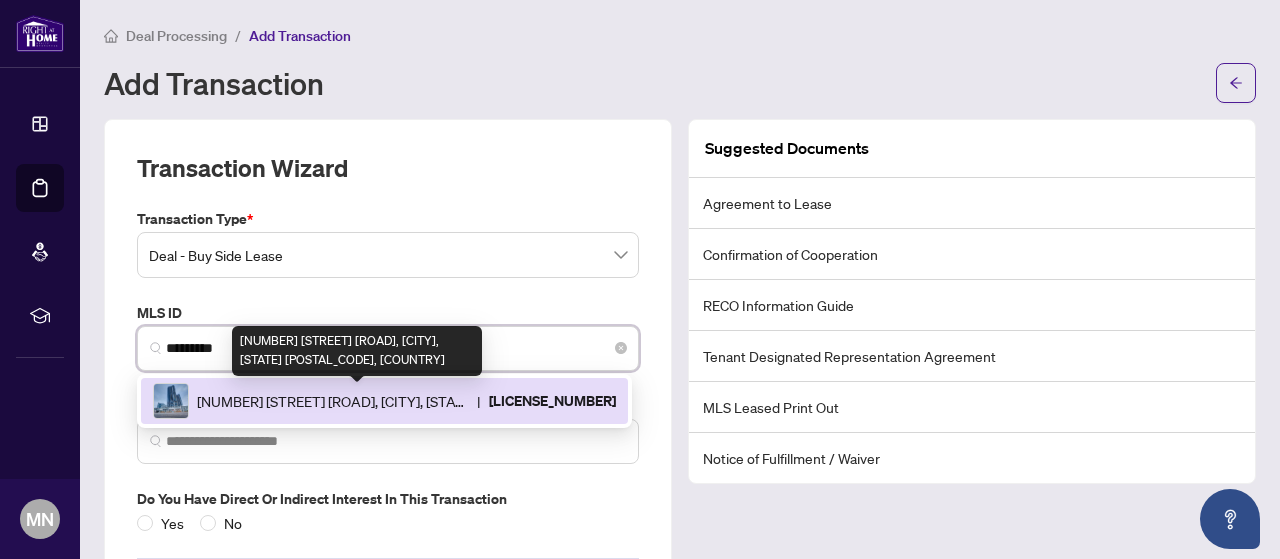 click on "[NUMBER] [STREET] [ROAD], [CITY], [STATE] [POSTAL_CODE], [COUNTRY]" at bounding box center (333, 401) 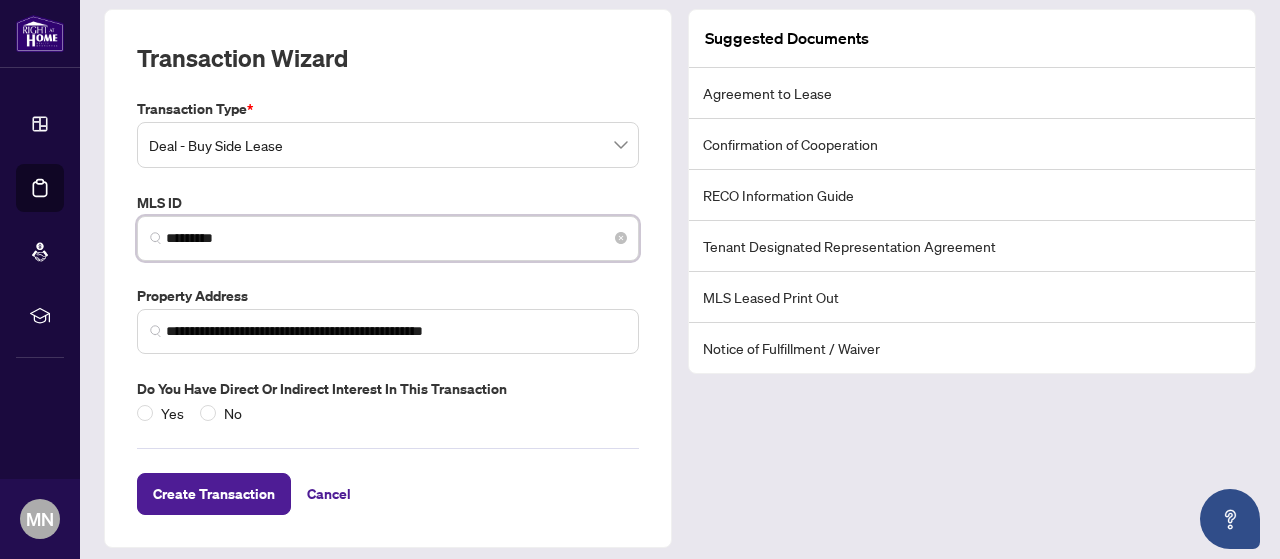 scroll, scrollTop: 118, scrollLeft: 0, axis: vertical 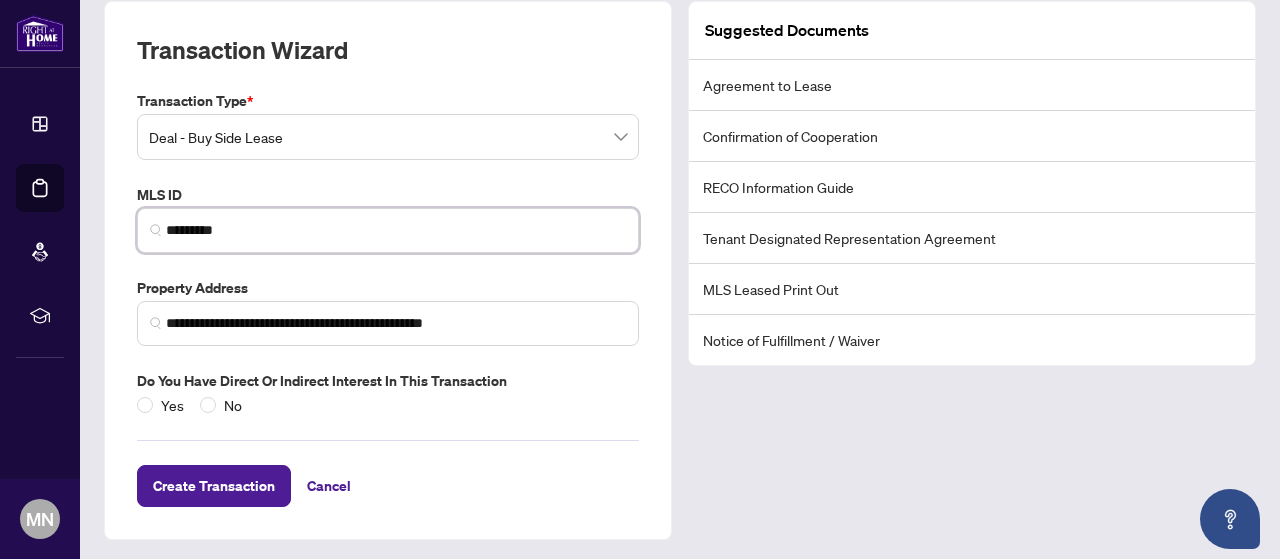 type on "*********" 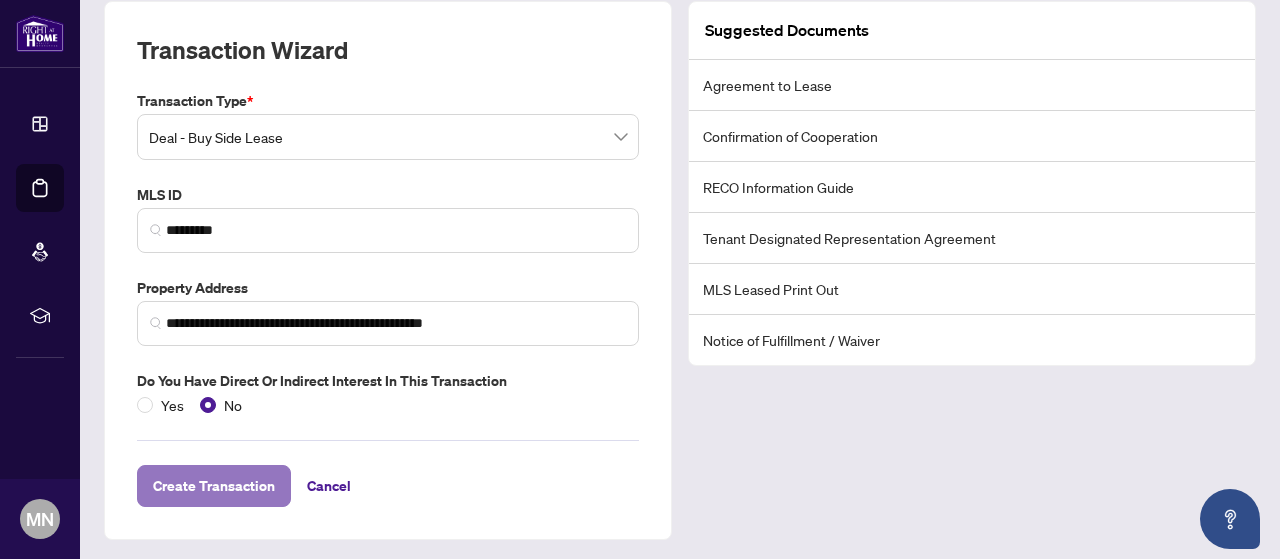 click on "Create Transaction" at bounding box center (214, 486) 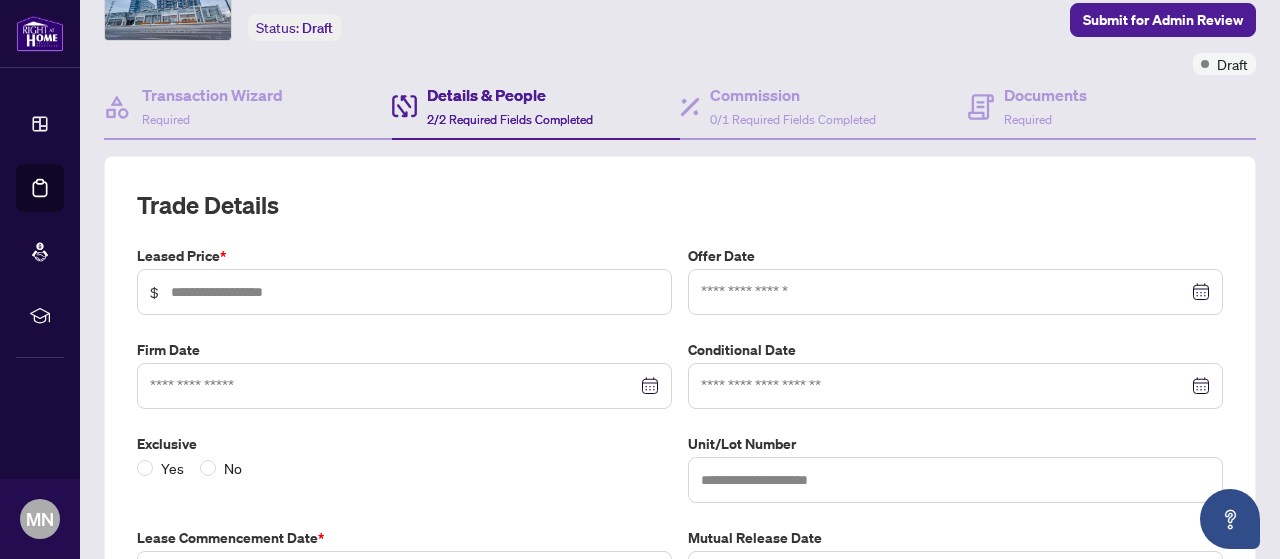 type on "*****" 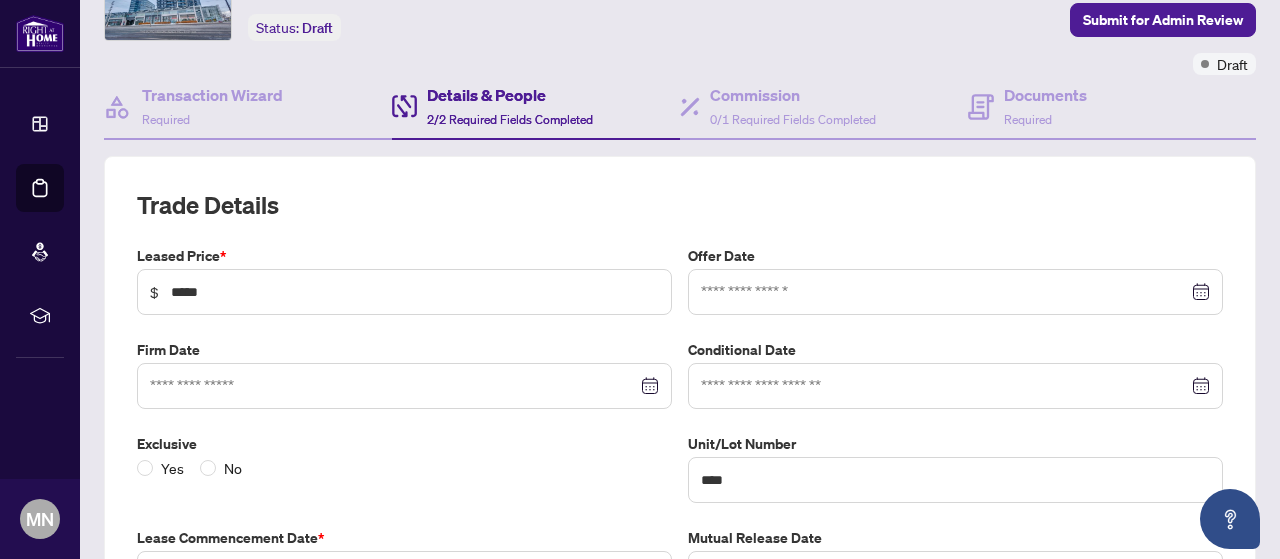 type on "**********" 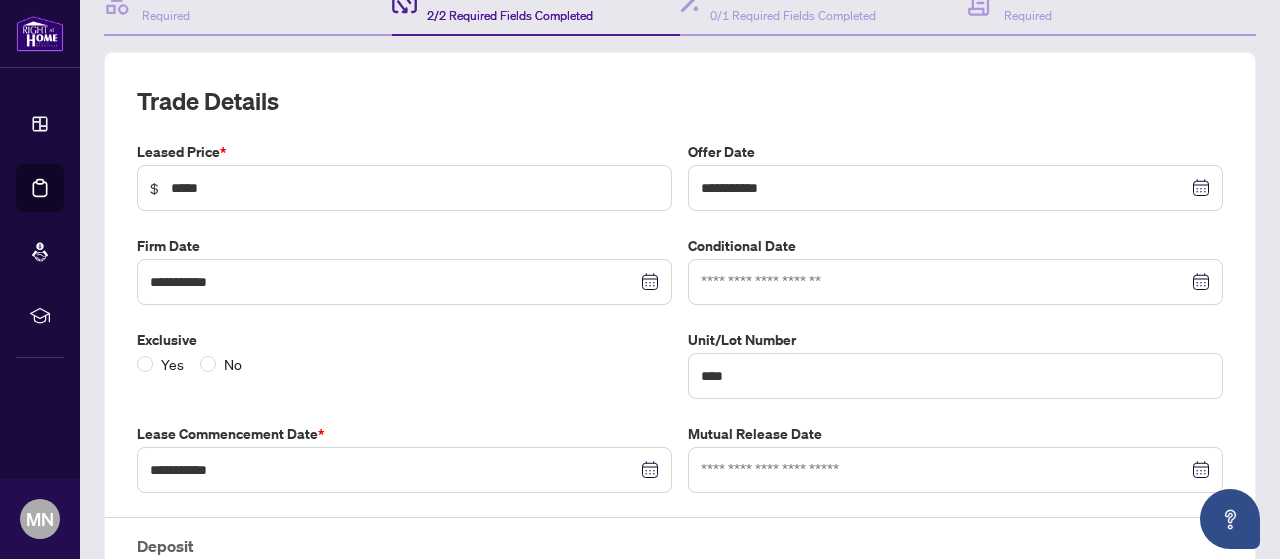 scroll, scrollTop: 252, scrollLeft: 0, axis: vertical 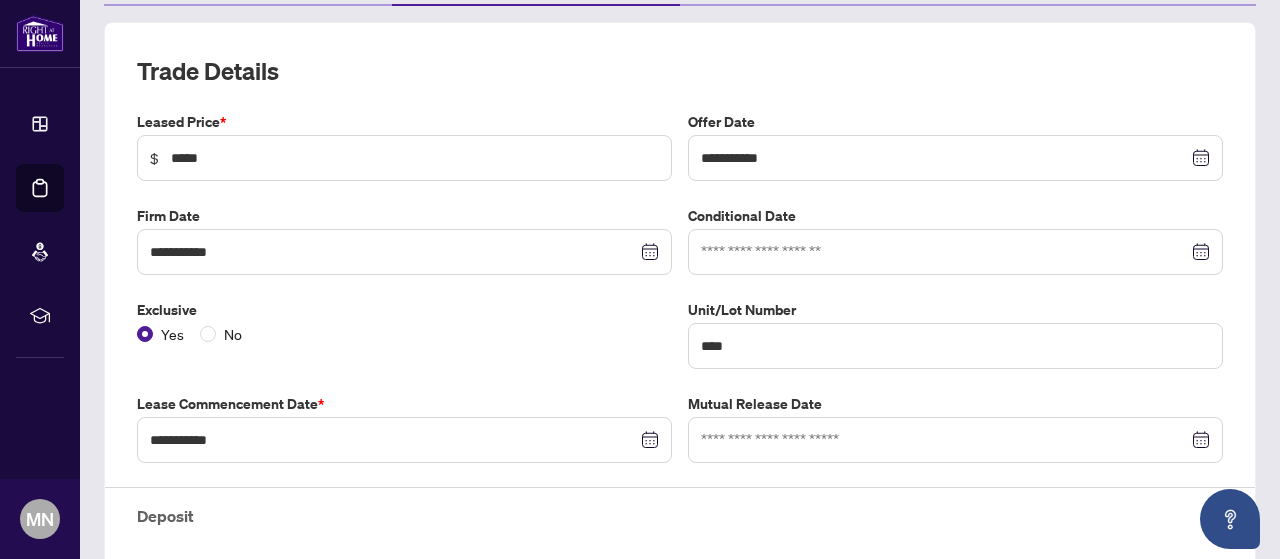 click at bounding box center [955, 252] 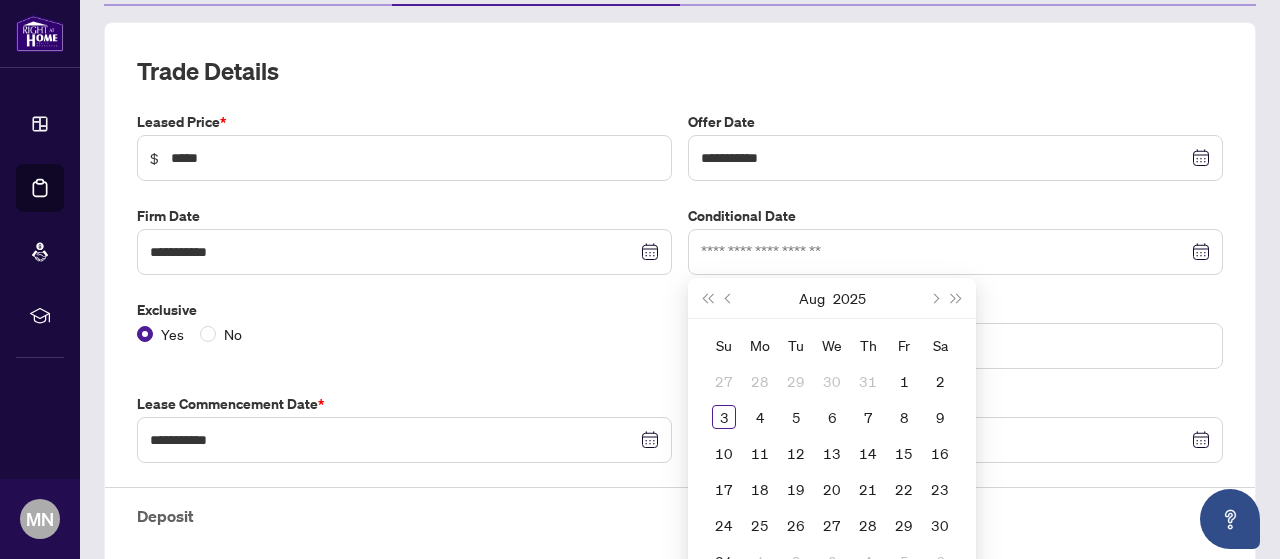click on "Conditional Date" at bounding box center [955, 216] 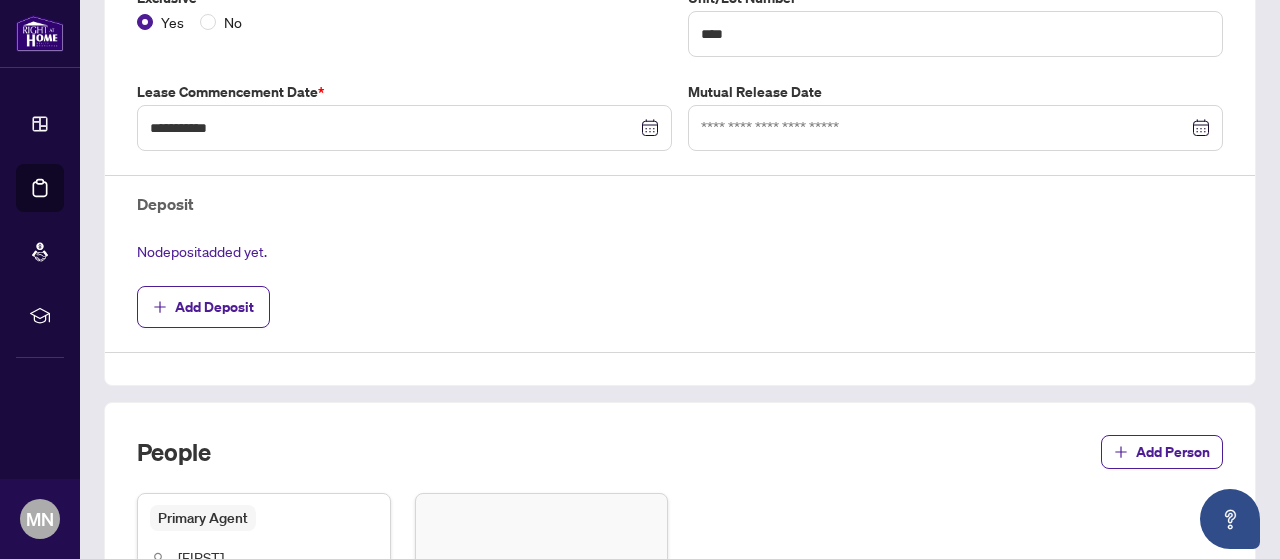 scroll, scrollTop: 566, scrollLeft: 0, axis: vertical 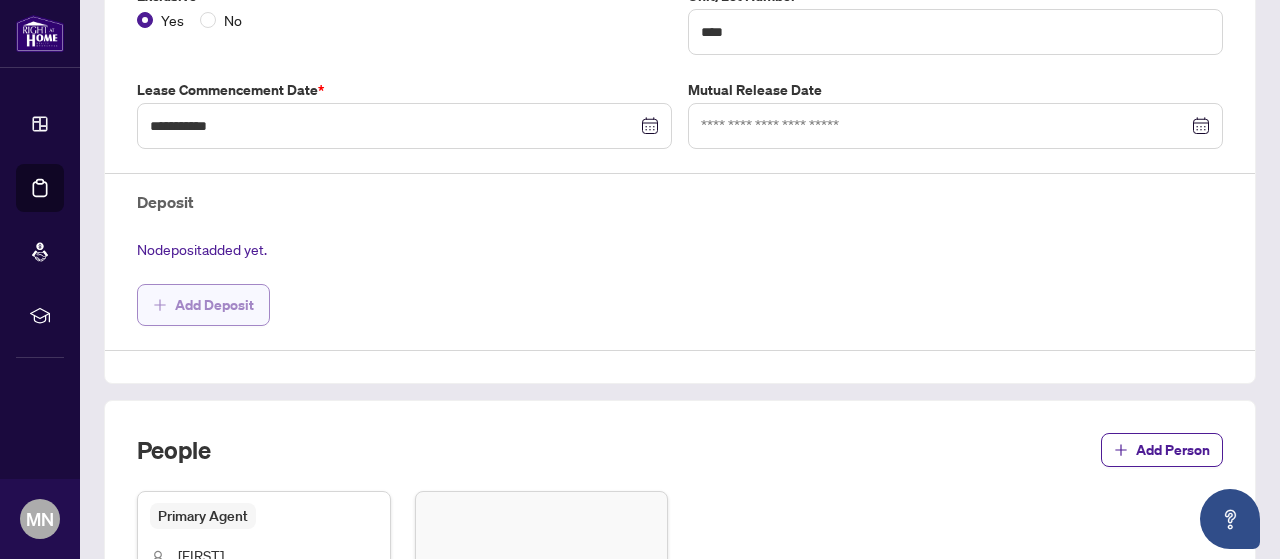 click on "Add Deposit" at bounding box center (214, 305) 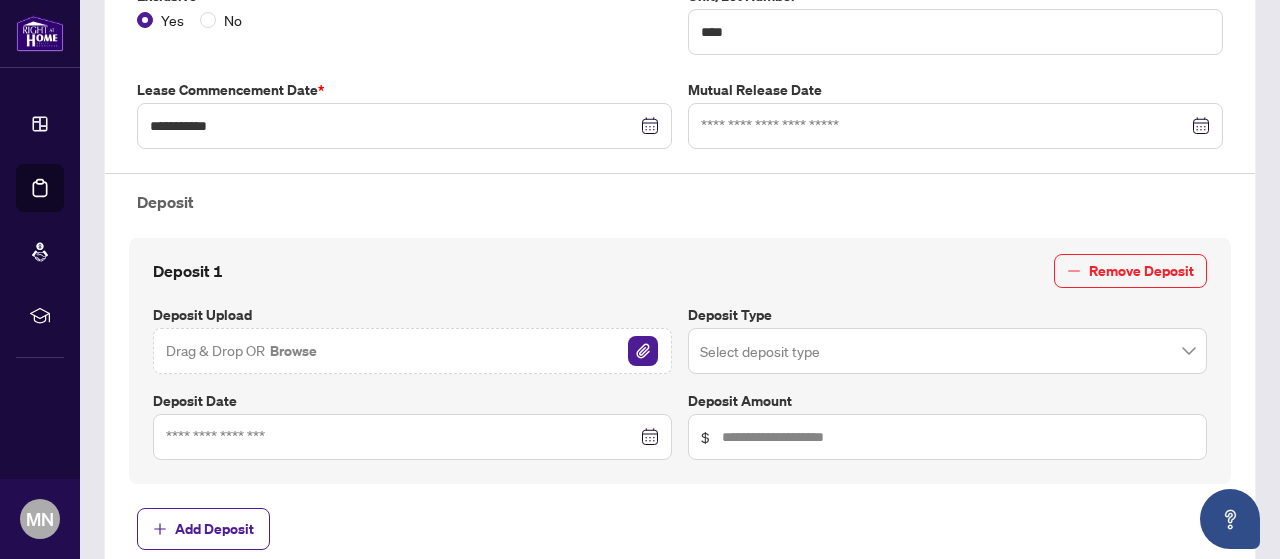 type 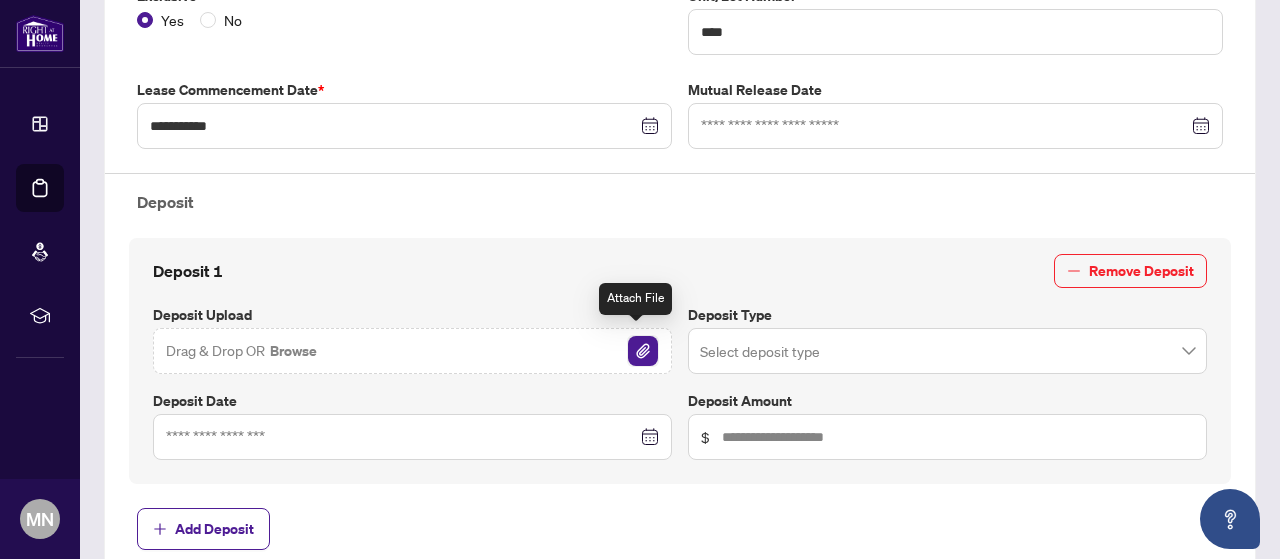 click at bounding box center [643, 351] 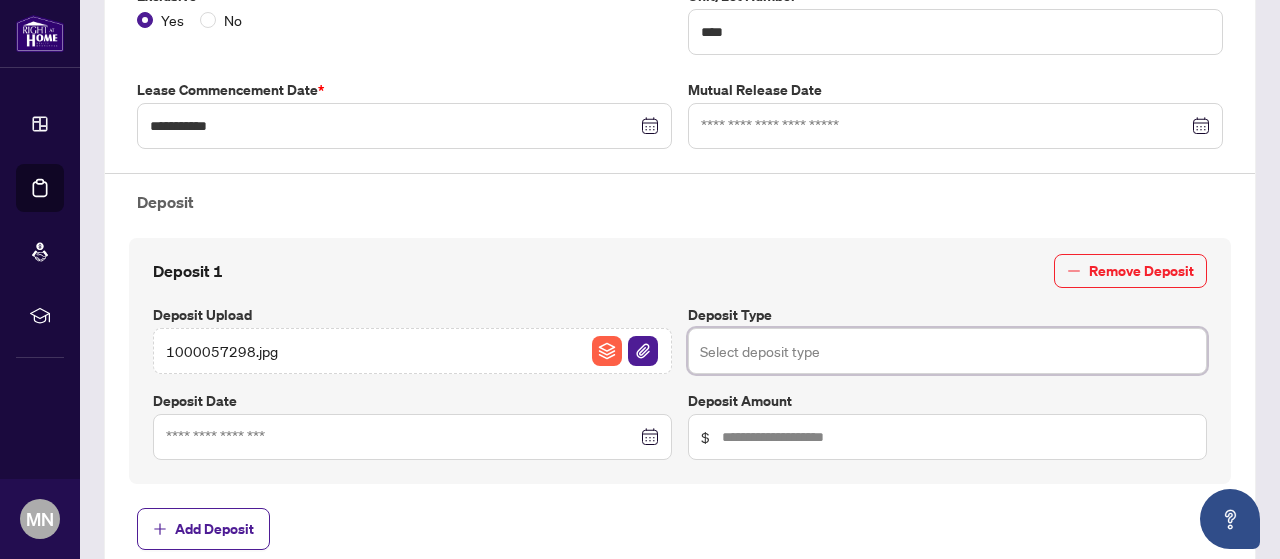 click at bounding box center [947, 351] 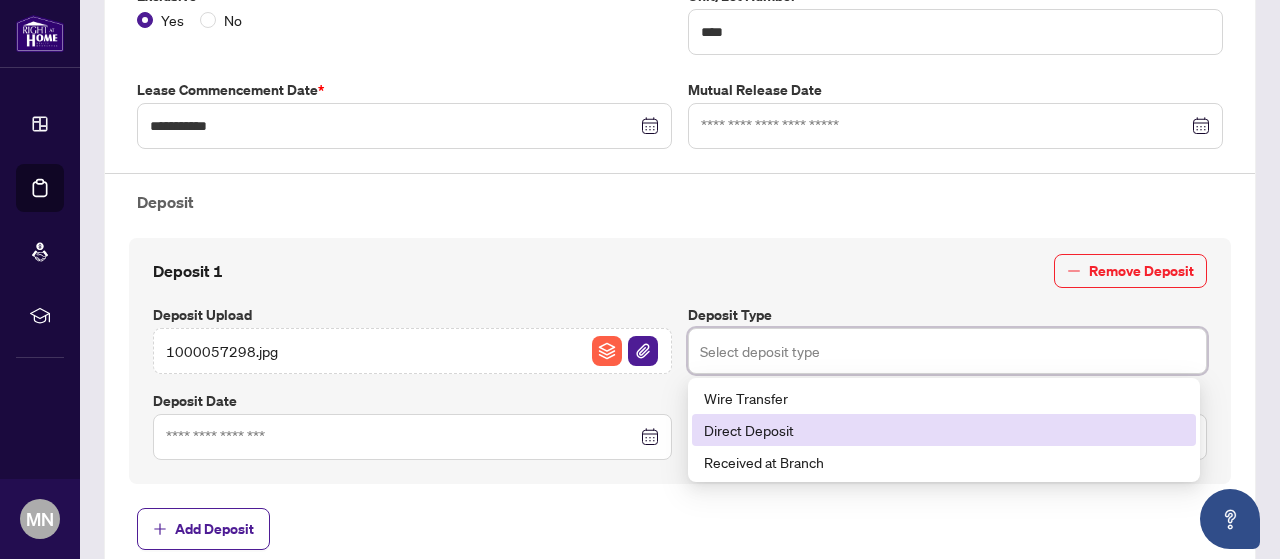 click on "Direct Deposit" at bounding box center [944, 430] 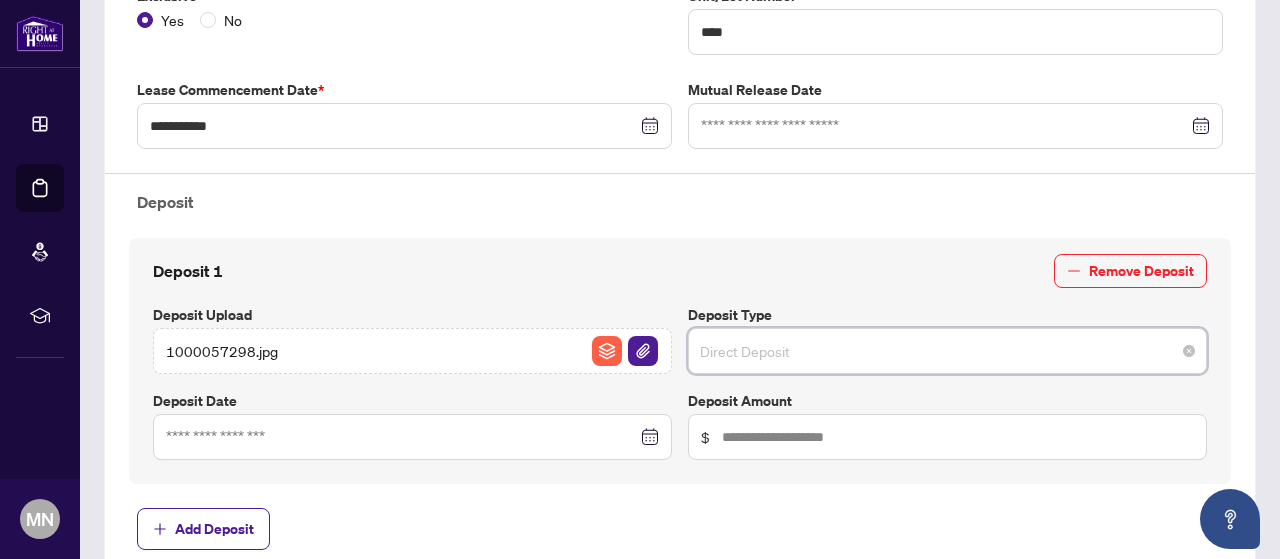 click on "Direct Deposit" at bounding box center [947, 351] 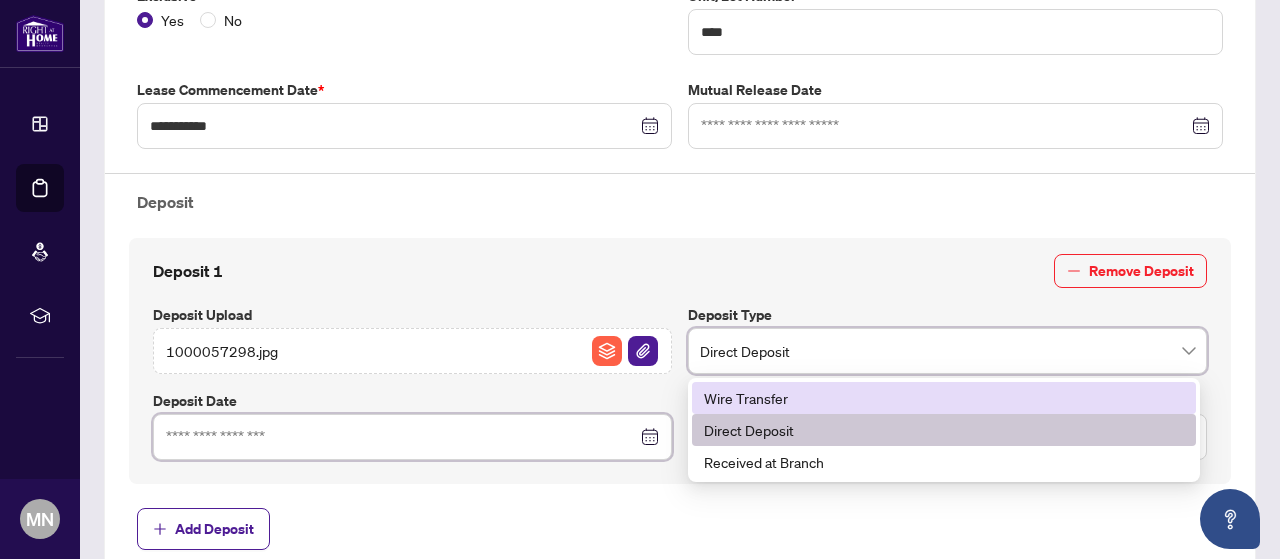 click at bounding box center (401, 437) 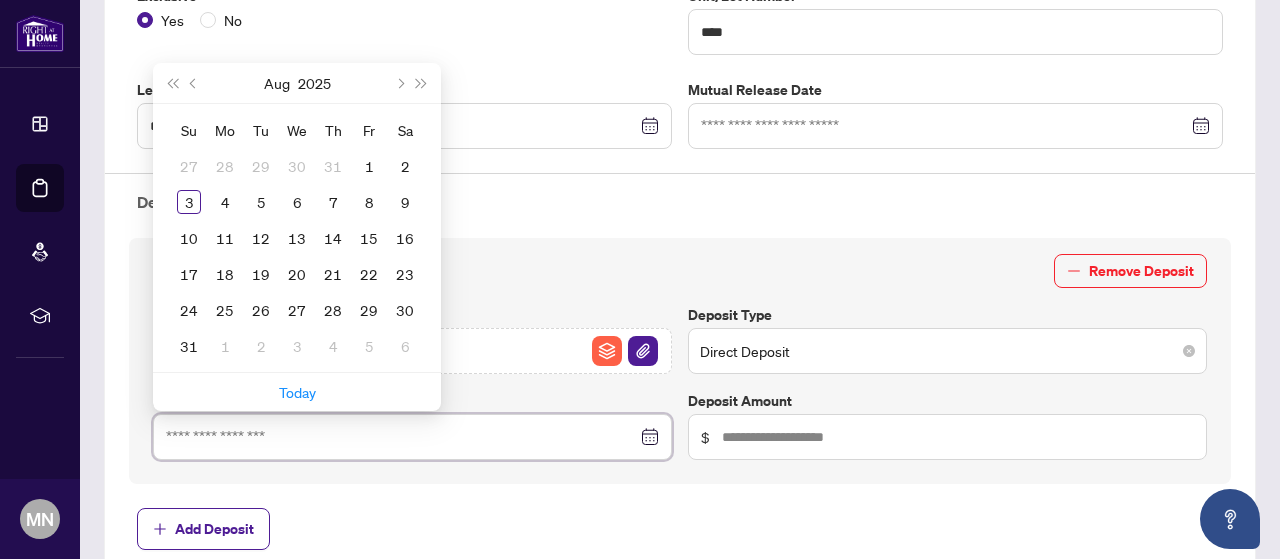 click on "Direct Deposit" at bounding box center [947, 351] 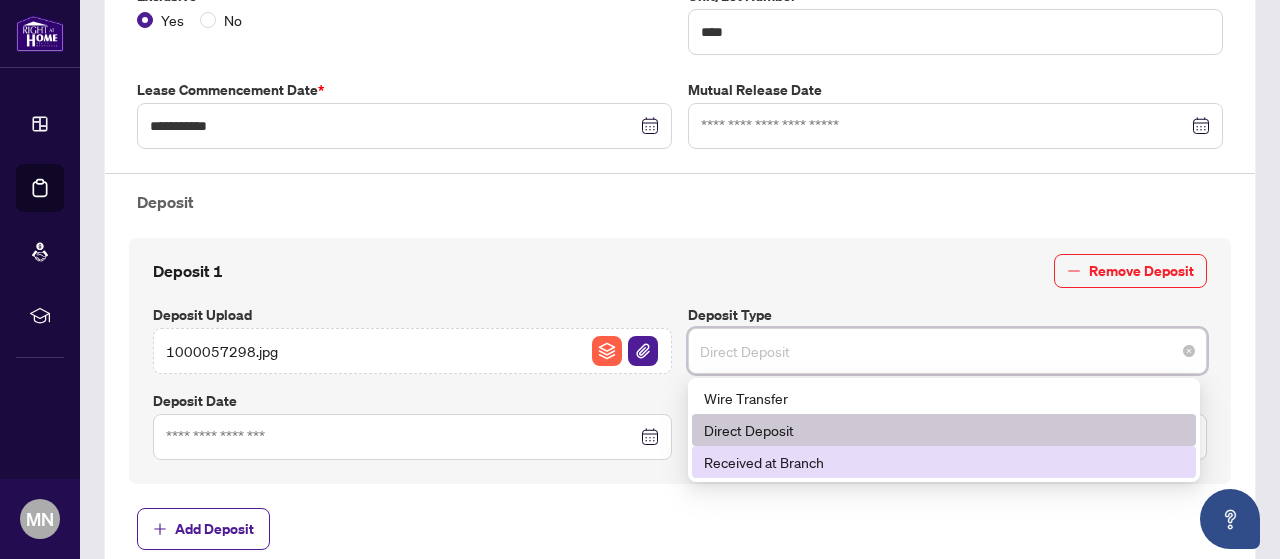 click on "57 58 Wire Transfer Direct Deposit Received at Branch" at bounding box center [944, 430] 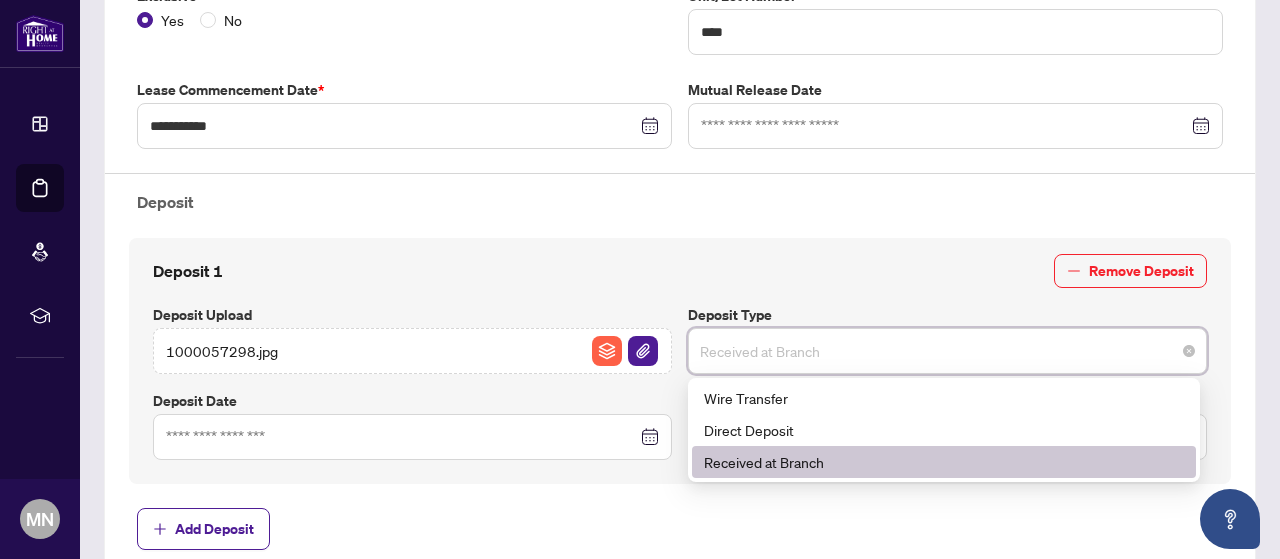 click on "Received at Branch" at bounding box center [947, 351] 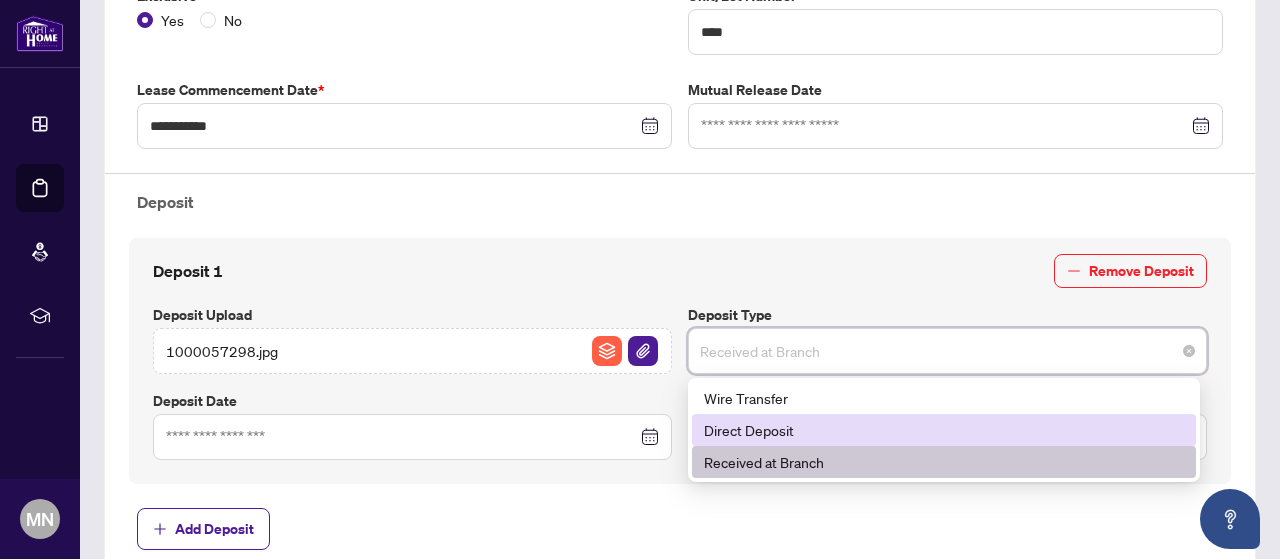 click on "Direct Deposit" at bounding box center [944, 430] 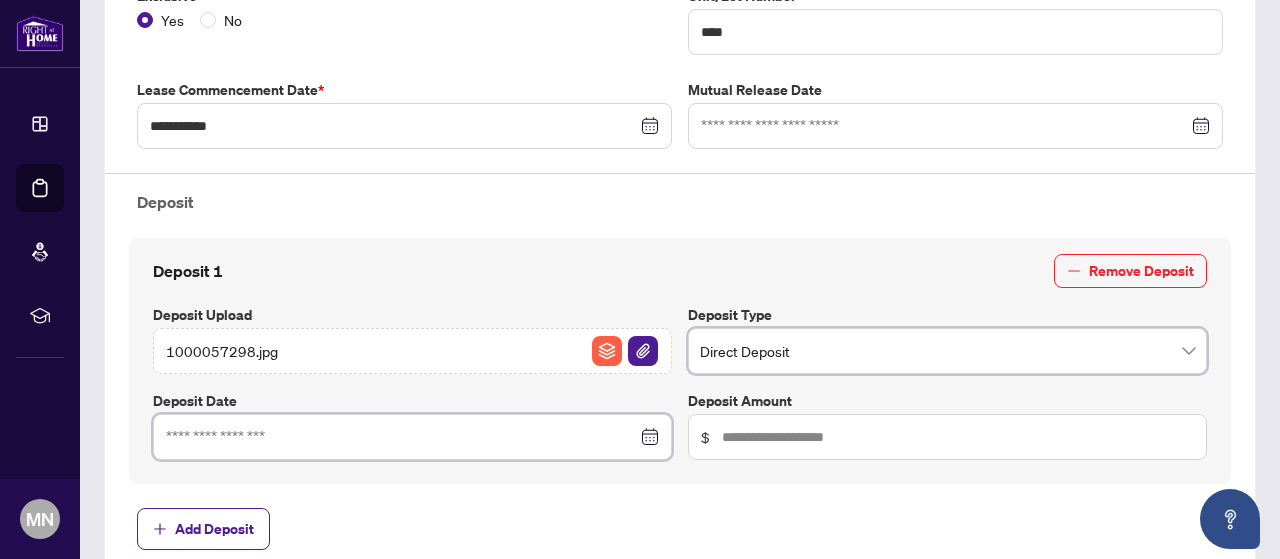 click at bounding box center (401, 437) 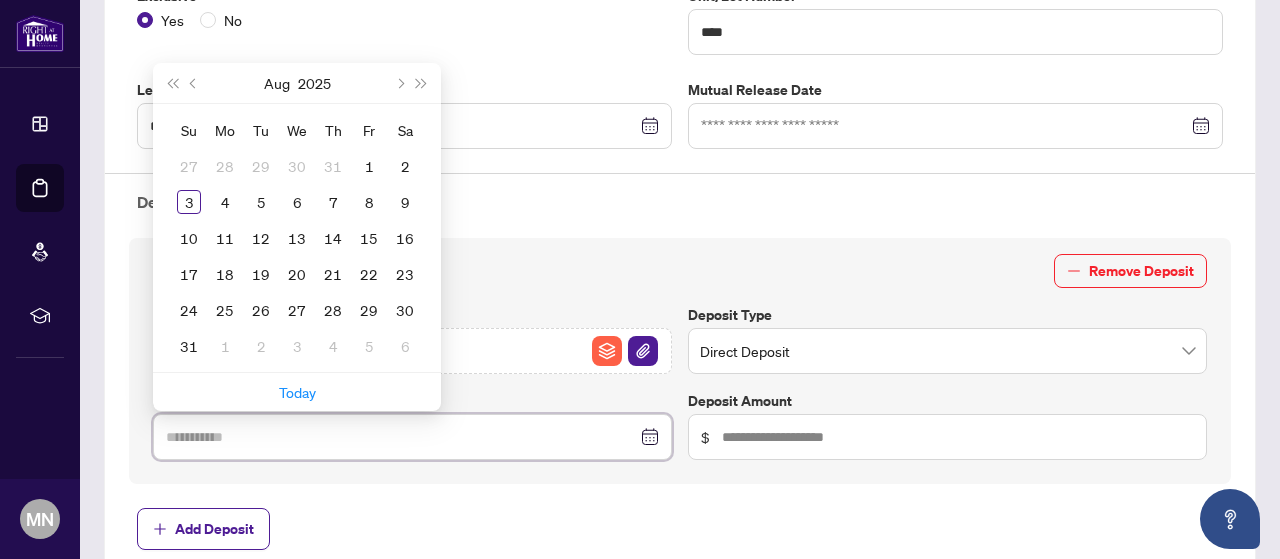 type on "**********" 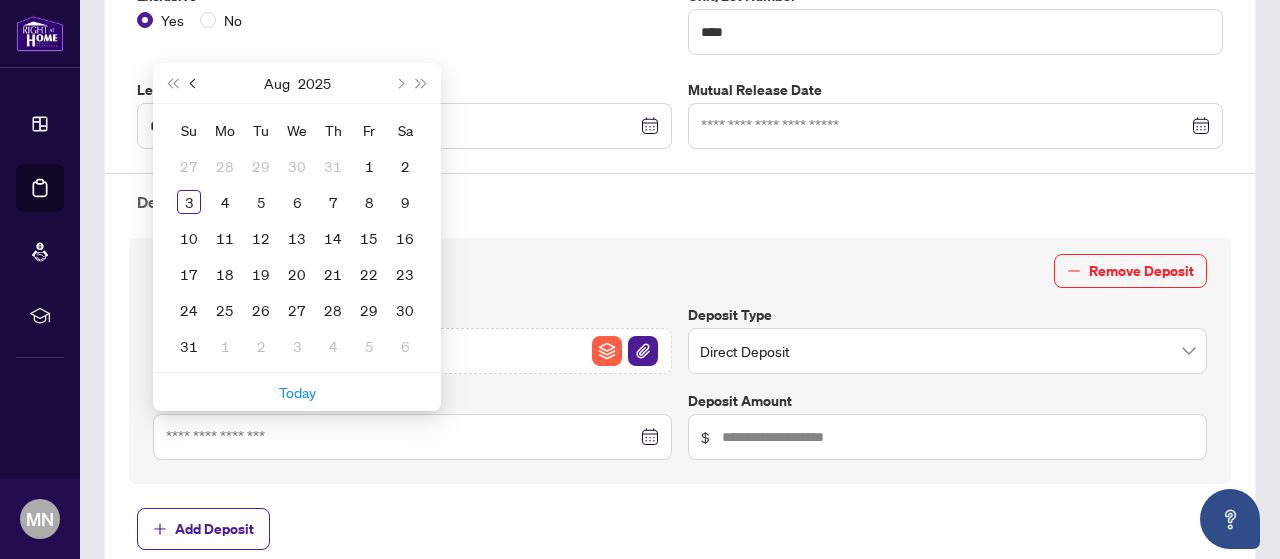 click at bounding box center [194, 83] 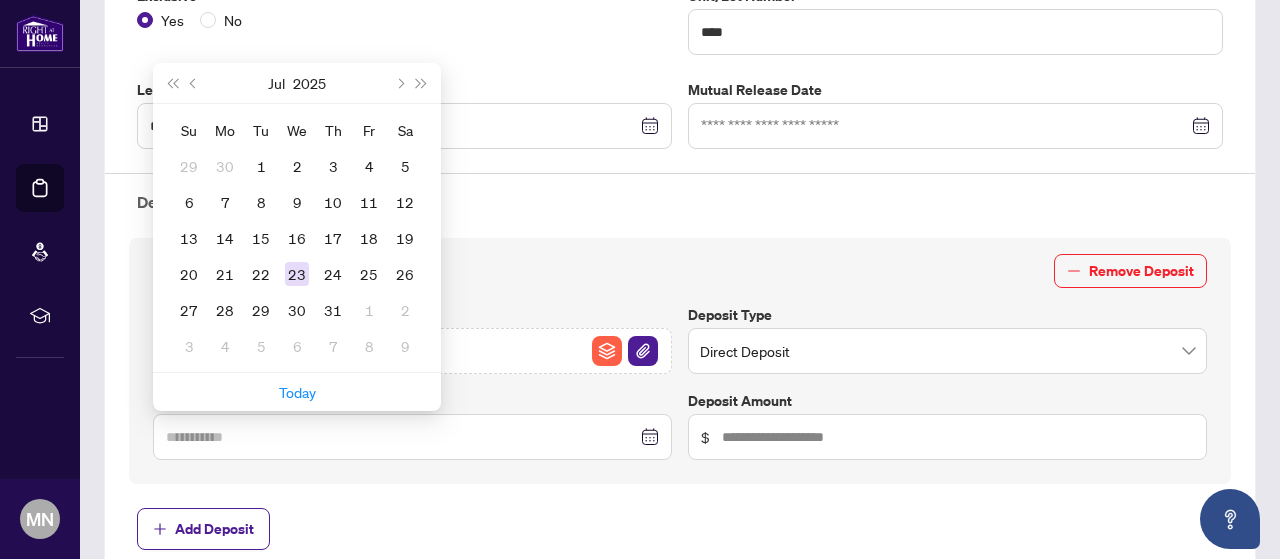 type on "**********" 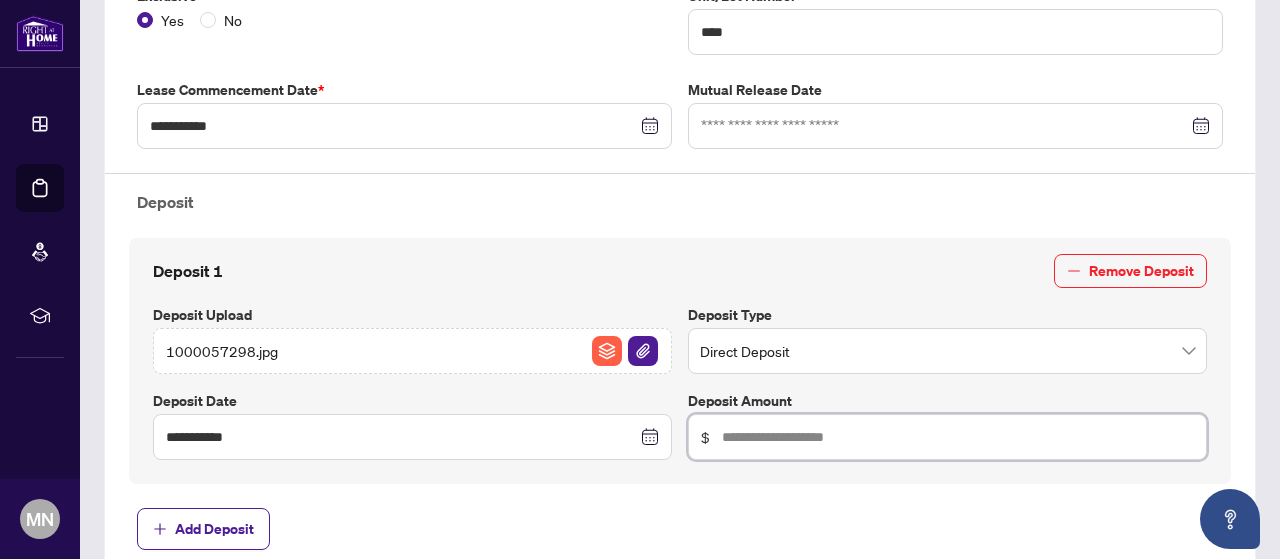 click at bounding box center [958, 437] 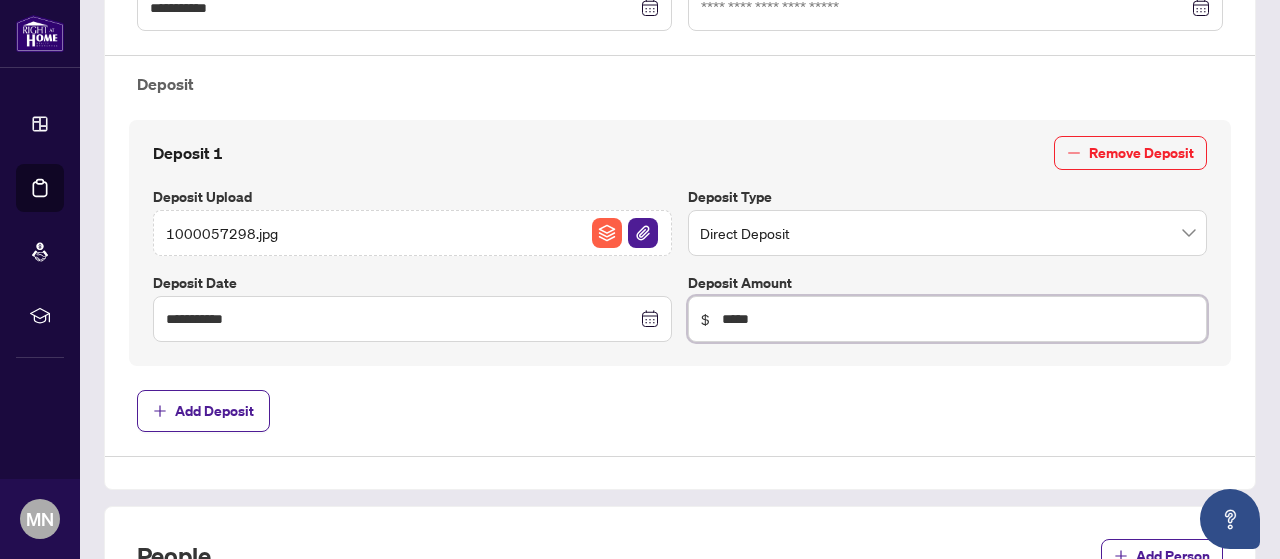 scroll, scrollTop: 686, scrollLeft: 0, axis: vertical 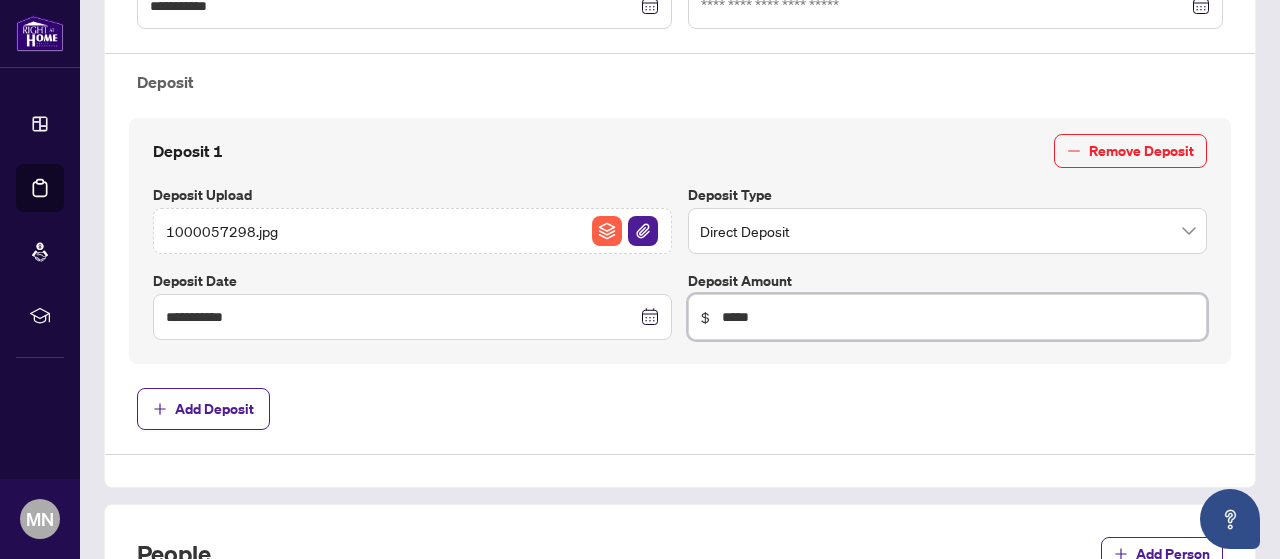 type on "*****" 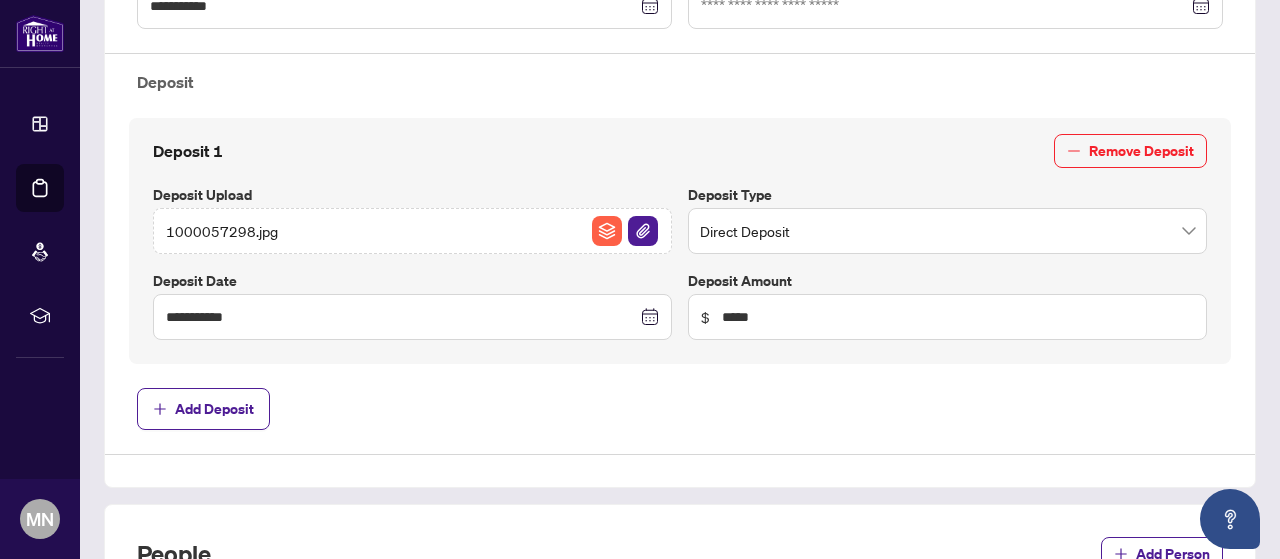click on "**********" at bounding box center (680, 66) 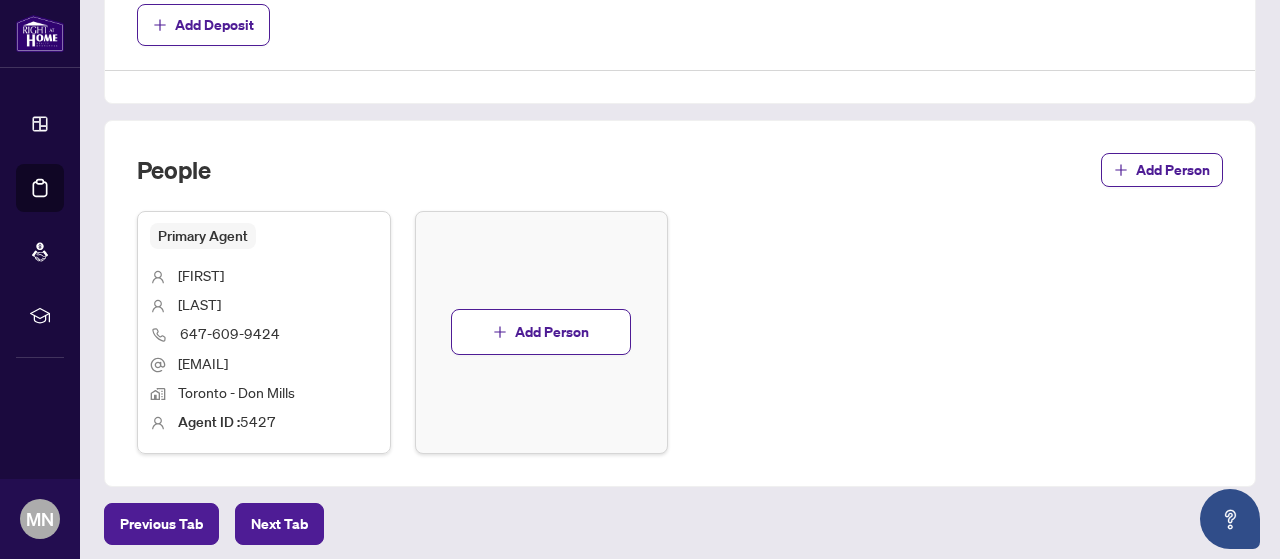 scroll, scrollTop: 1137, scrollLeft: 0, axis: vertical 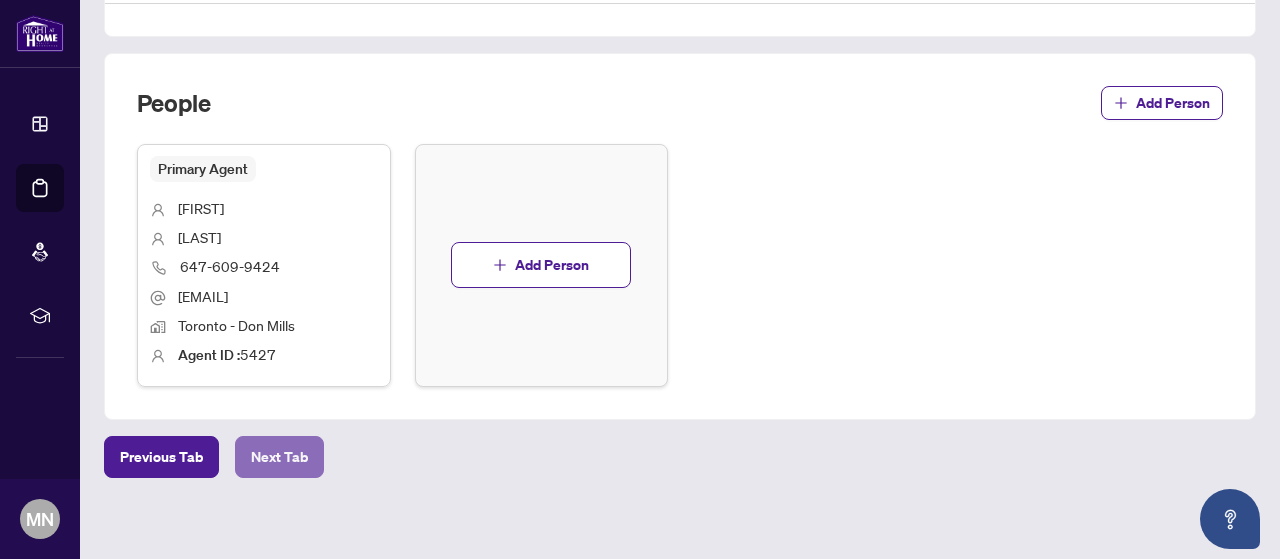 click on "Next Tab" at bounding box center (279, 457) 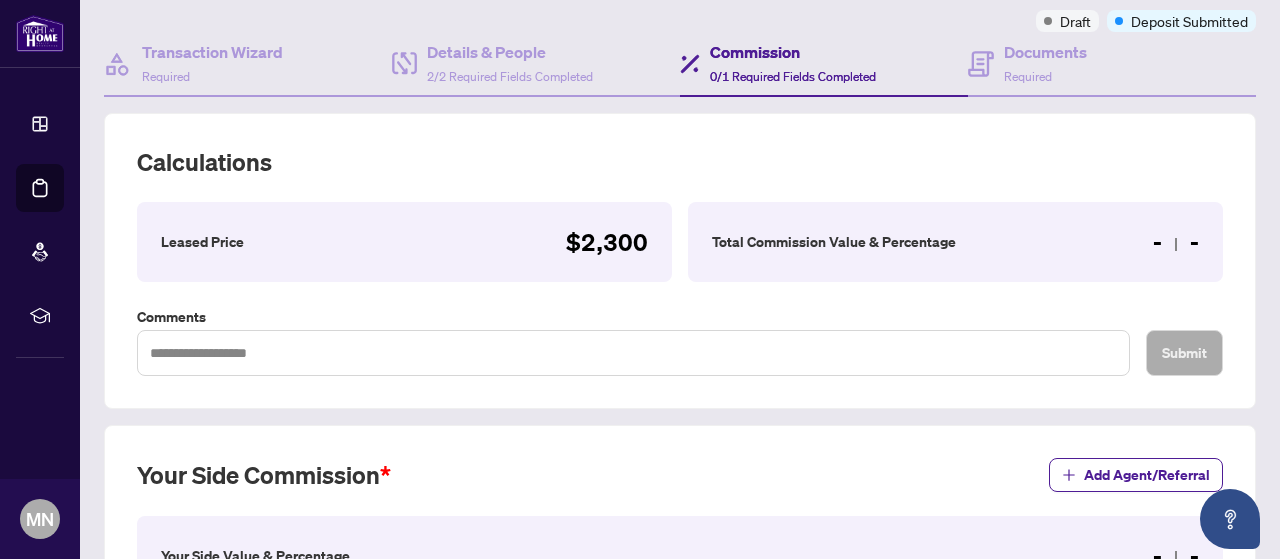 scroll, scrollTop: 160, scrollLeft: 0, axis: vertical 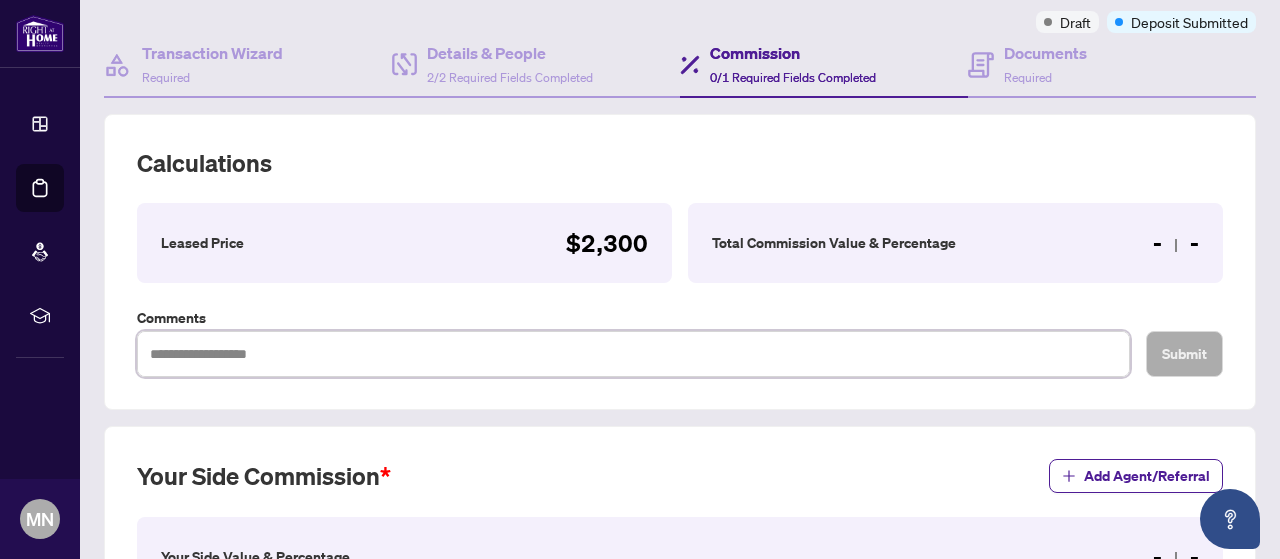 click at bounding box center [633, 353] 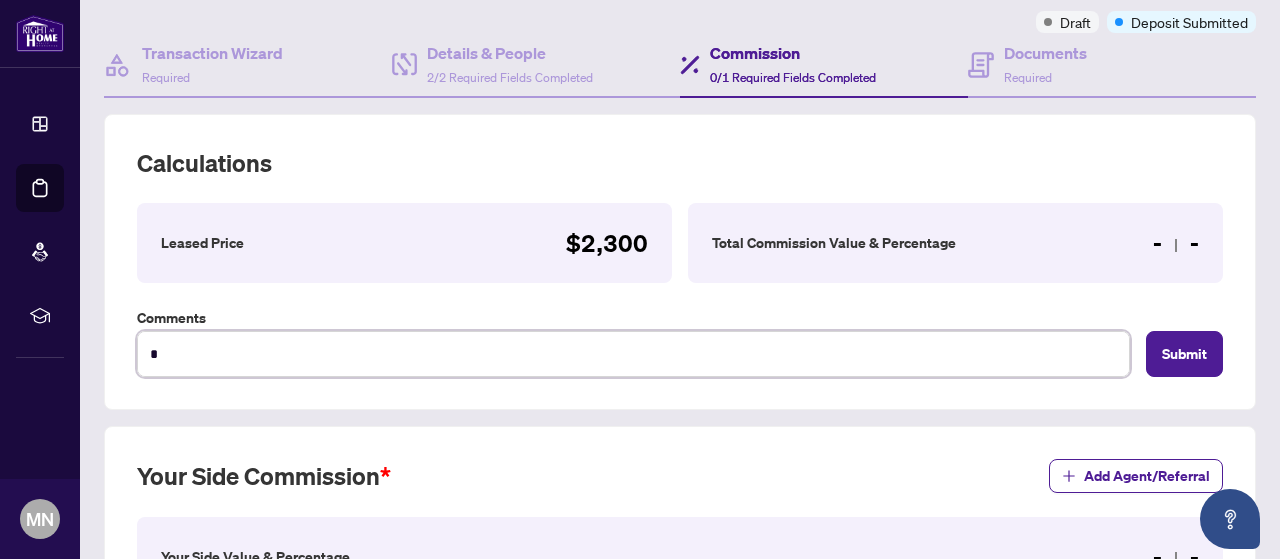 type on "*" 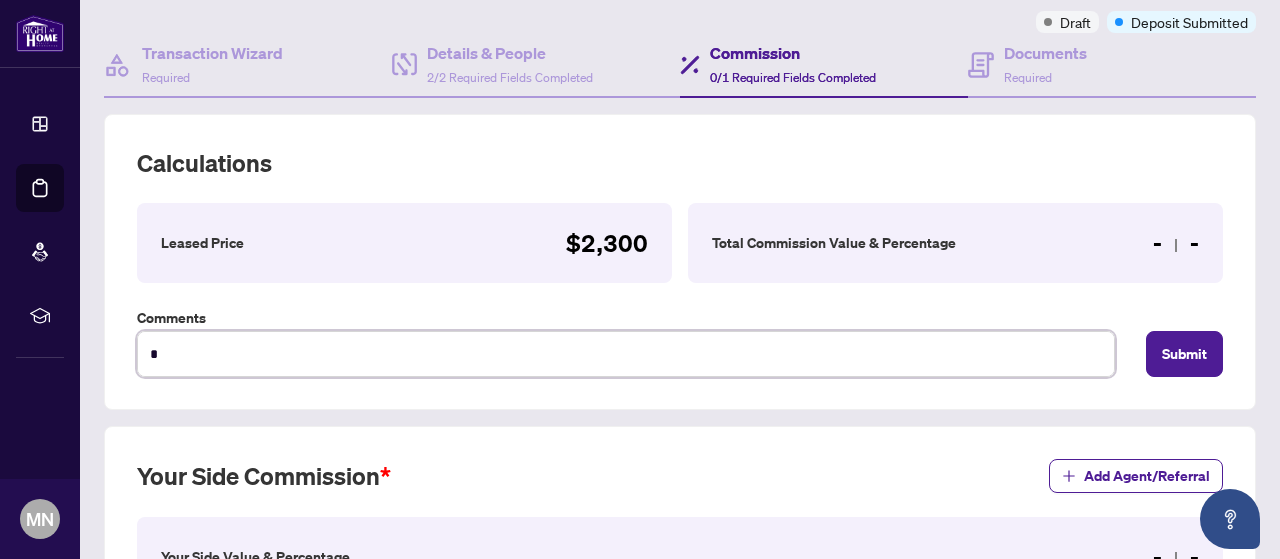 type on "**" 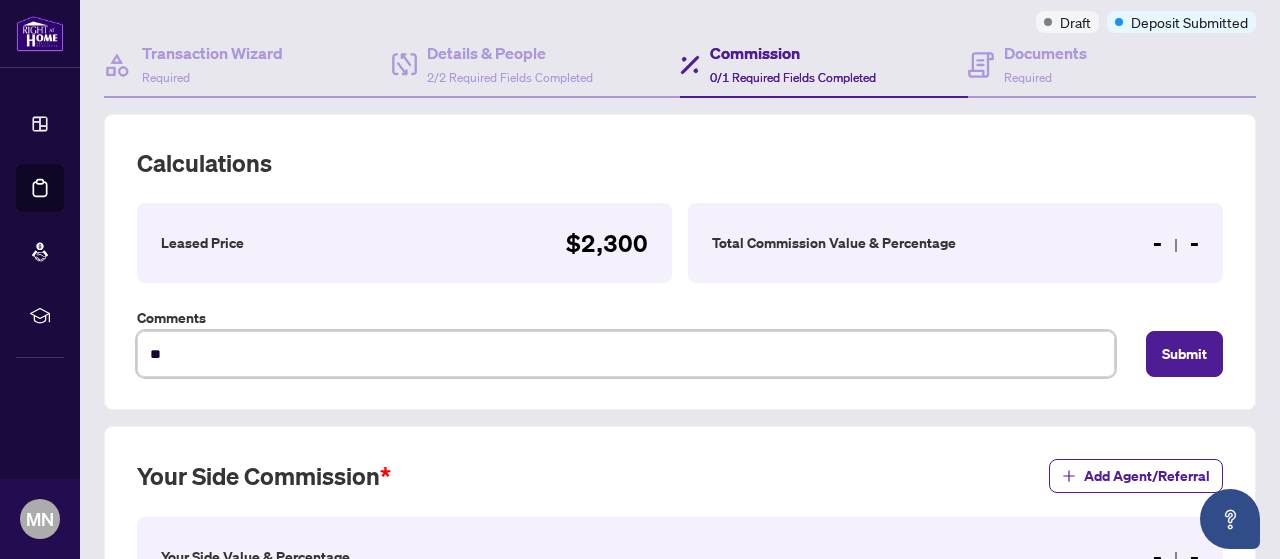type on "***" 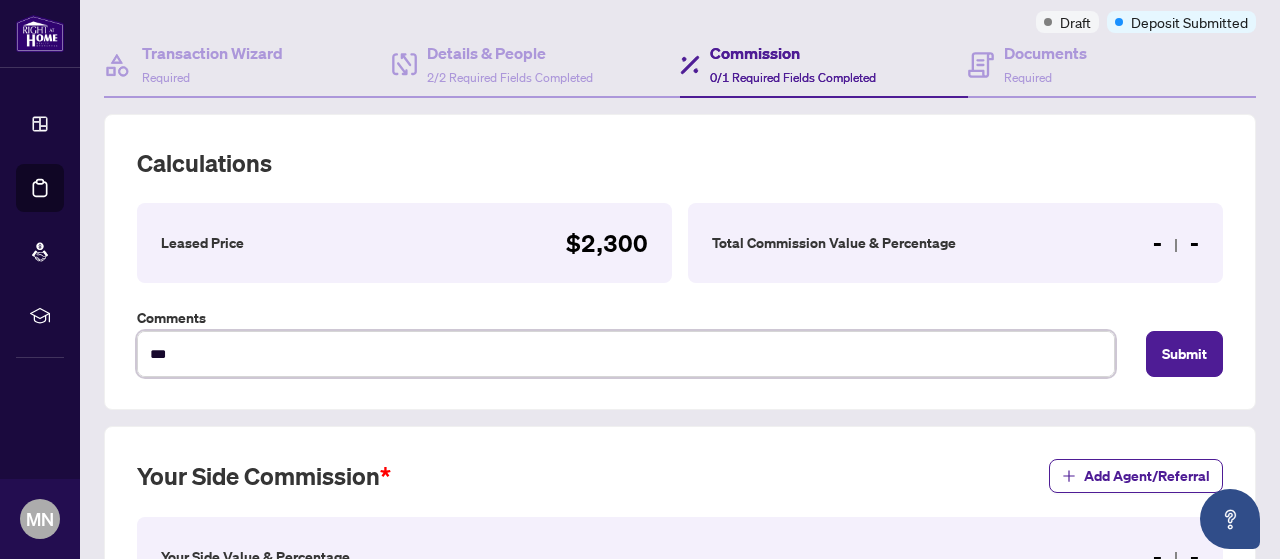 type on "****" 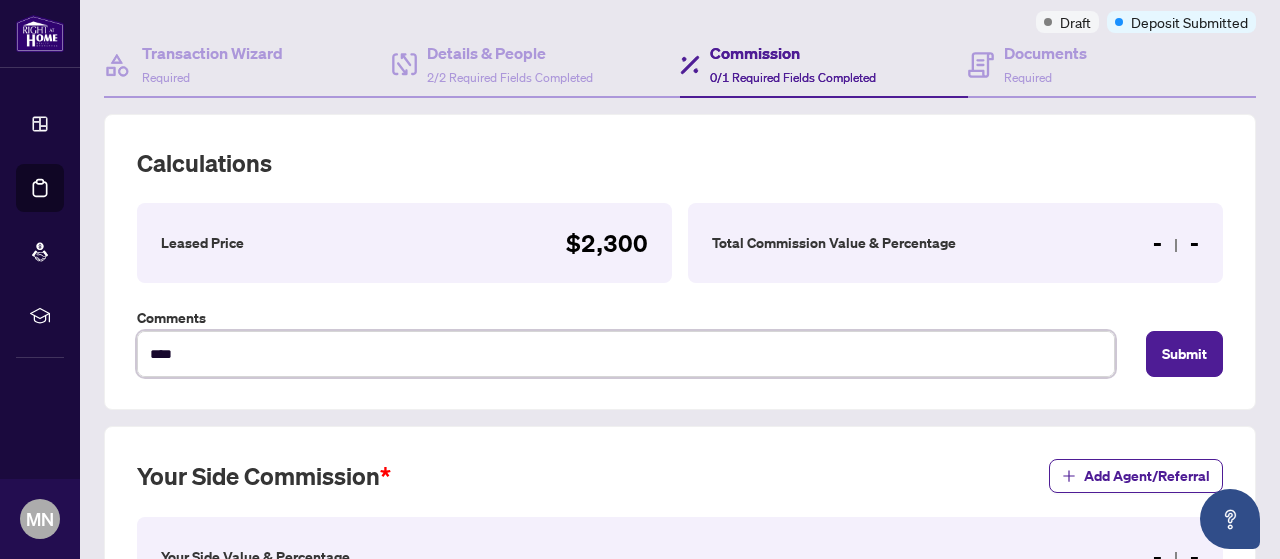 type on "****" 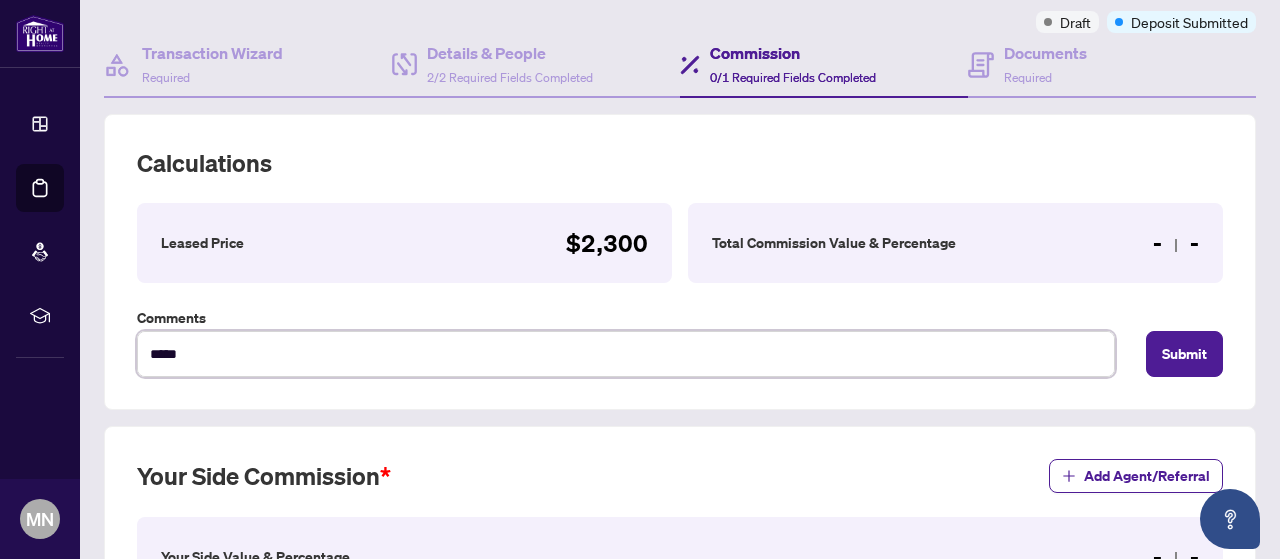 type on "******" 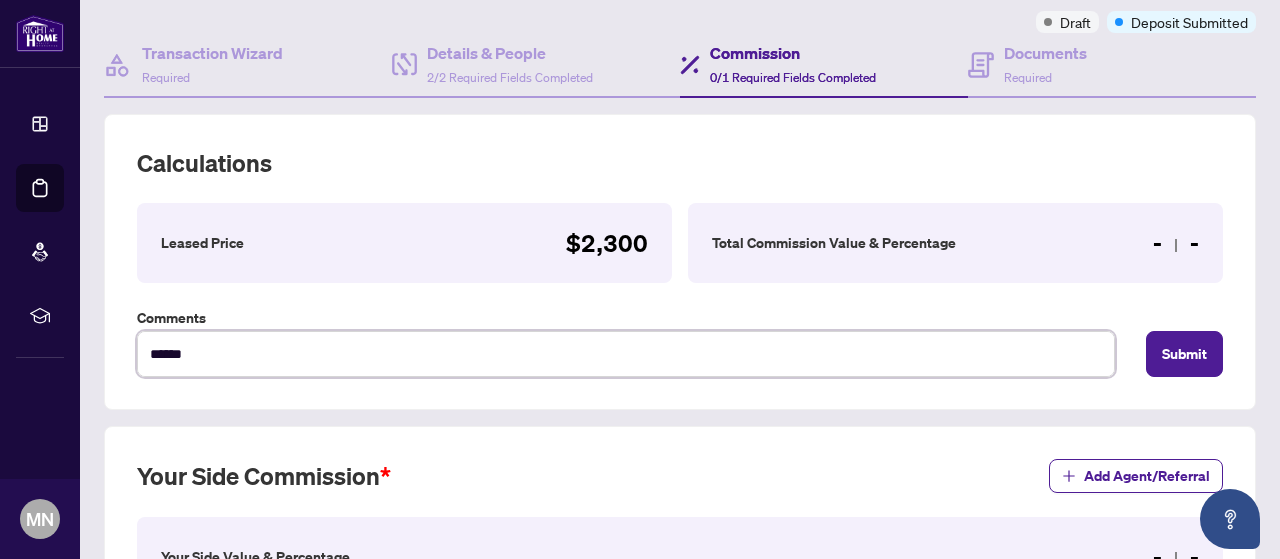 type on "*******" 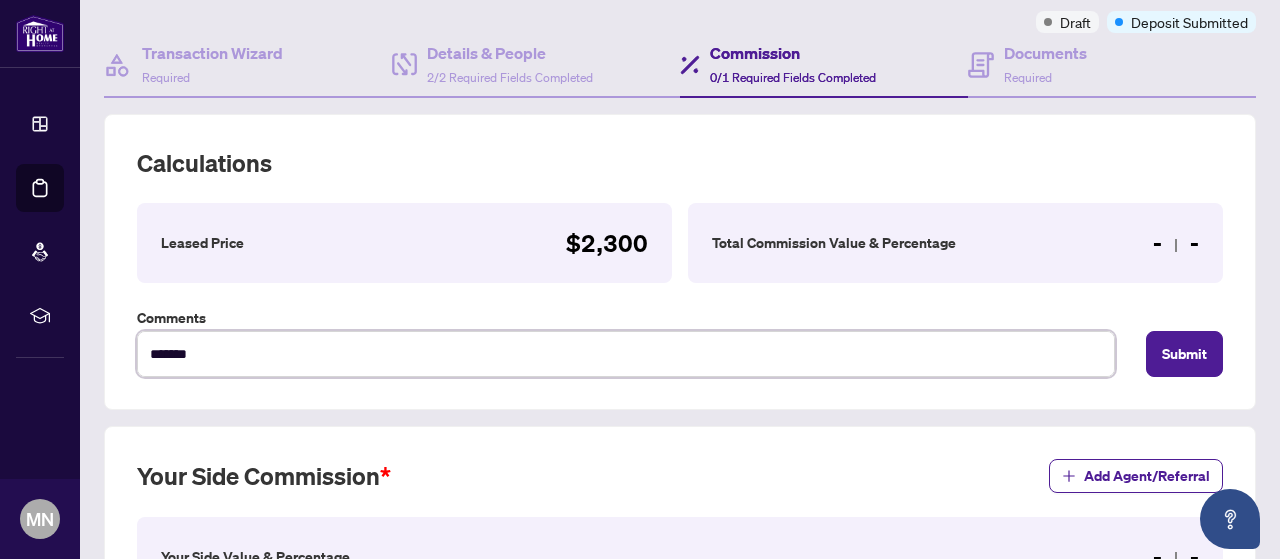 type on "********" 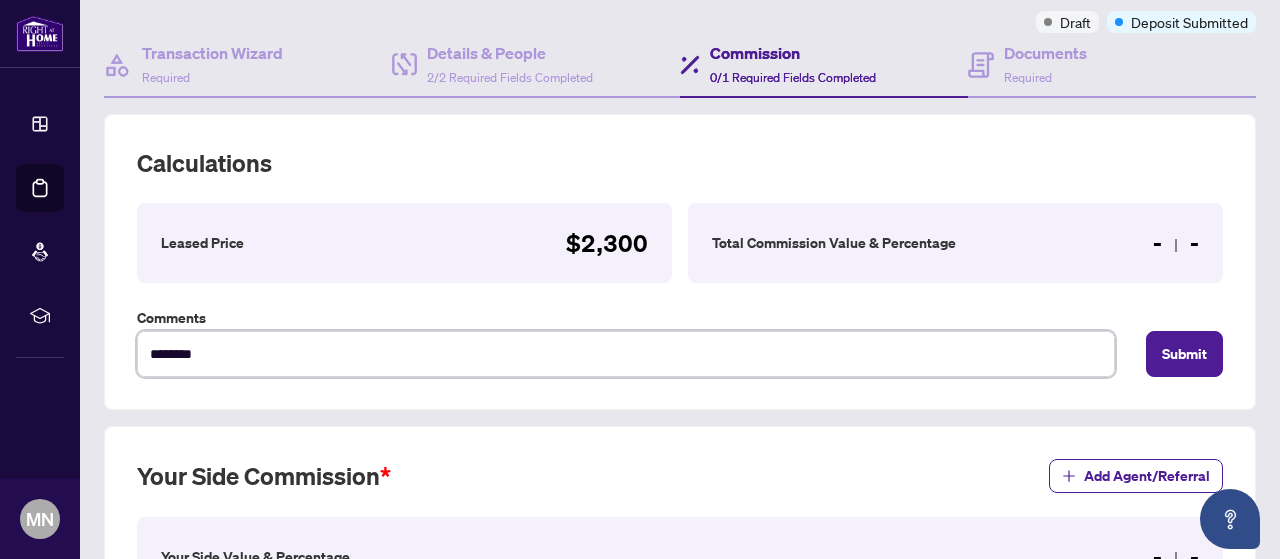 type on "*********" 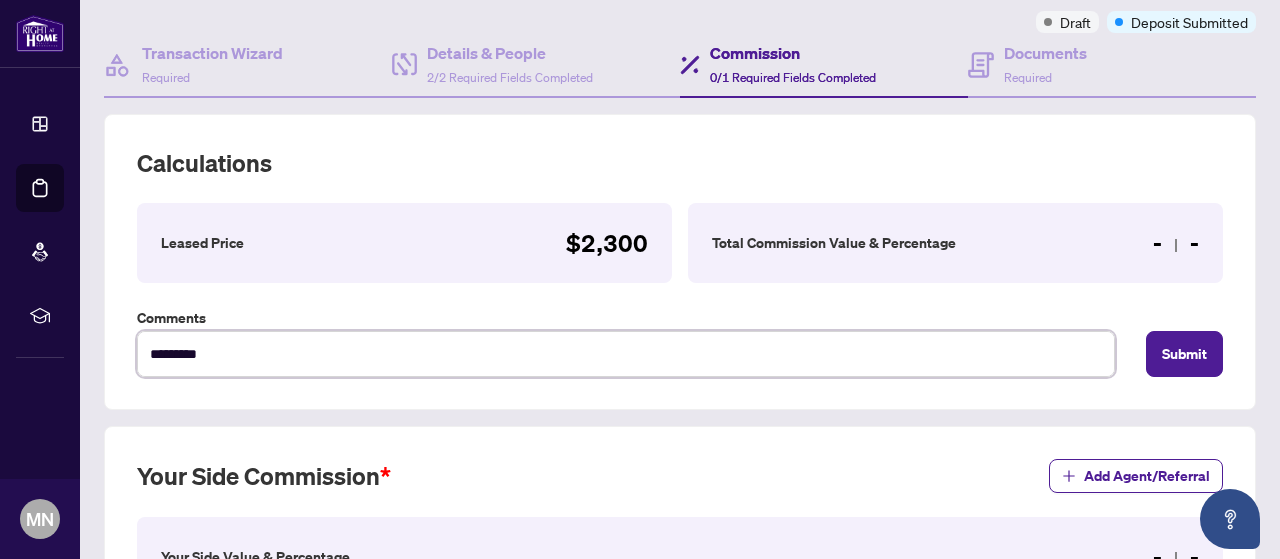 type on "**********" 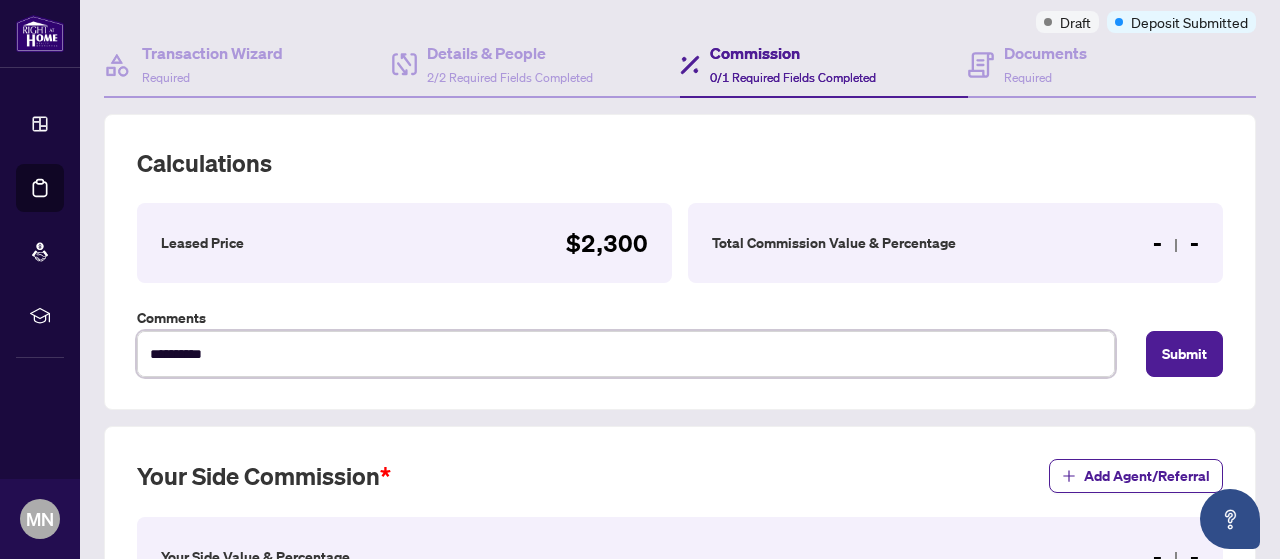 type on "**********" 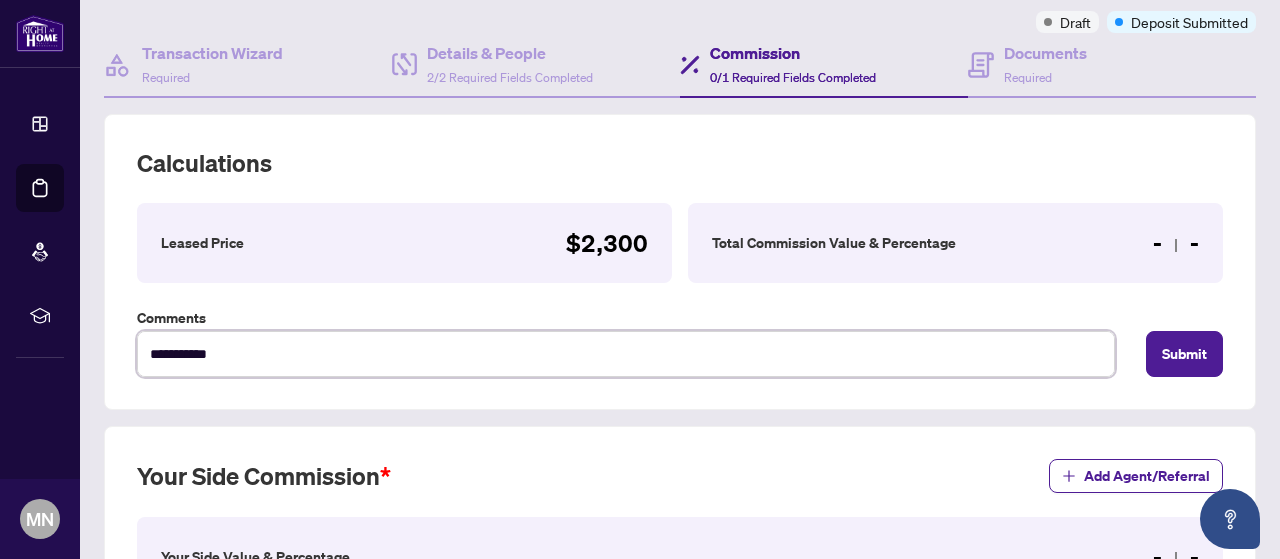type on "**********" 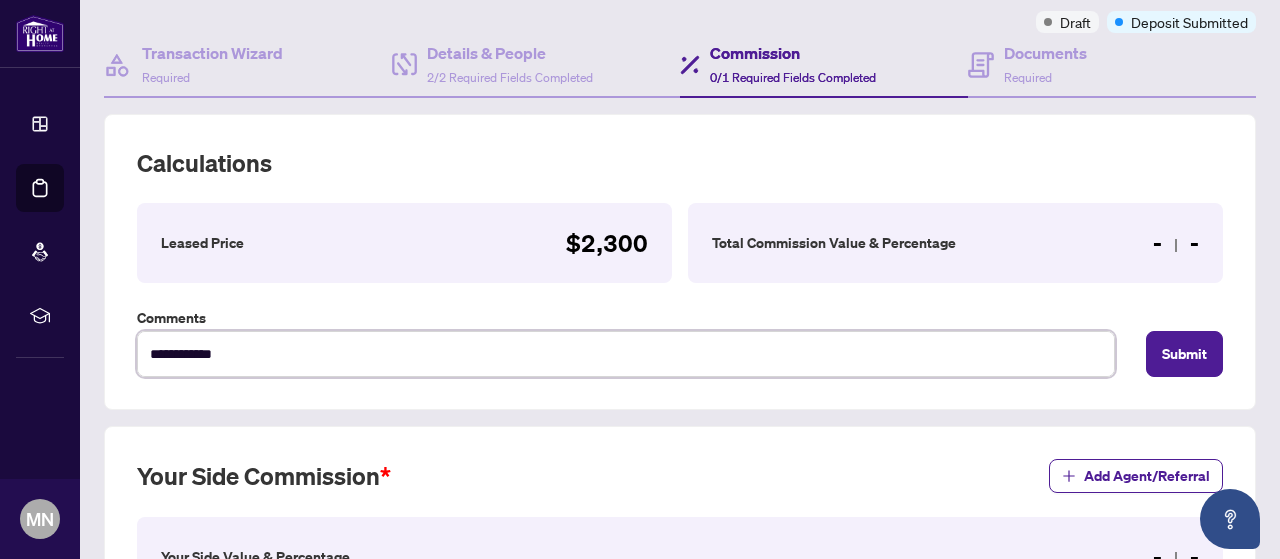 type on "**********" 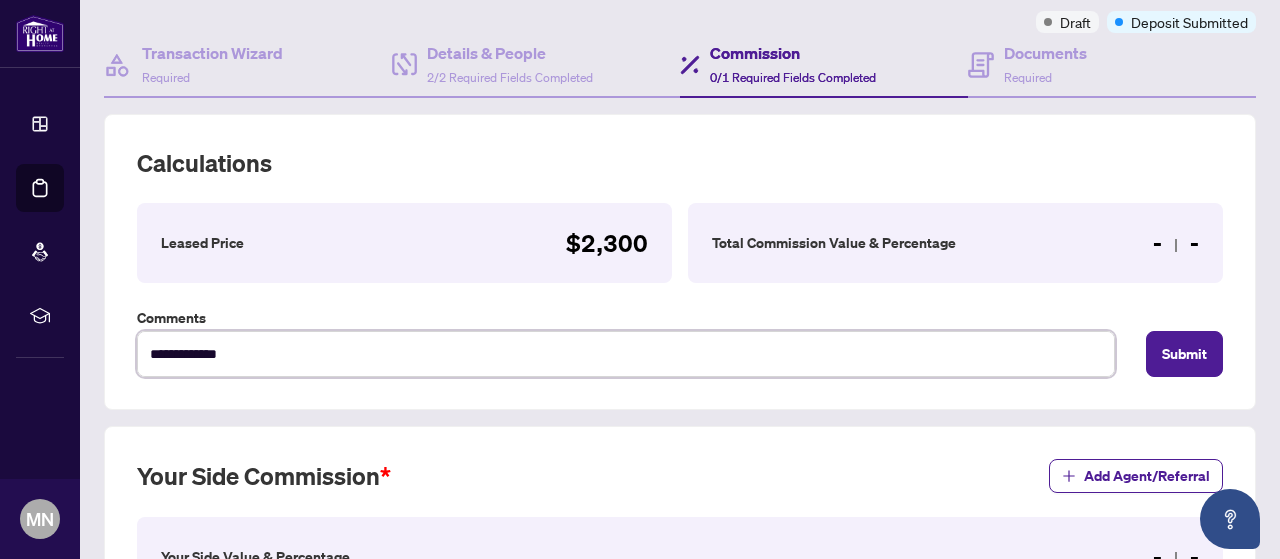 type on "**********" 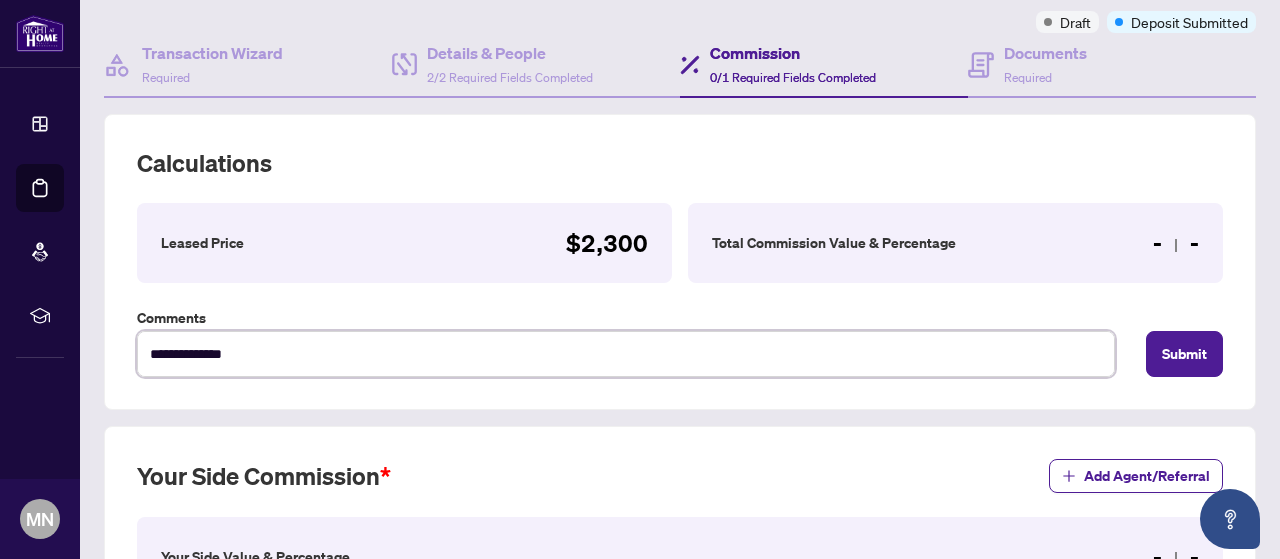 type on "**********" 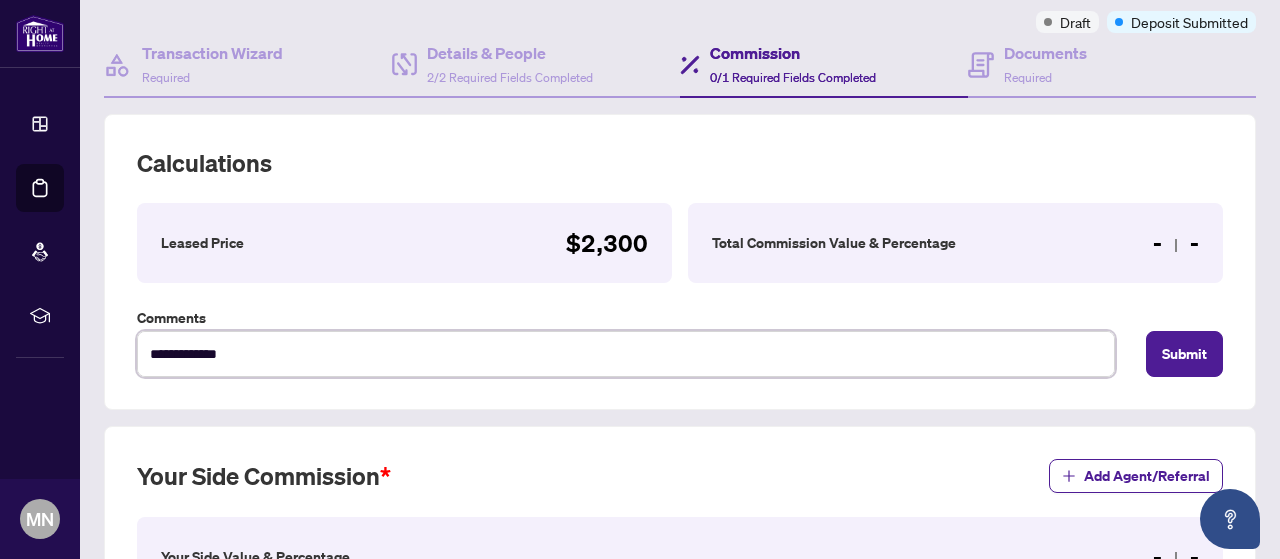 type on "**********" 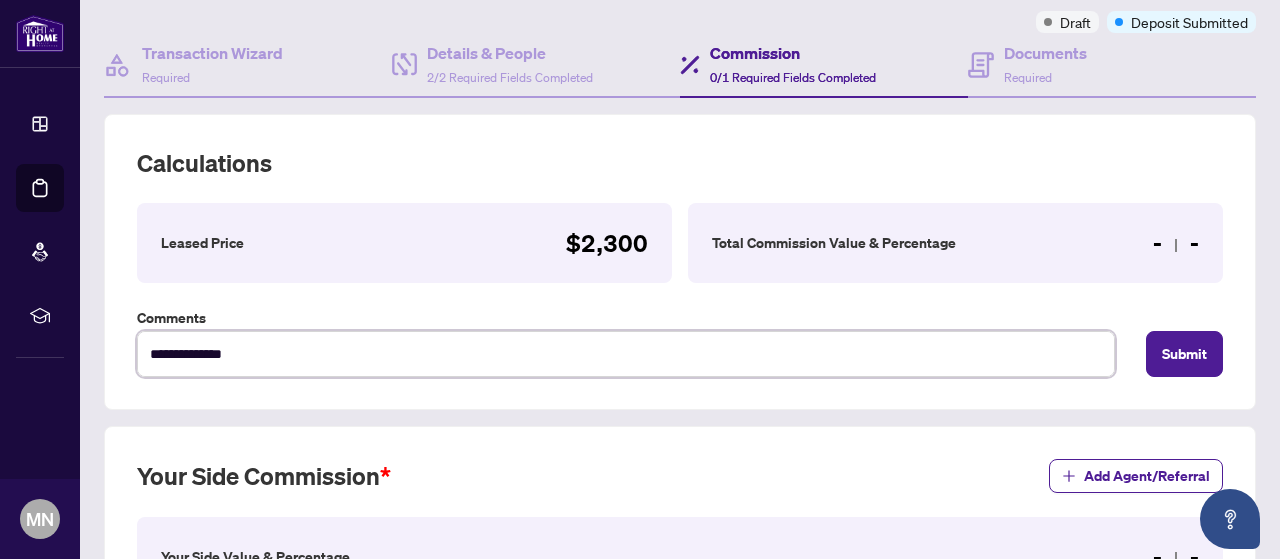 type on "**********" 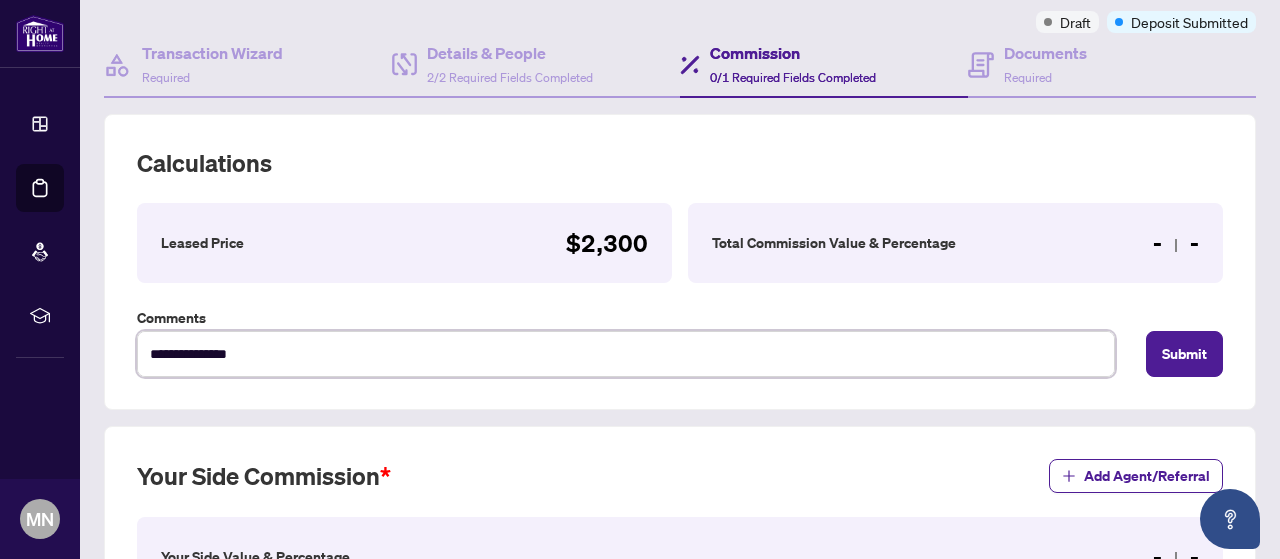 type on "**********" 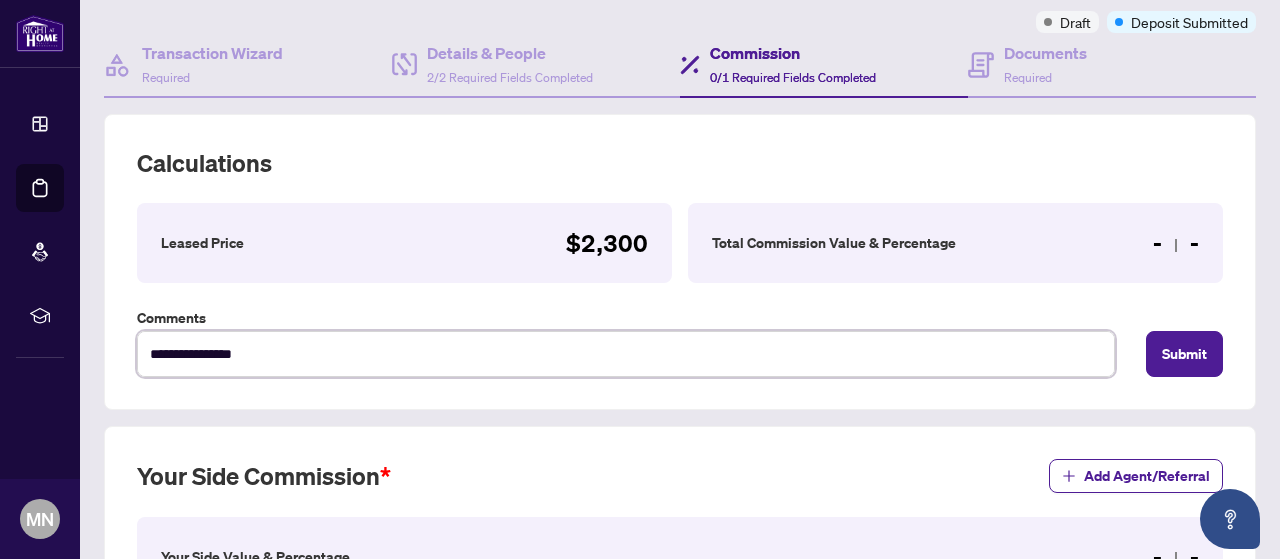 type on "**********" 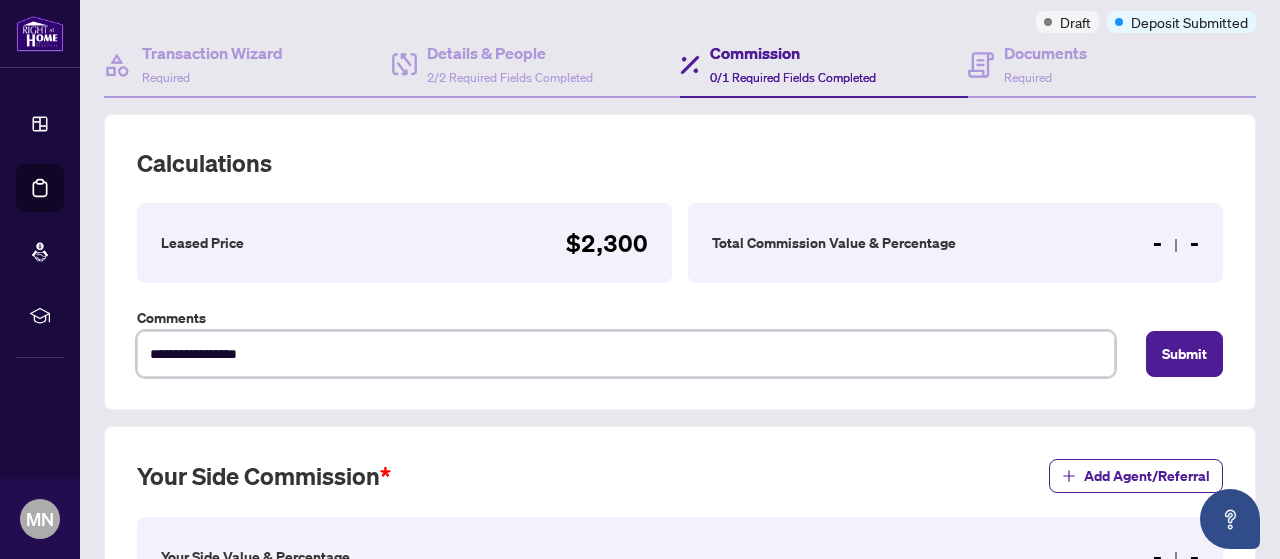 type on "**********" 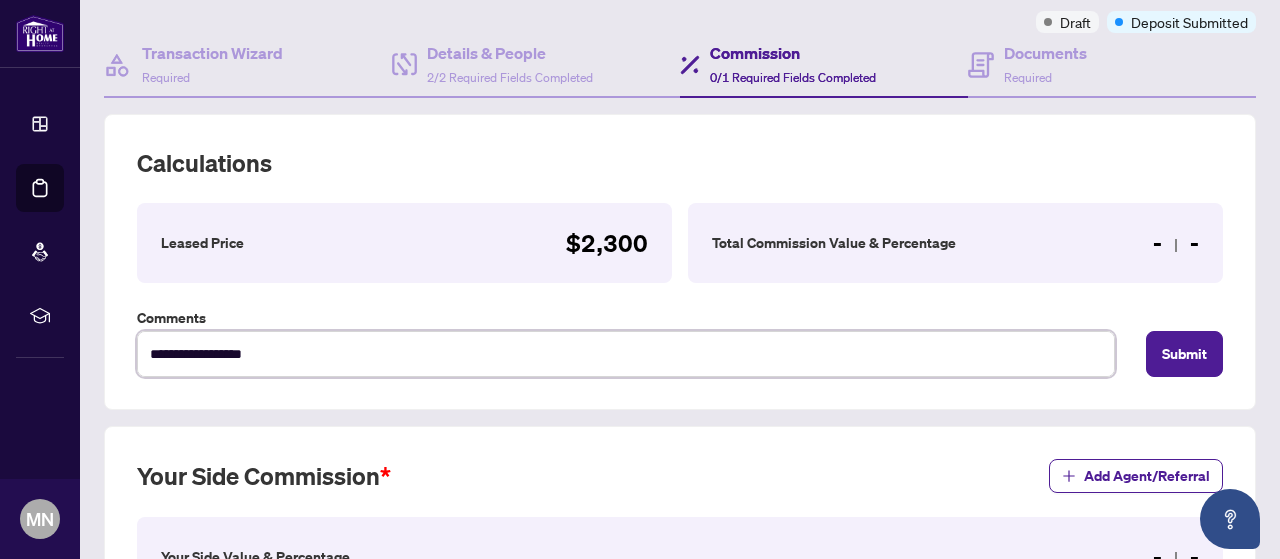 type on "**********" 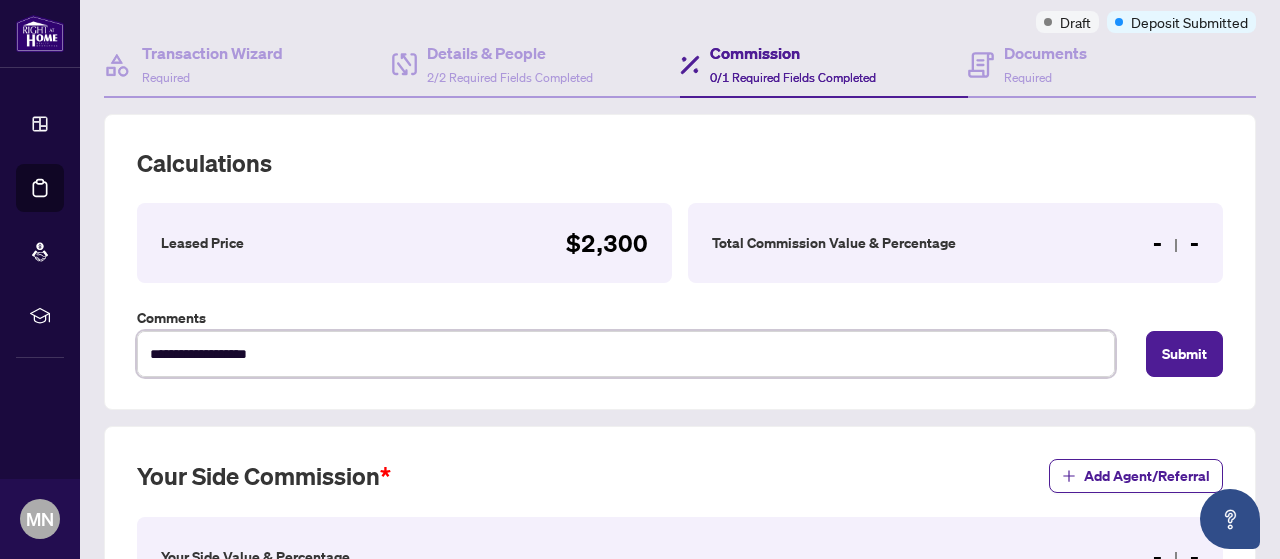 type on "**********" 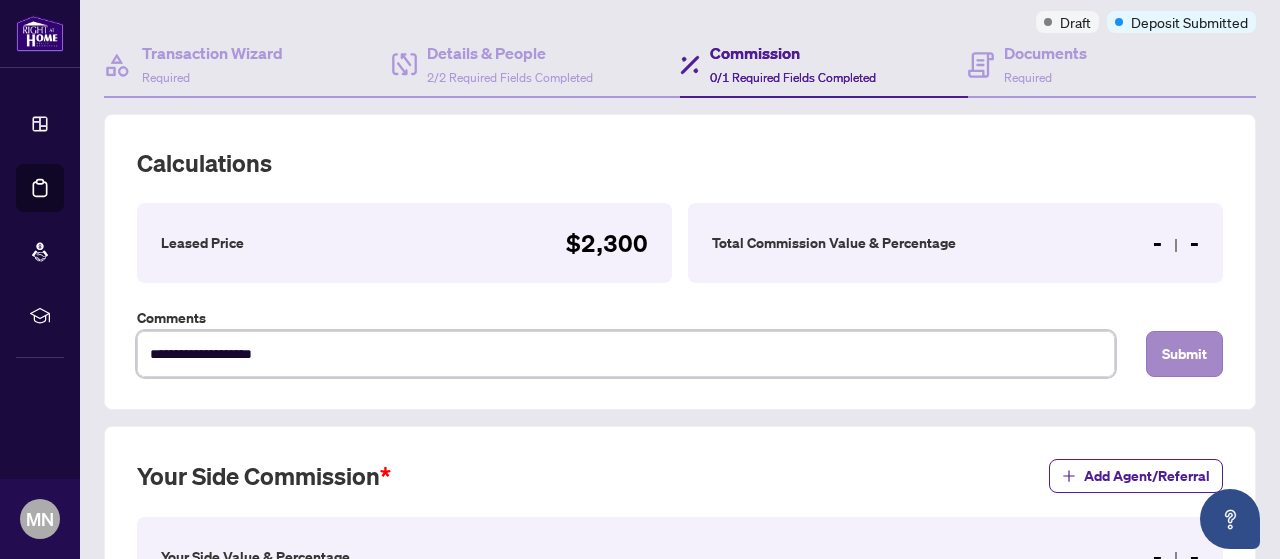 type on "**********" 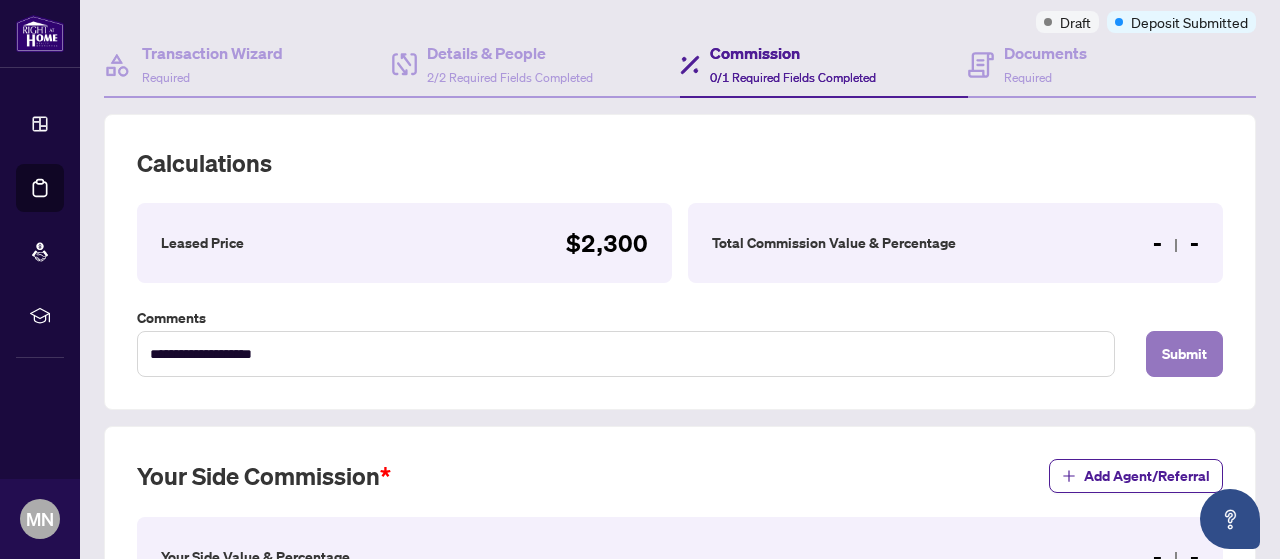 click on "Submit" at bounding box center [1184, 354] 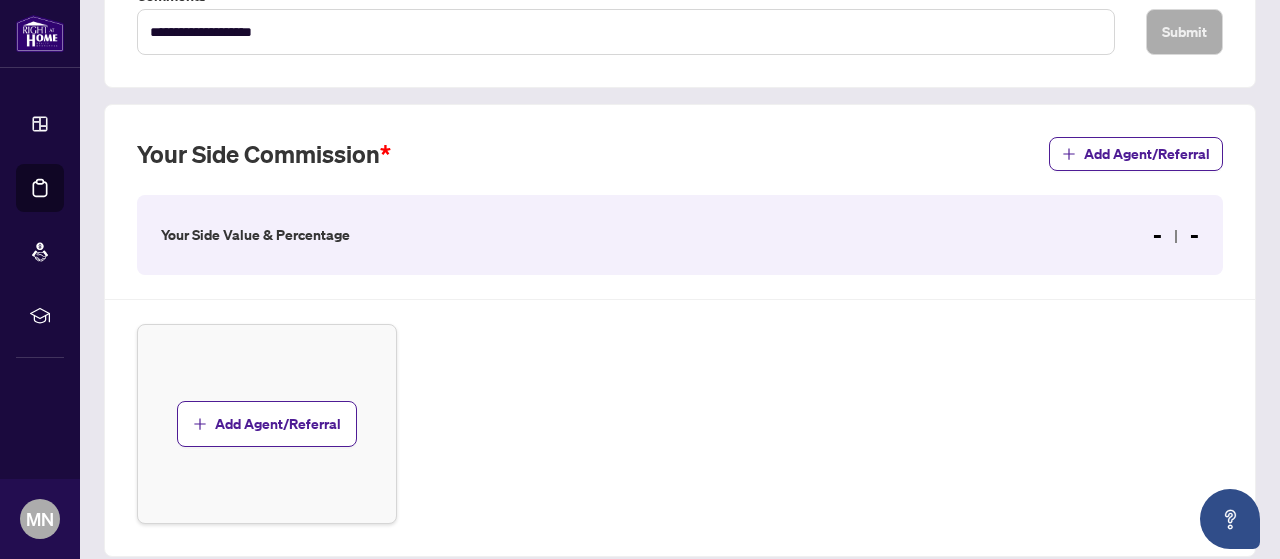 scroll, scrollTop: 625, scrollLeft: 0, axis: vertical 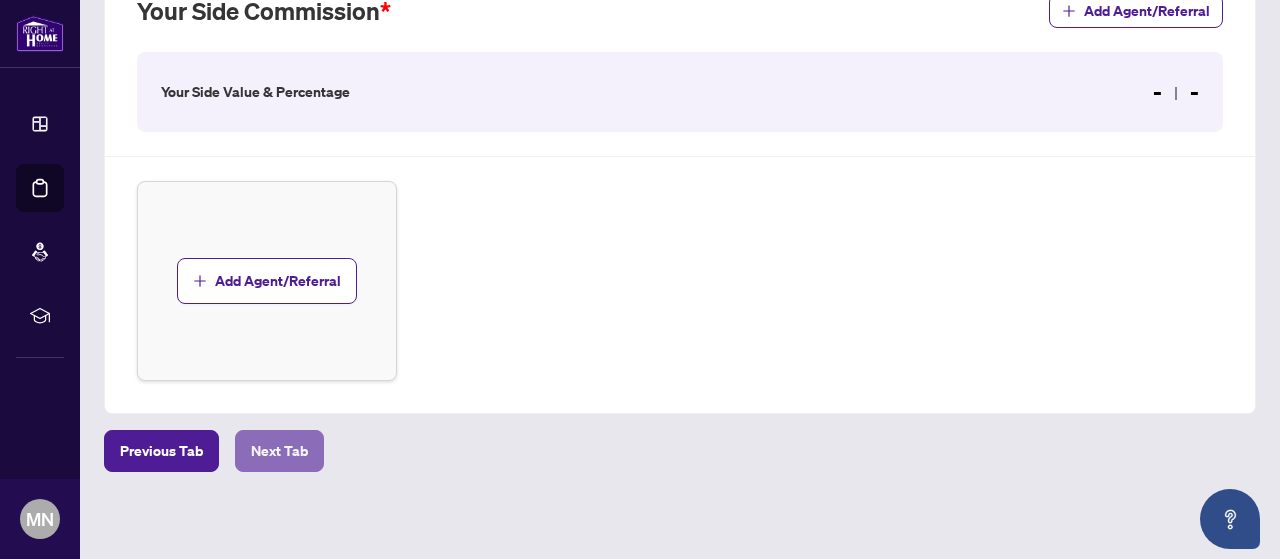 click on "Next Tab" at bounding box center (279, 451) 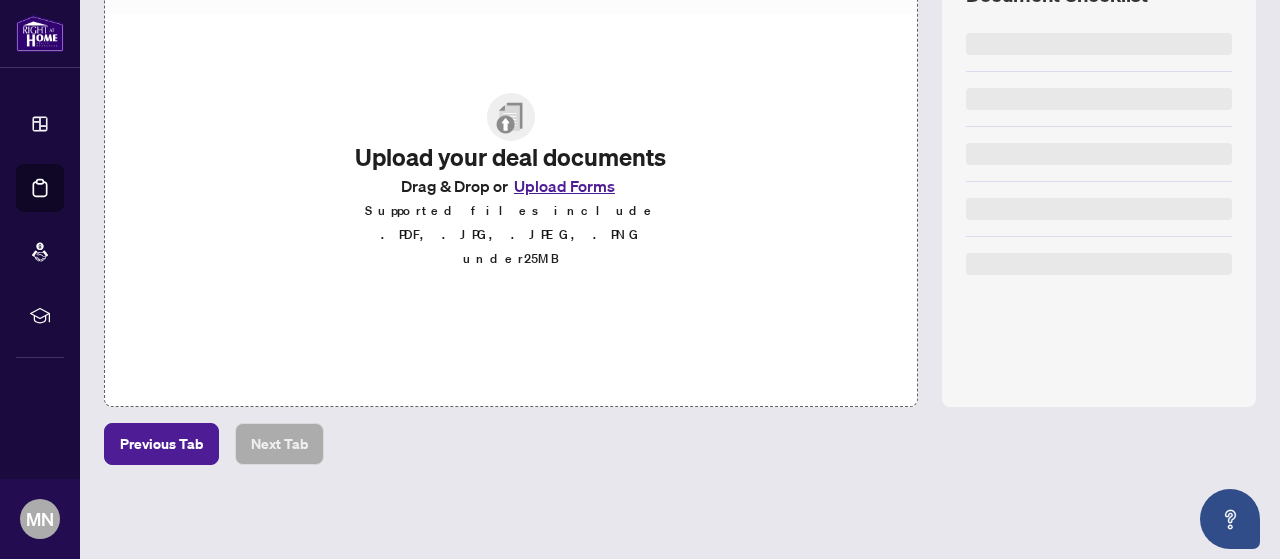 scroll, scrollTop: 0, scrollLeft: 0, axis: both 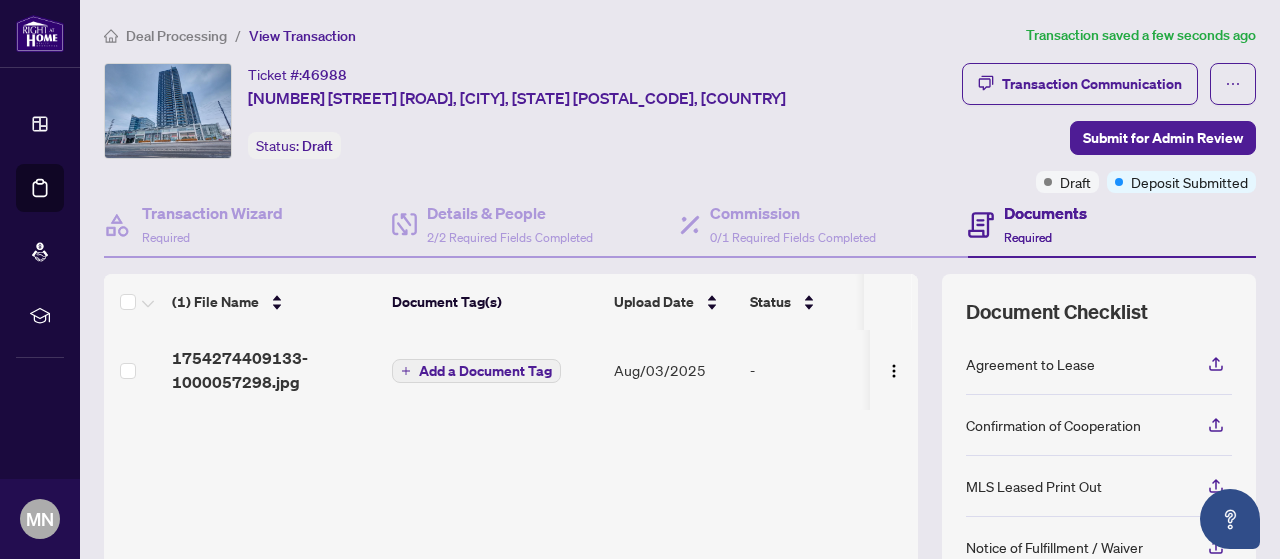 click on "Add a Document Tag" at bounding box center (485, 371) 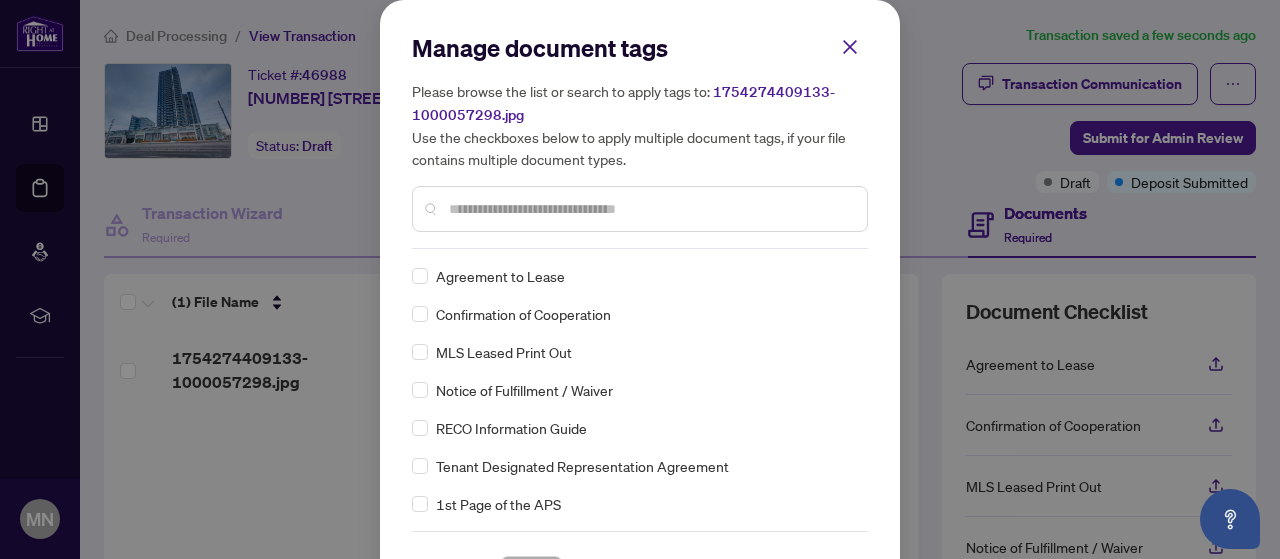 click at bounding box center [650, 209] 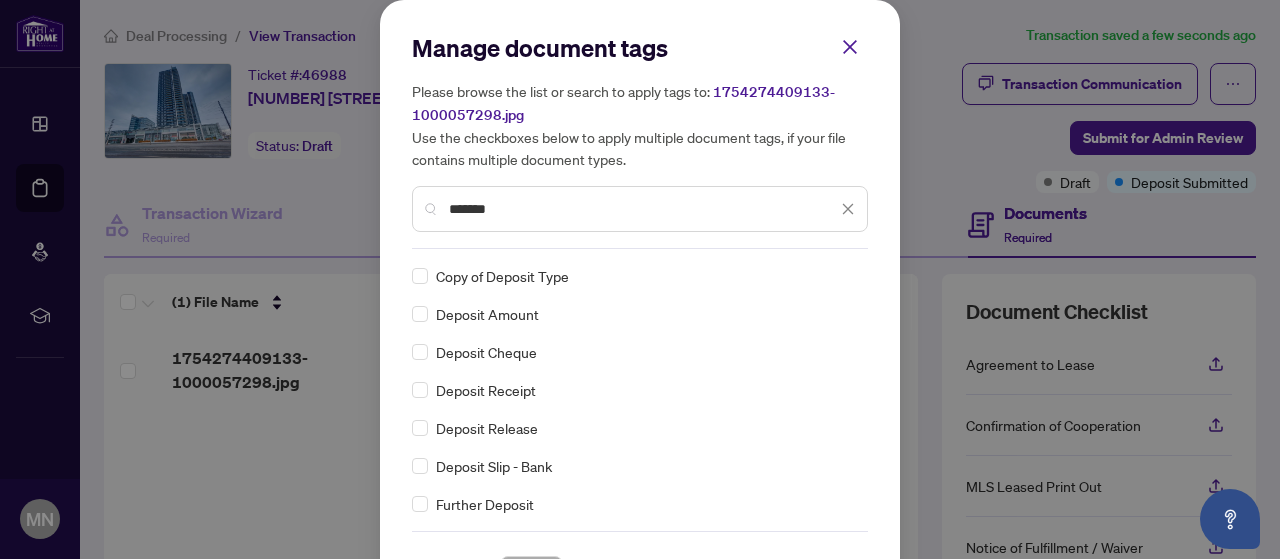 type on "*******" 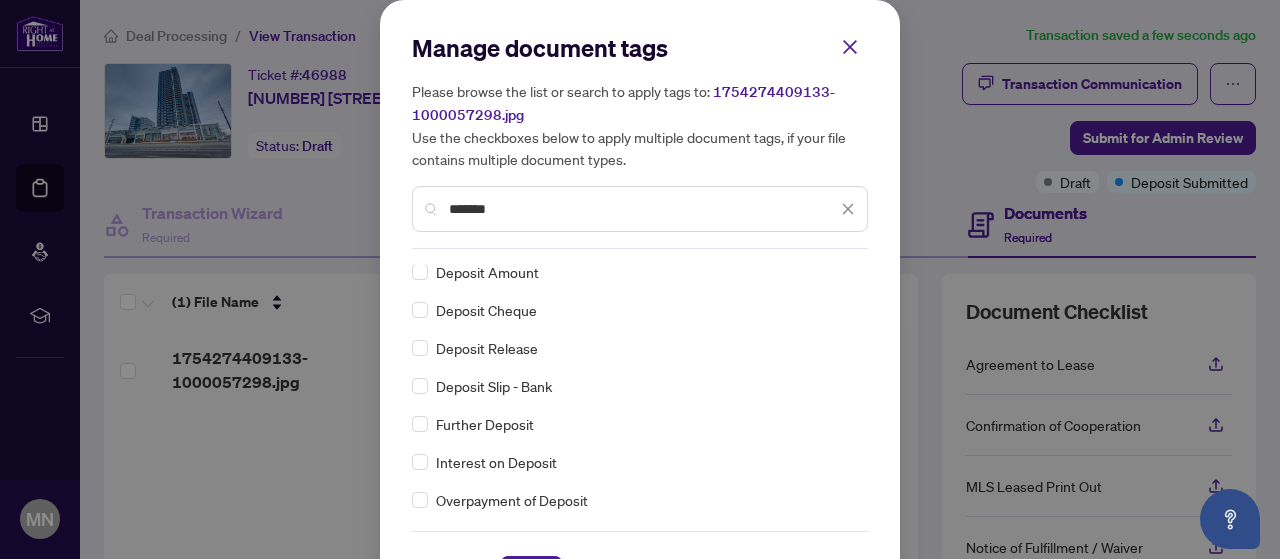 scroll, scrollTop: 114, scrollLeft: 0, axis: vertical 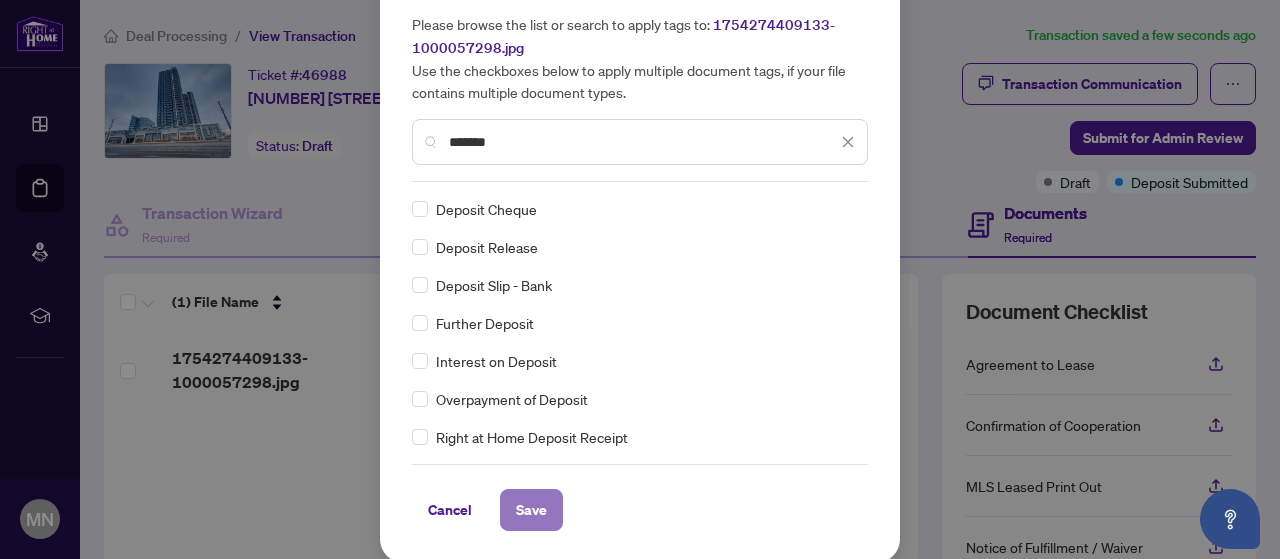 click on "Save" at bounding box center (531, 510) 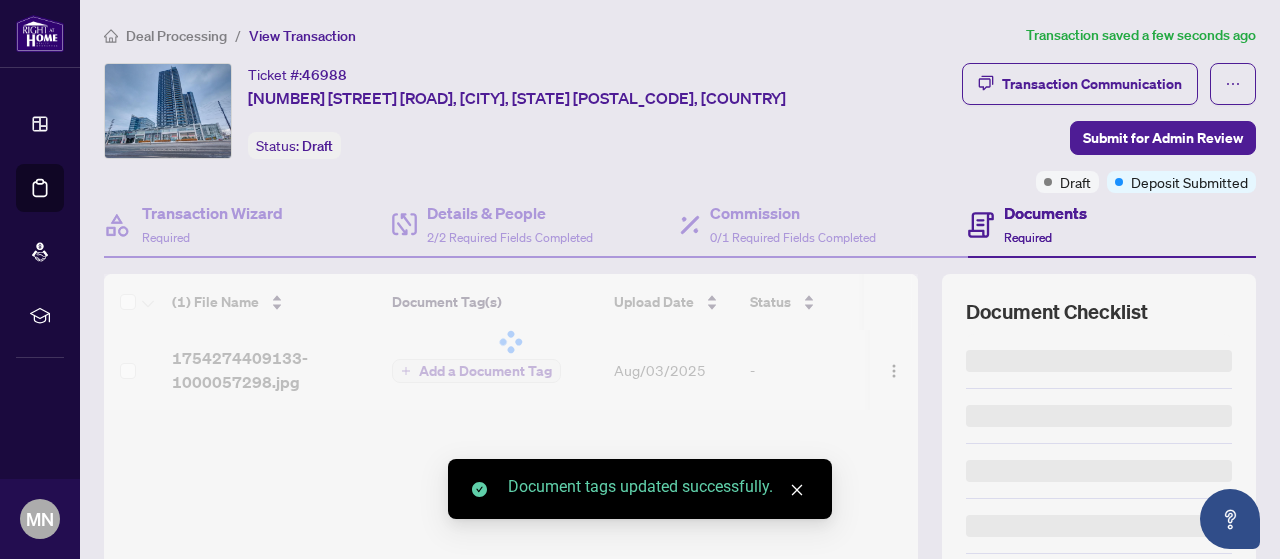 scroll, scrollTop: 0, scrollLeft: 0, axis: both 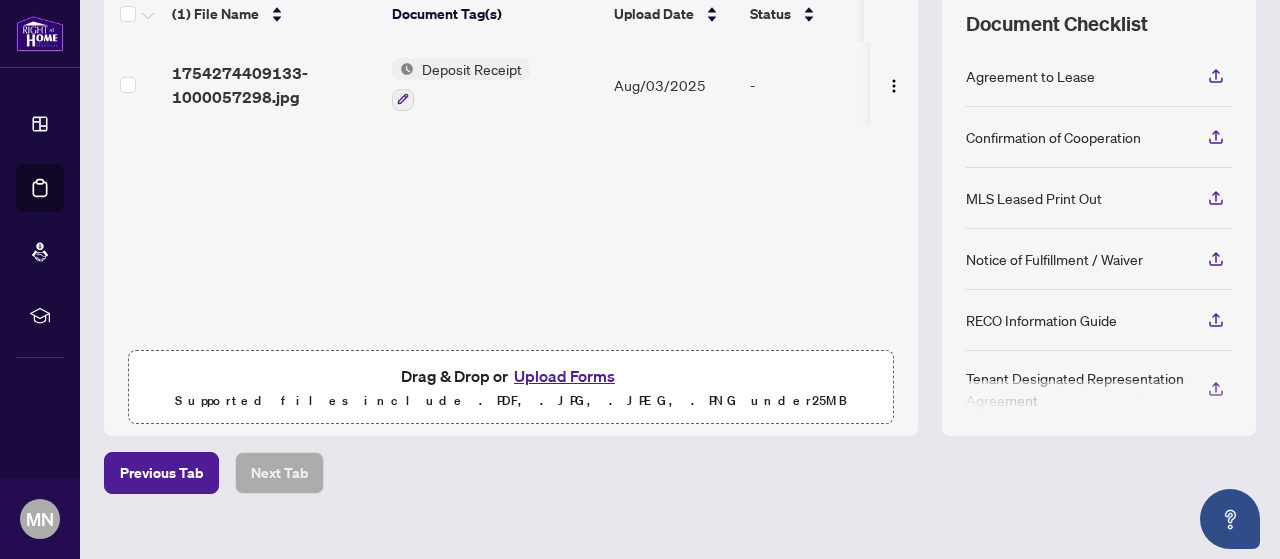 click on "Upload Forms" at bounding box center (564, 376) 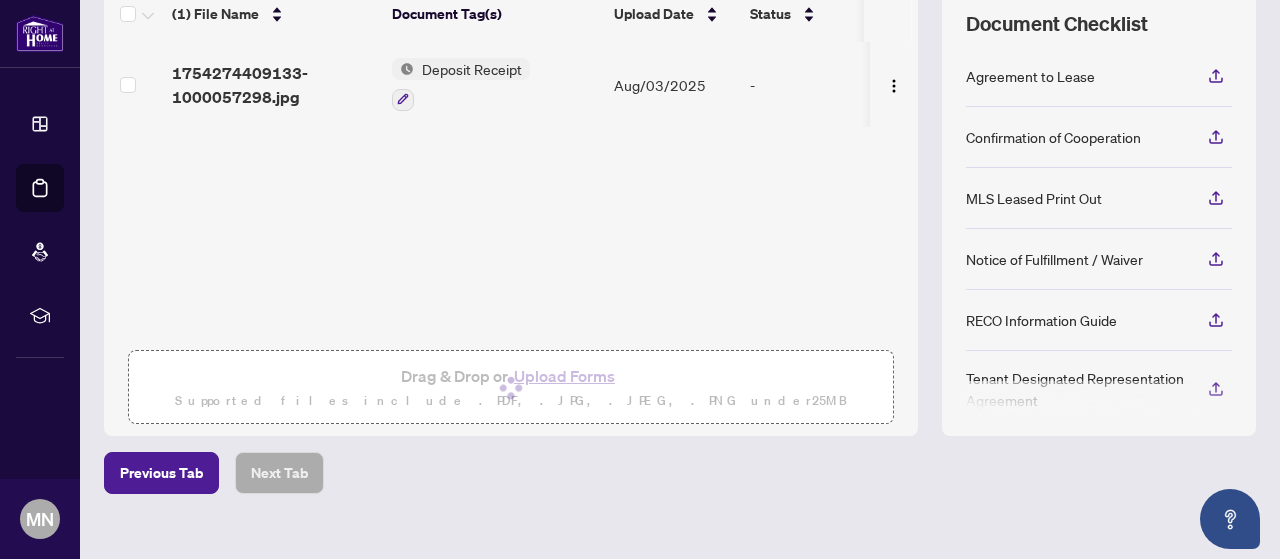 type 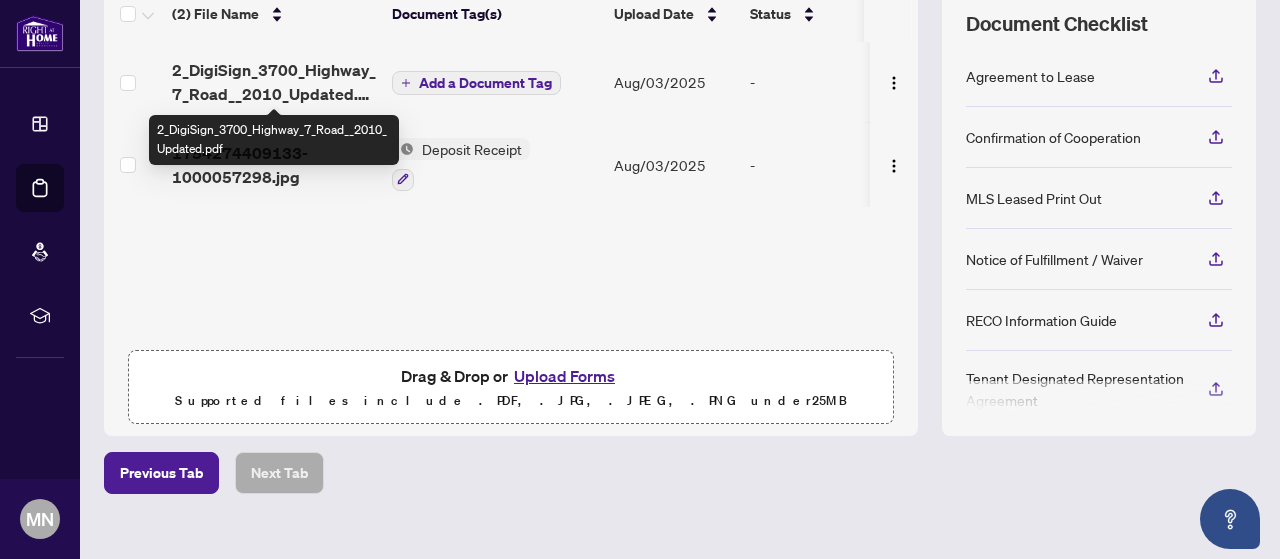 click on "2_DigiSign_3700_Highway_7_Road__2010_Updated.pdf" at bounding box center [274, 82] 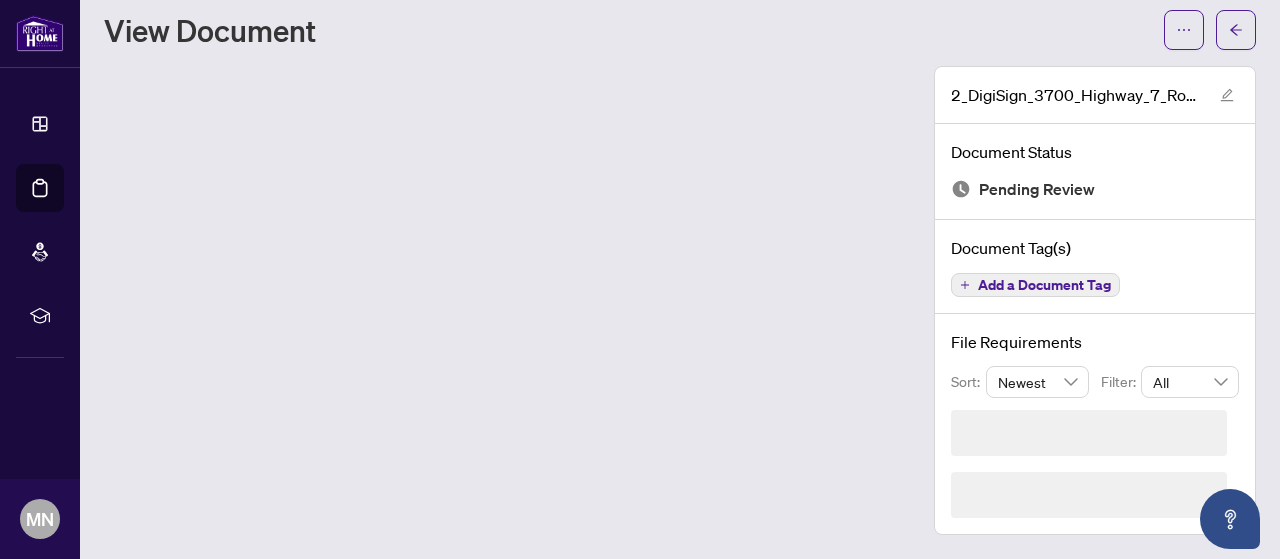 scroll, scrollTop: 0, scrollLeft: 0, axis: both 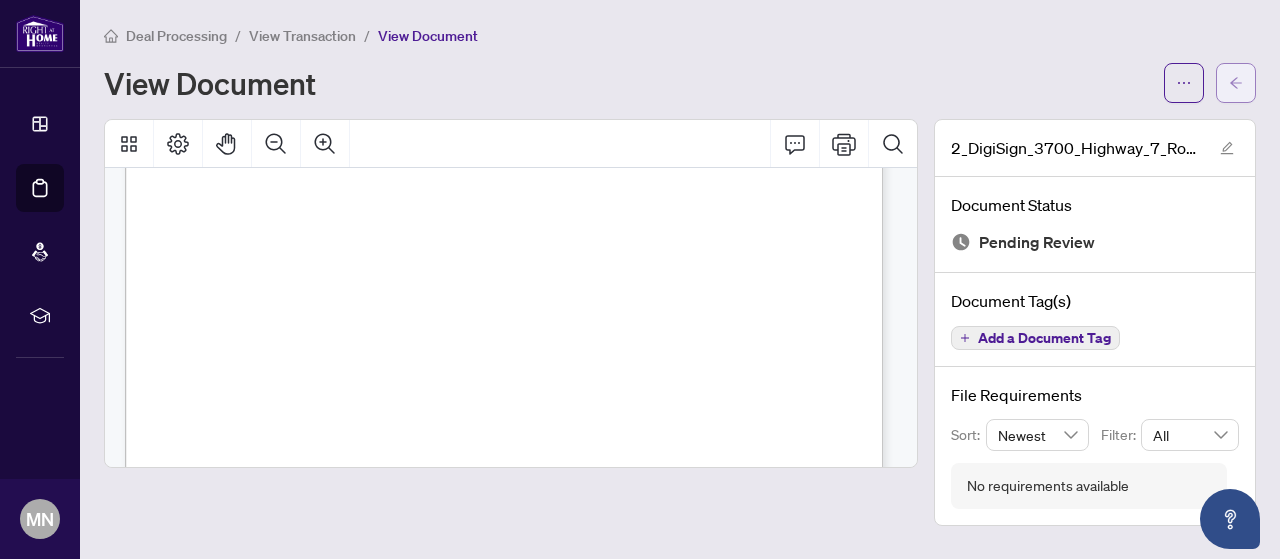 click at bounding box center [1236, 83] 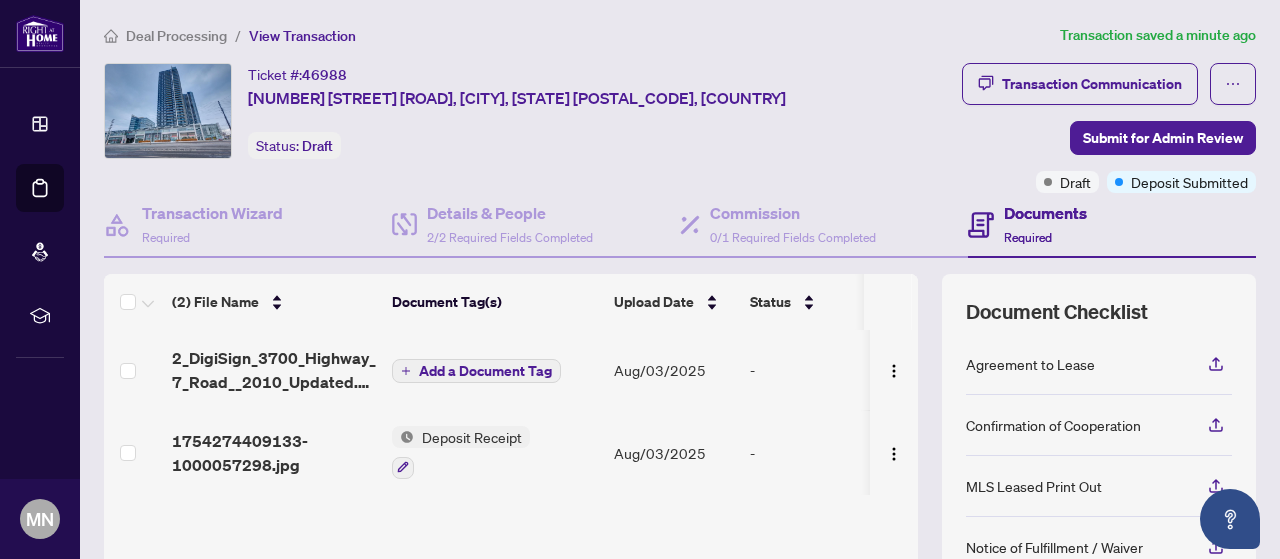 click on "Add a Document Tag" at bounding box center (485, 371) 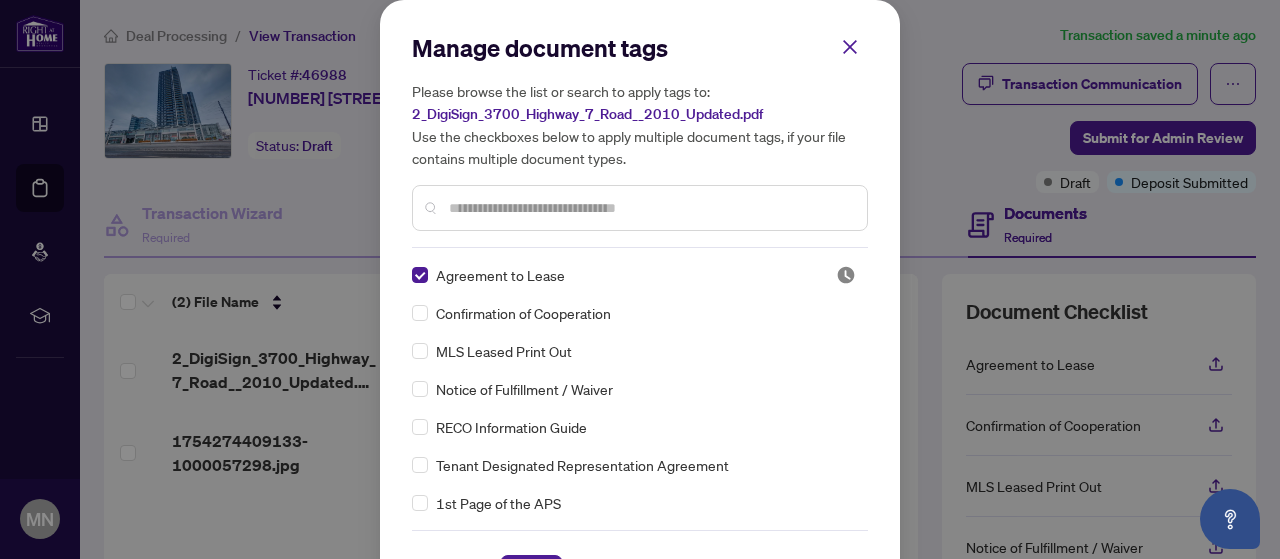 scroll, scrollTop: 67, scrollLeft: 0, axis: vertical 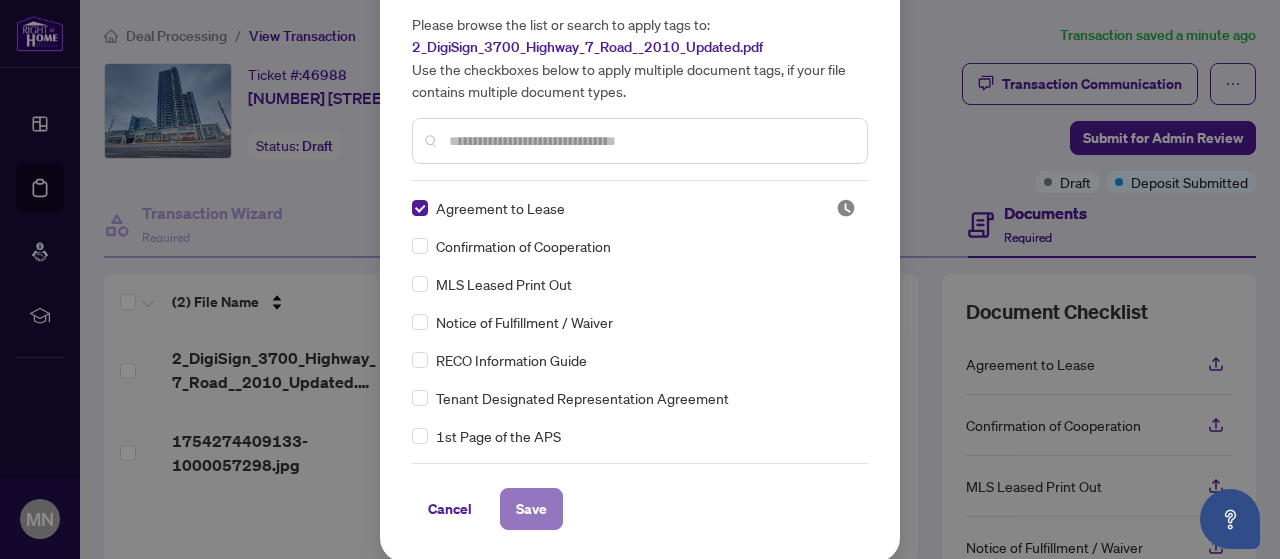 click on "Save" at bounding box center (531, 509) 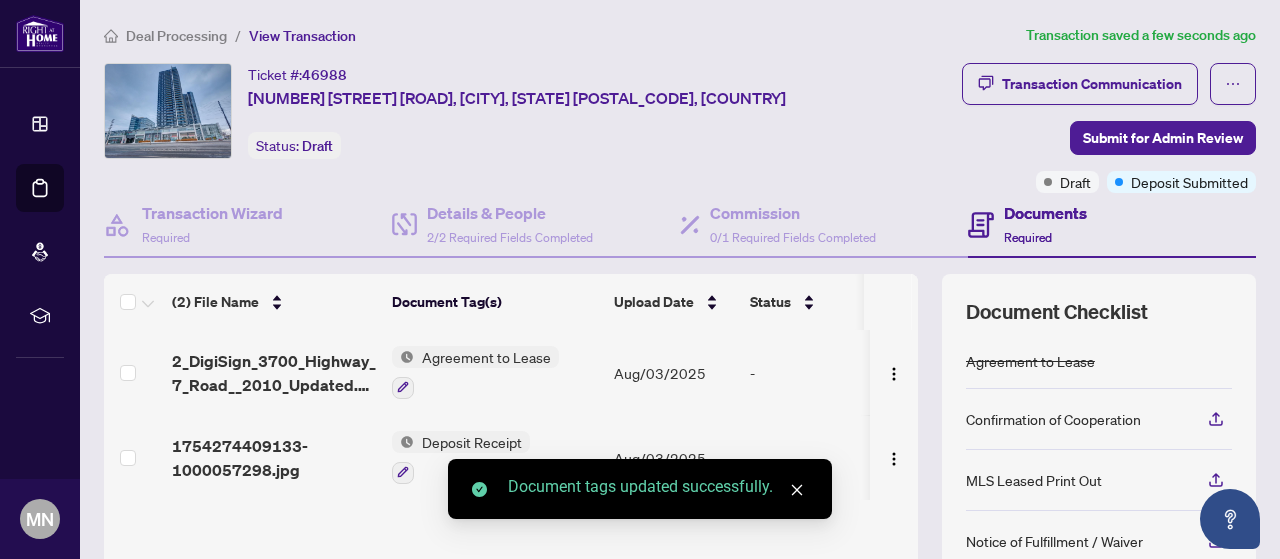 scroll, scrollTop: 0, scrollLeft: 0, axis: both 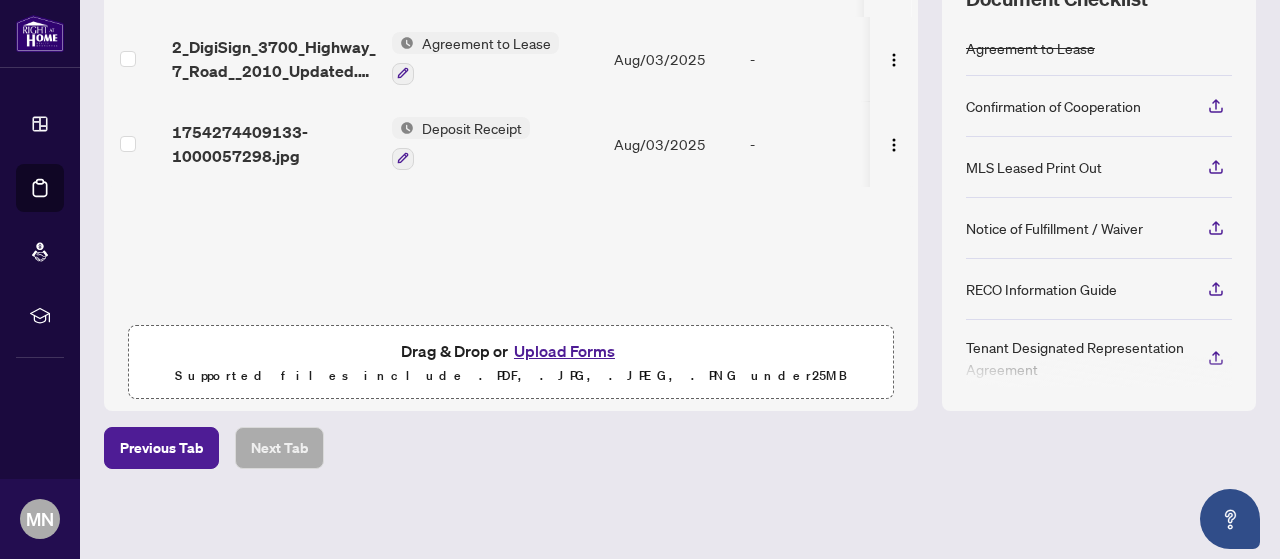 click on "Upload Forms" at bounding box center [564, 351] 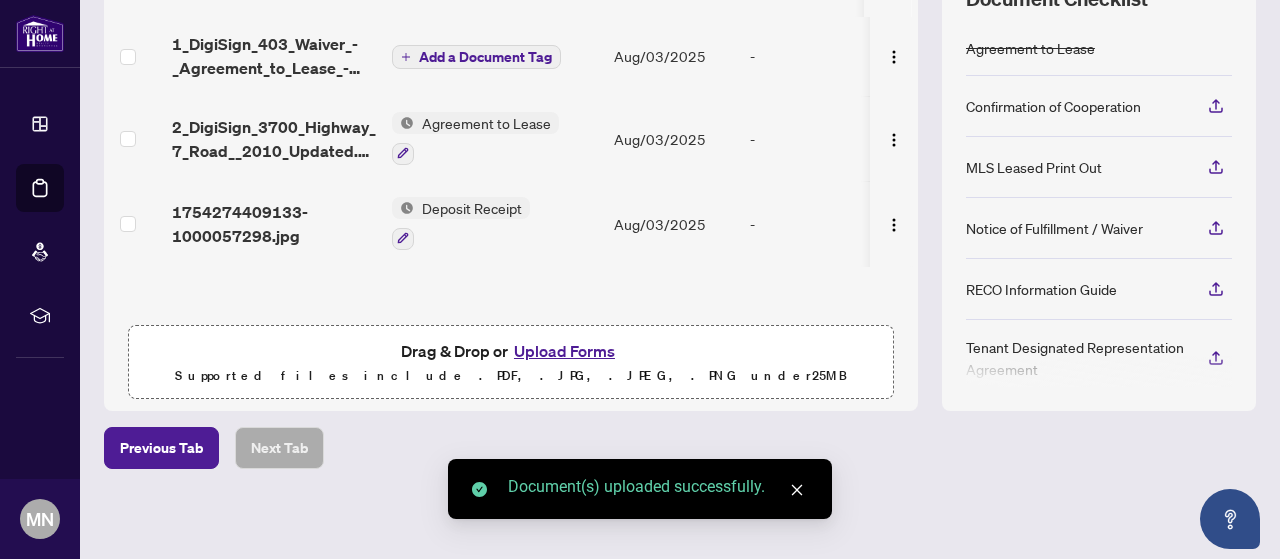 click on "Add a Document Tag" at bounding box center (485, 57) 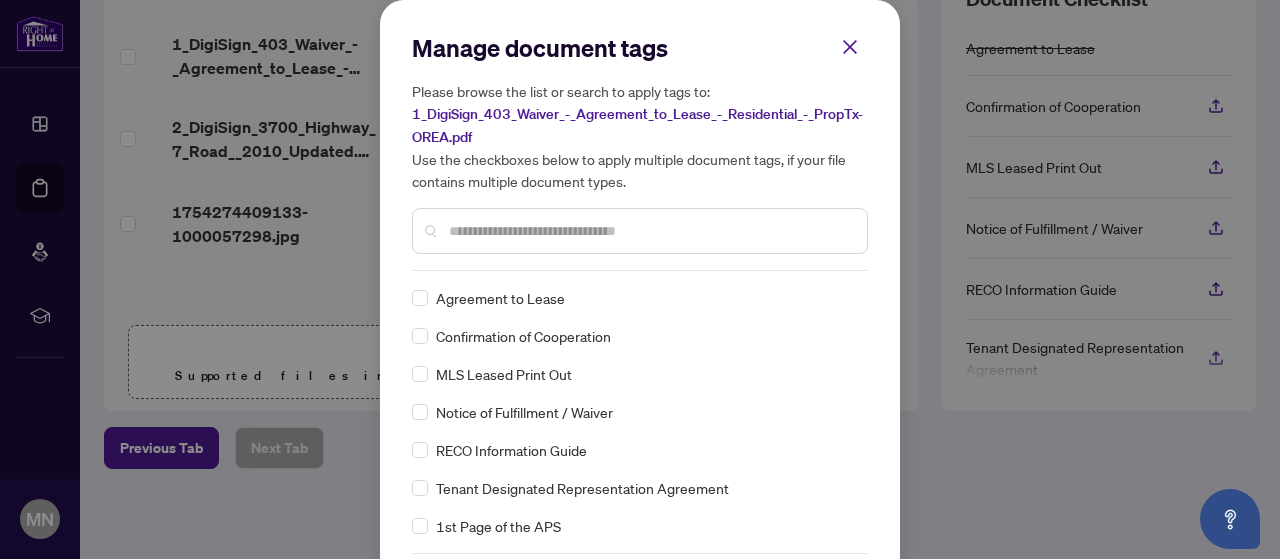 click at bounding box center (650, 231) 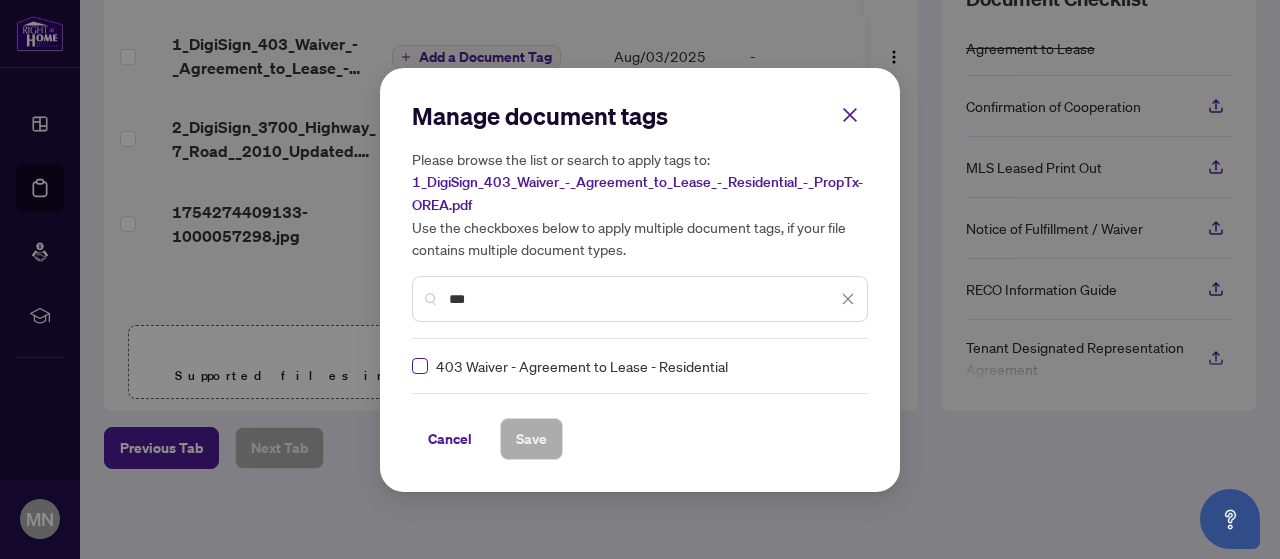type on "***" 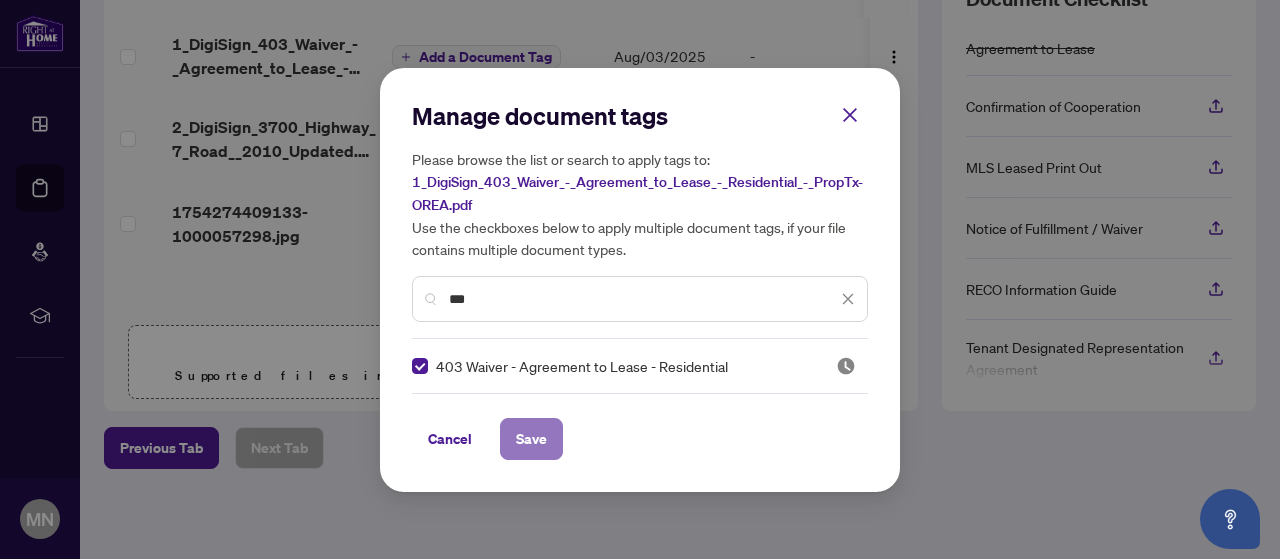 click on "Save" at bounding box center (531, 439) 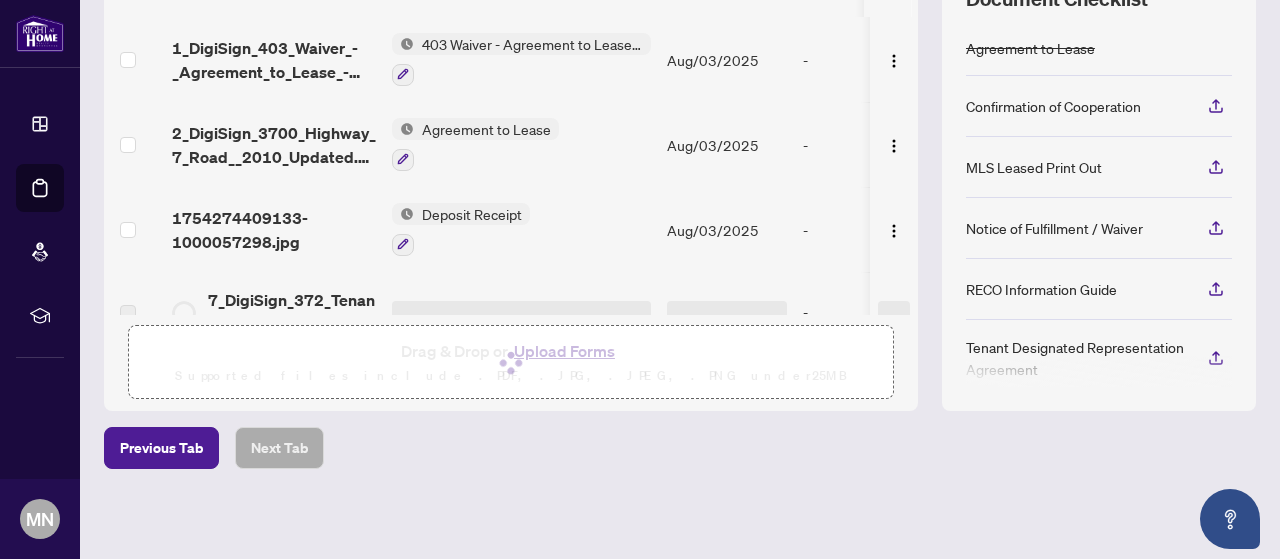scroll, scrollTop: 1, scrollLeft: 0, axis: vertical 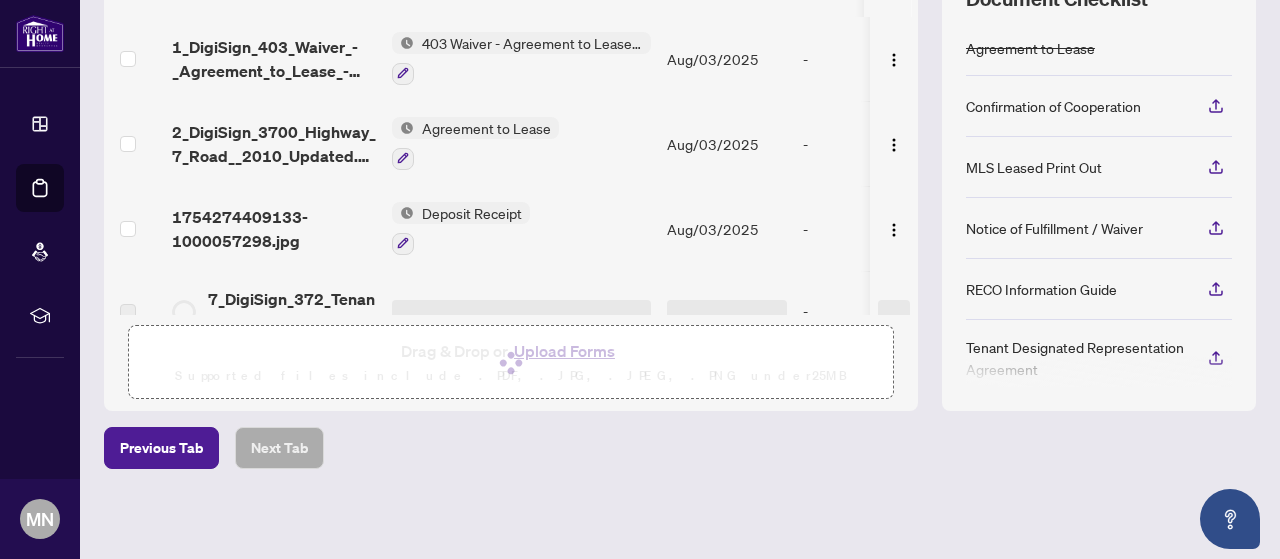 click at bounding box center (511, 363) 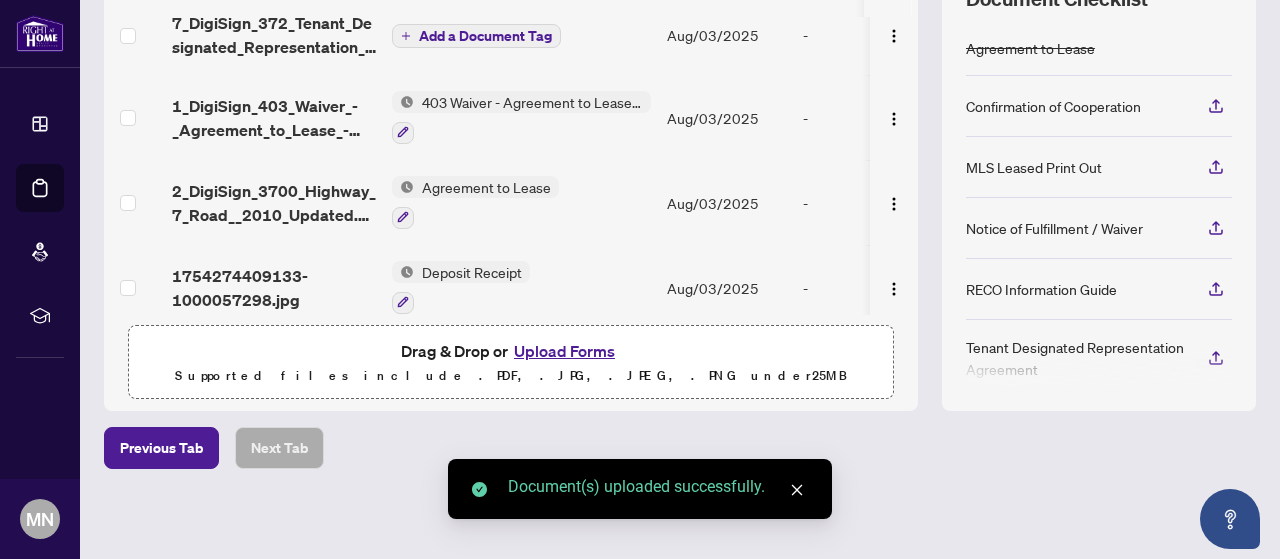 scroll, scrollTop: 0, scrollLeft: 0, axis: both 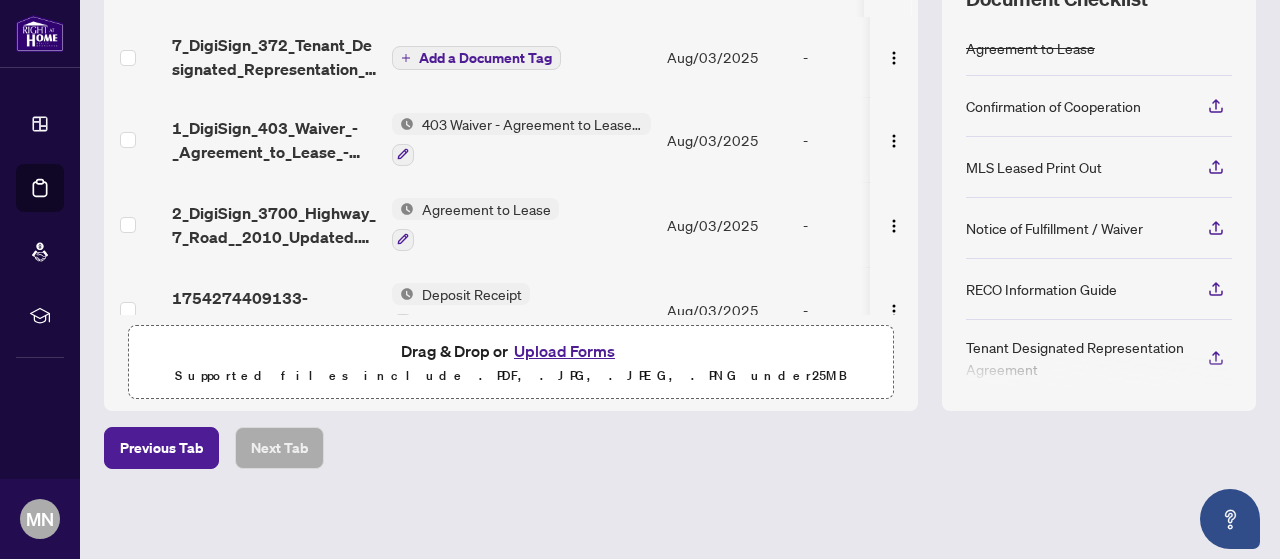 click on "Add a Document Tag" at bounding box center (485, 58) 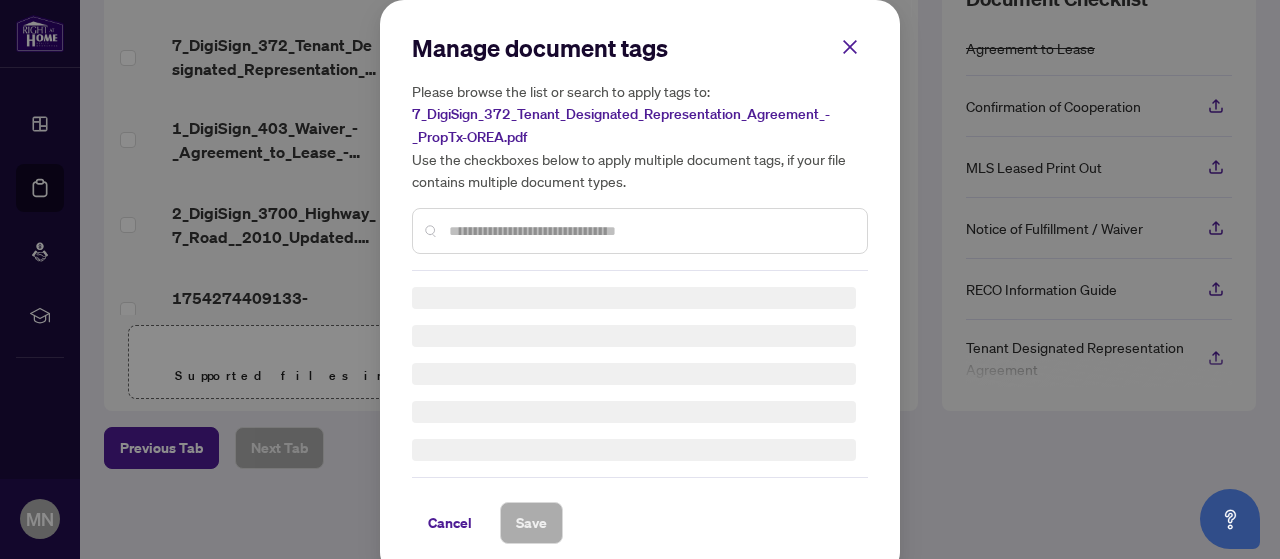 click at bounding box center [640, 231] 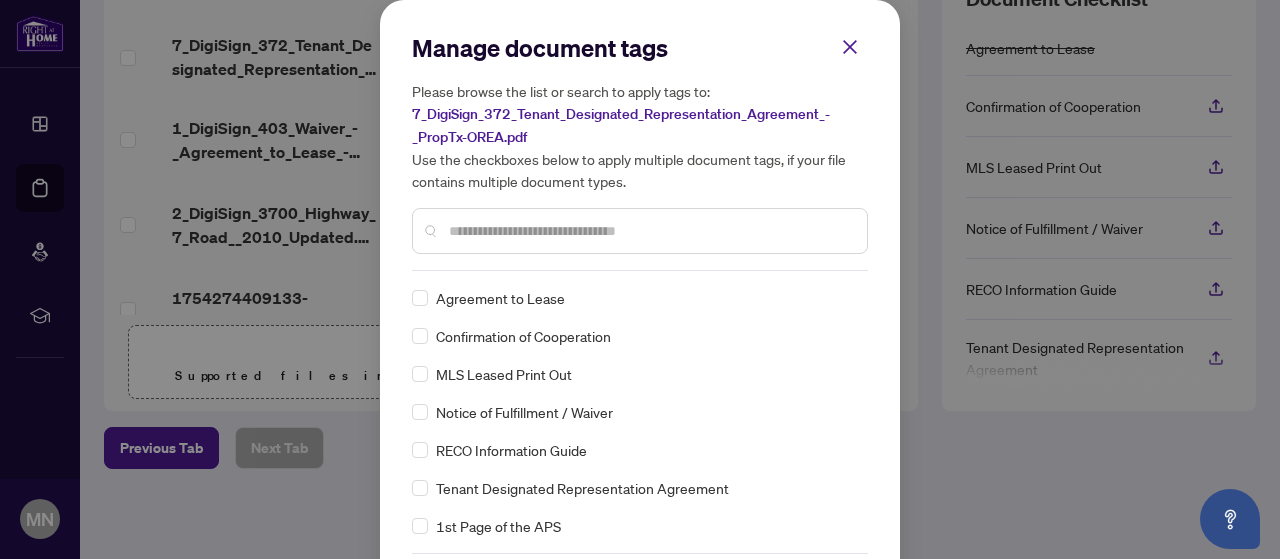 click at bounding box center (650, 231) 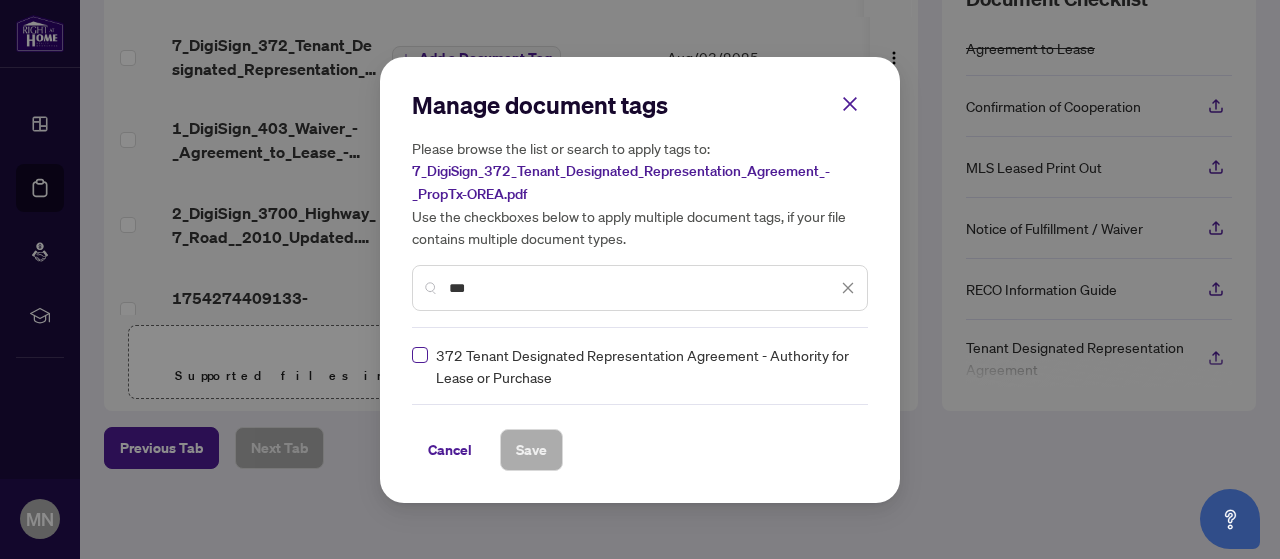 type on "***" 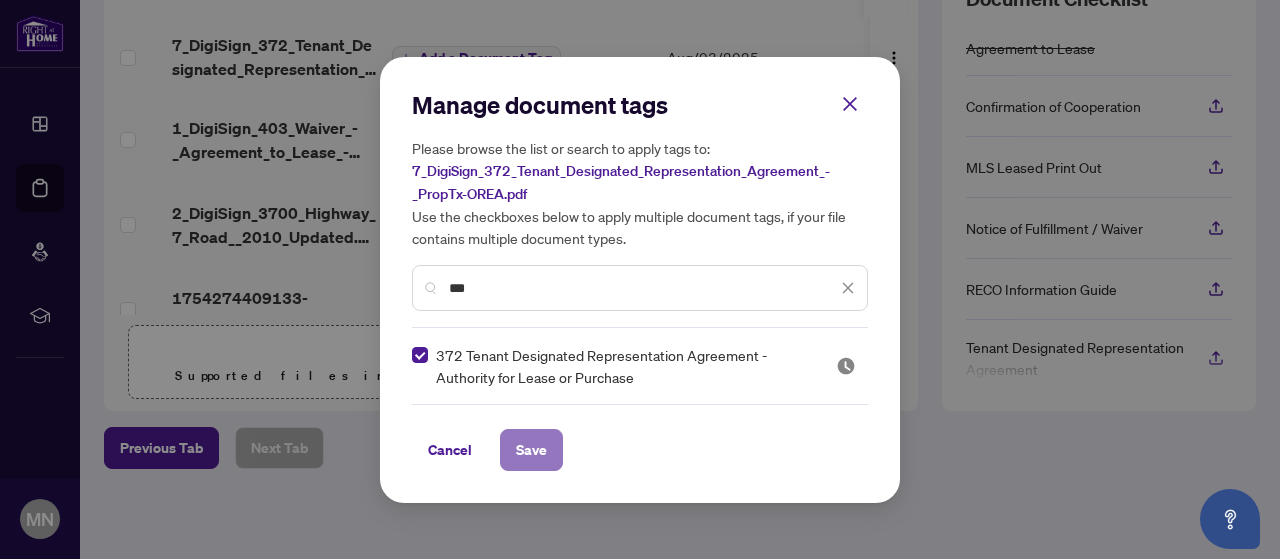 click on "Save" at bounding box center (531, 450) 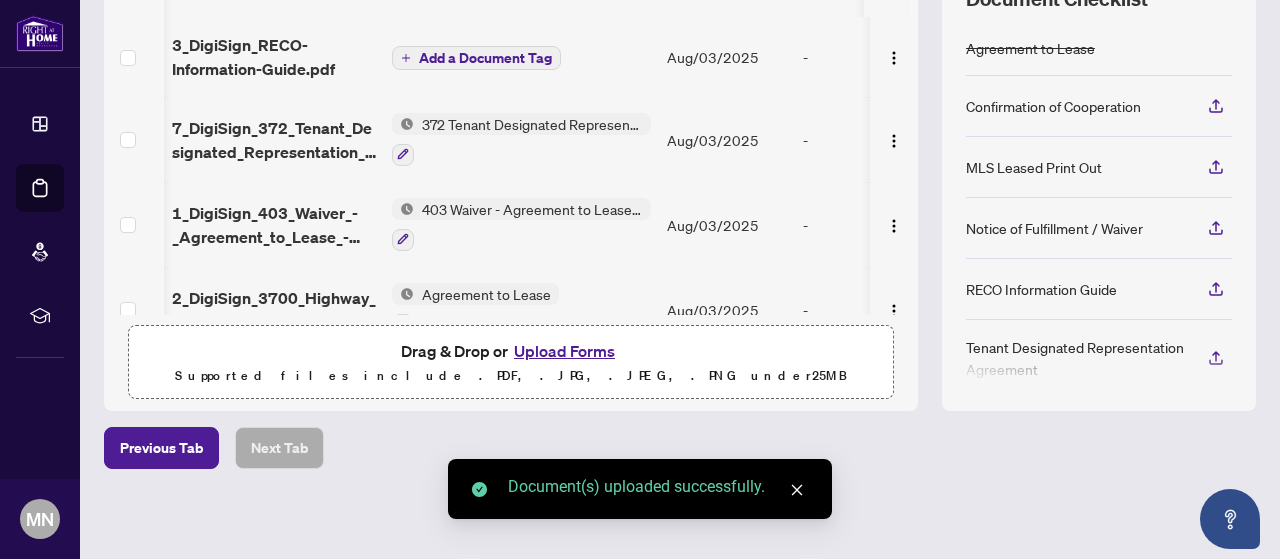 scroll, scrollTop: 0, scrollLeft: 1, axis: horizontal 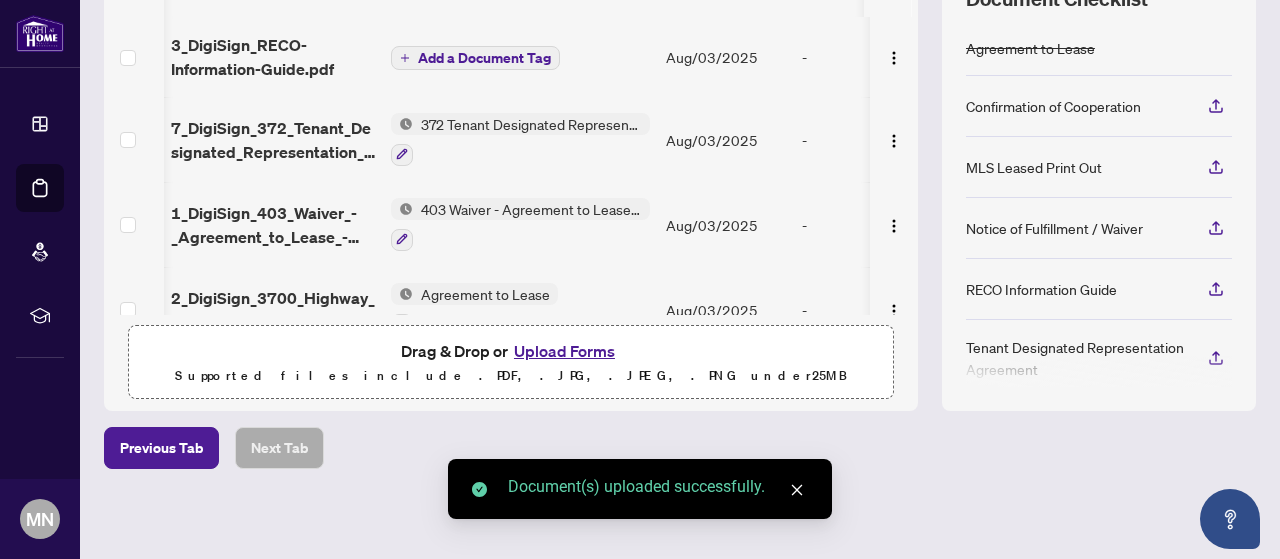 click on "Add a Document Tag" at bounding box center [484, 58] 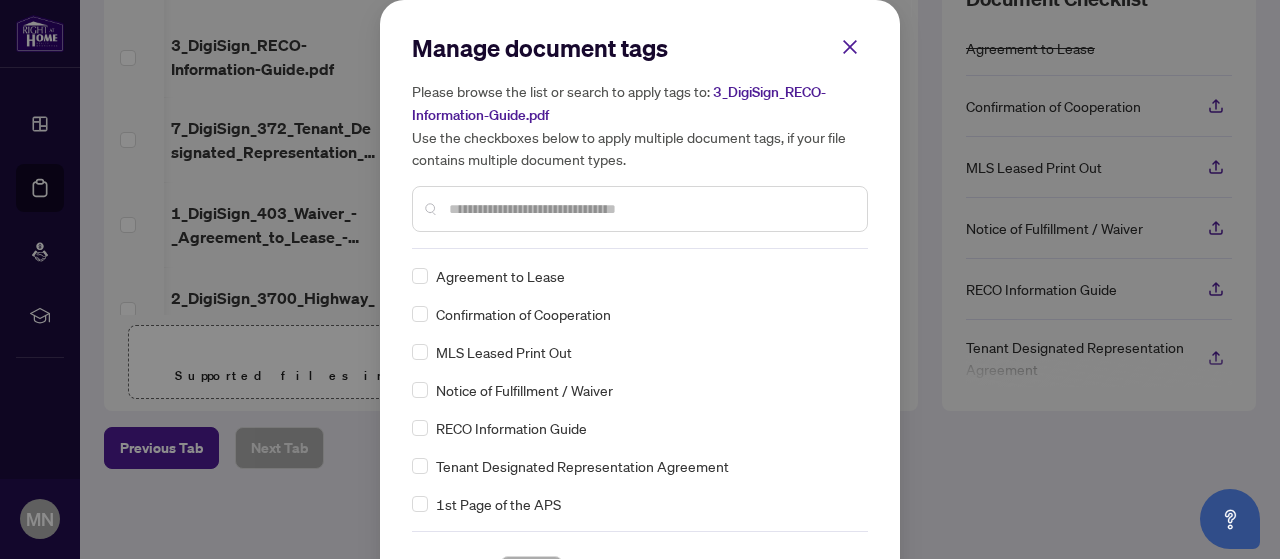 click at bounding box center (650, 209) 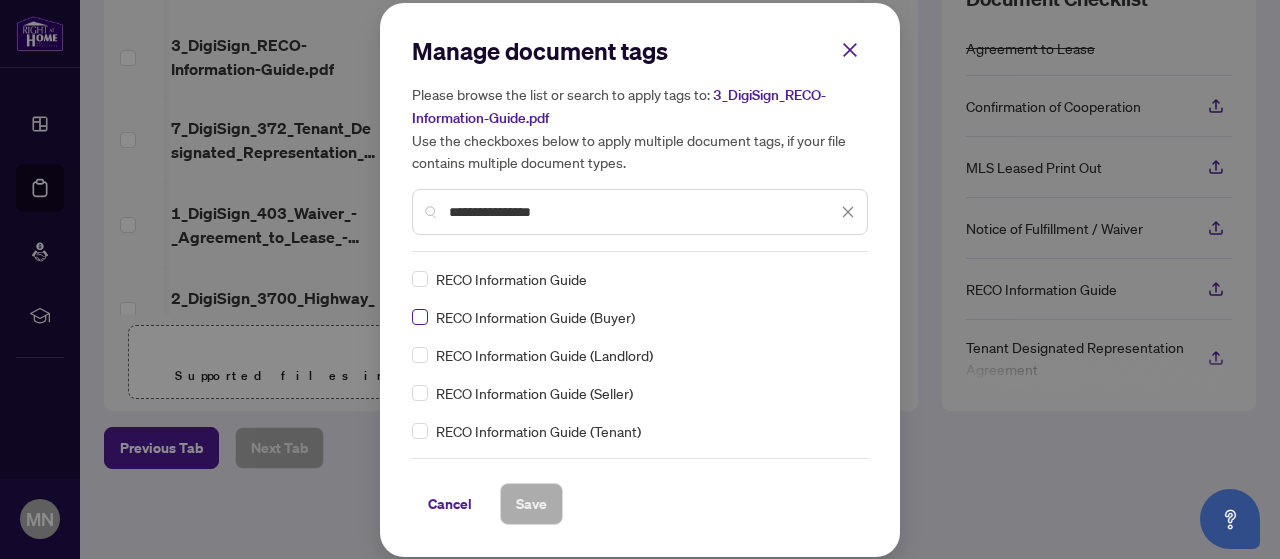 type on "**********" 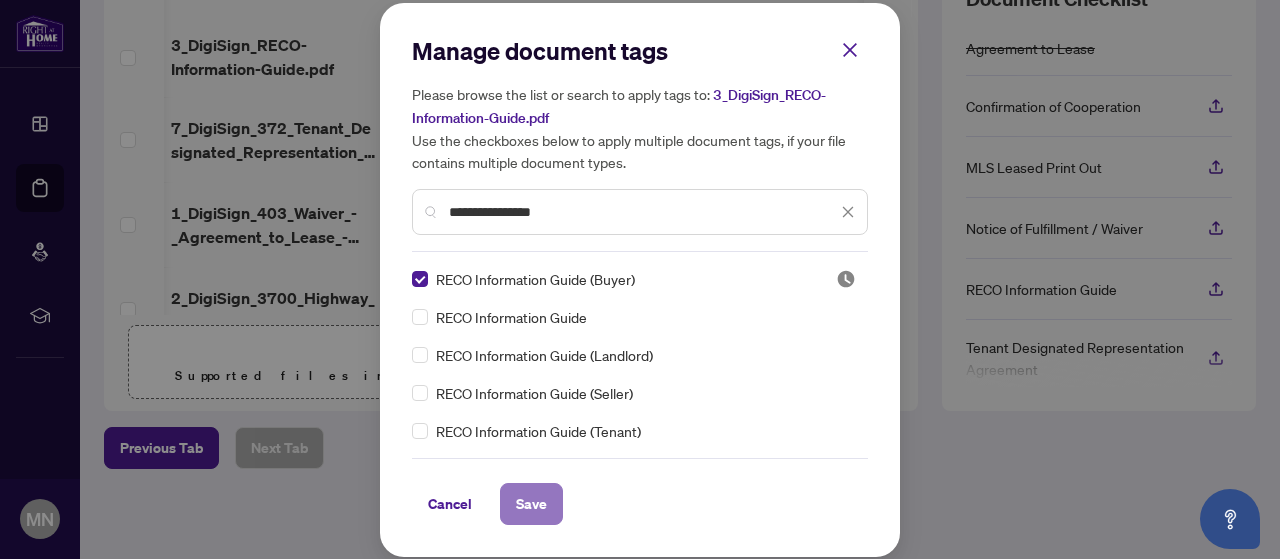 click on "Save" at bounding box center (531, 504) 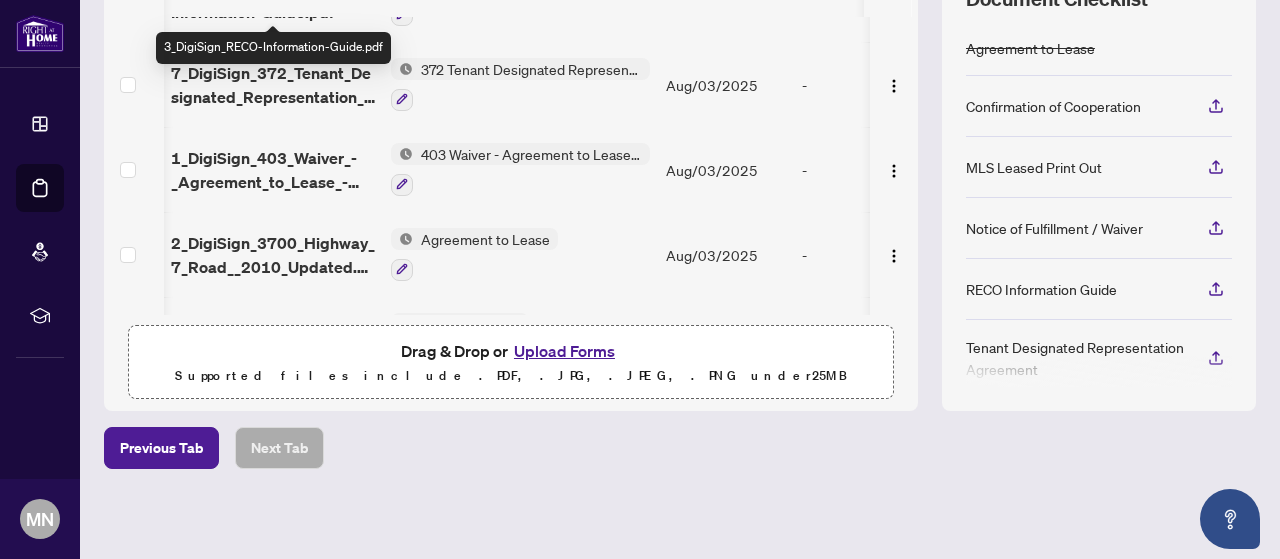 scroll, scrollTop: 62, scrollLeft: 1, axis: both 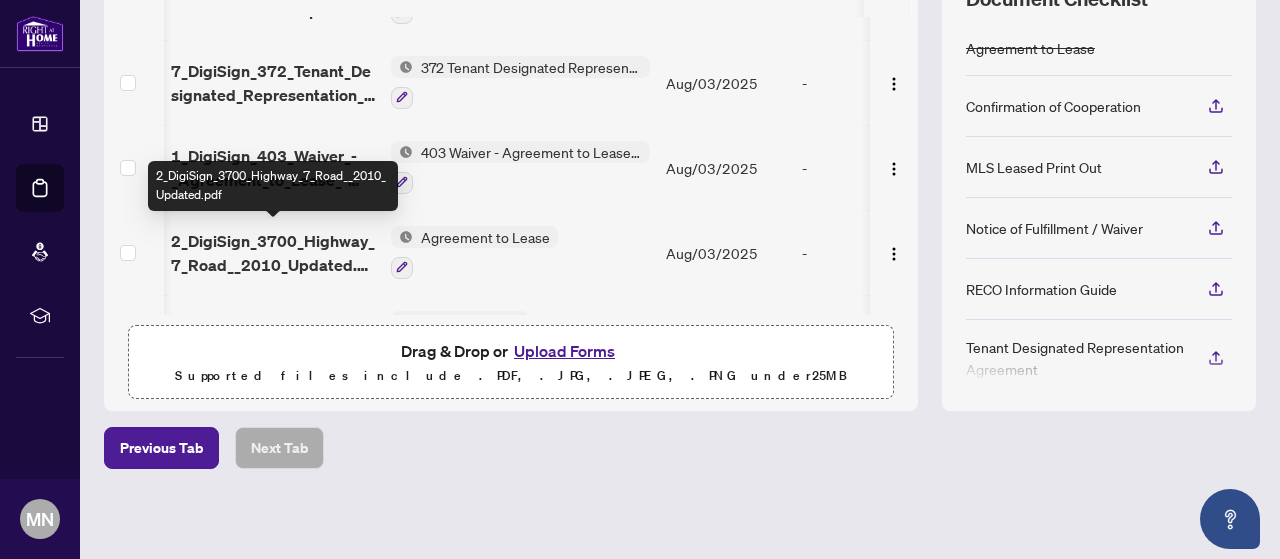 click on "2_DigiSign_3700_Highway_7_Road__2010_Updated.pdf" at bounding box center (273, 253) 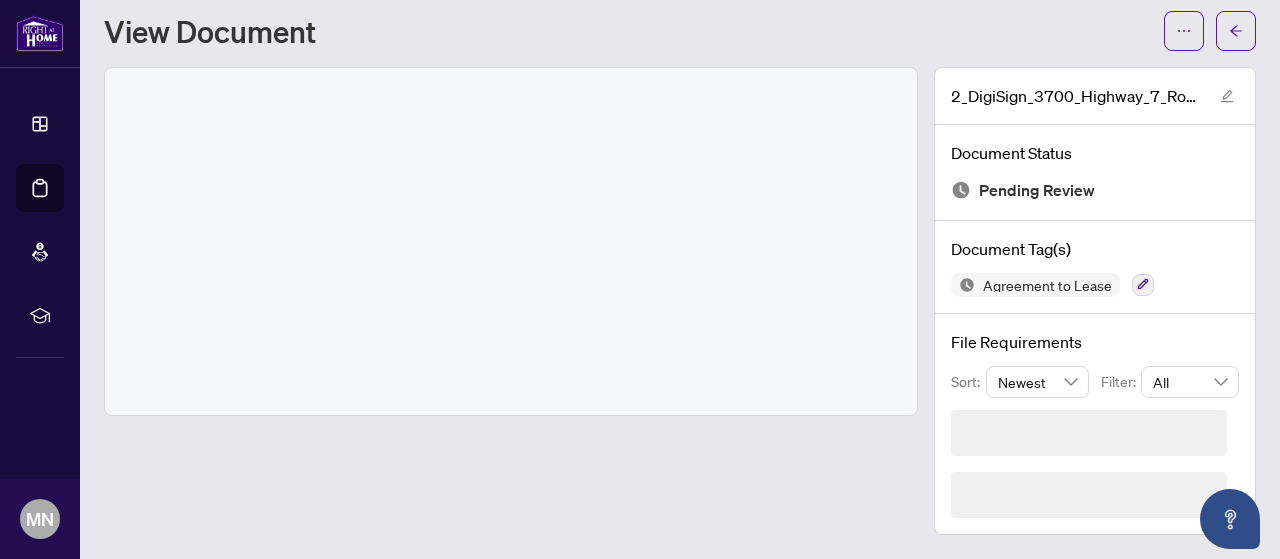 scroll, scrollTop: 0, scrollLeft: 0, axis: both 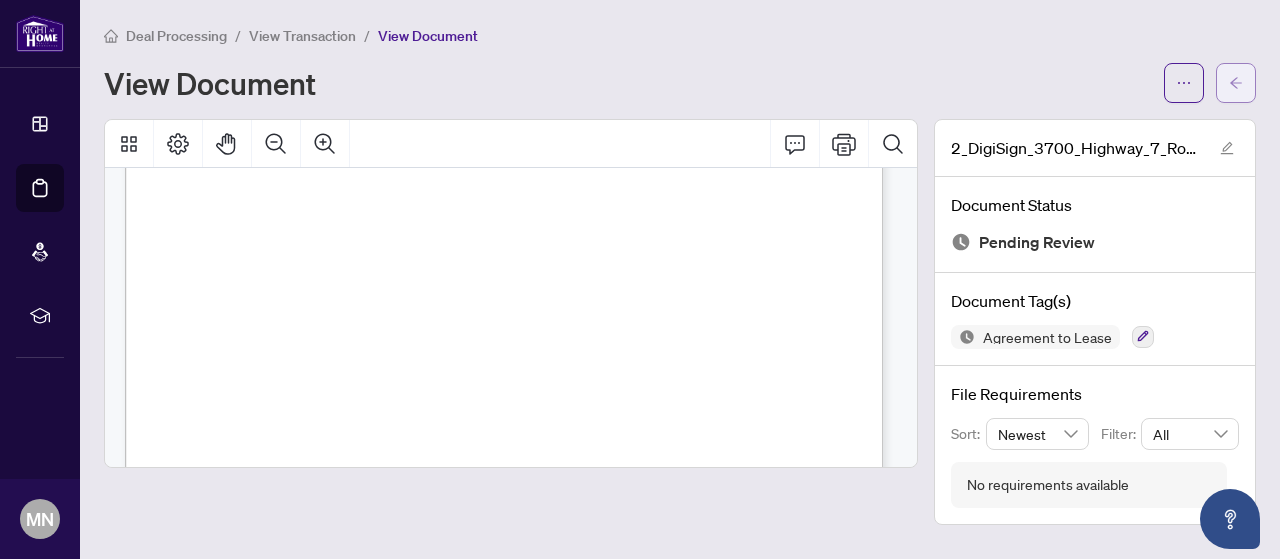 click at bounding box center (1236, 83) 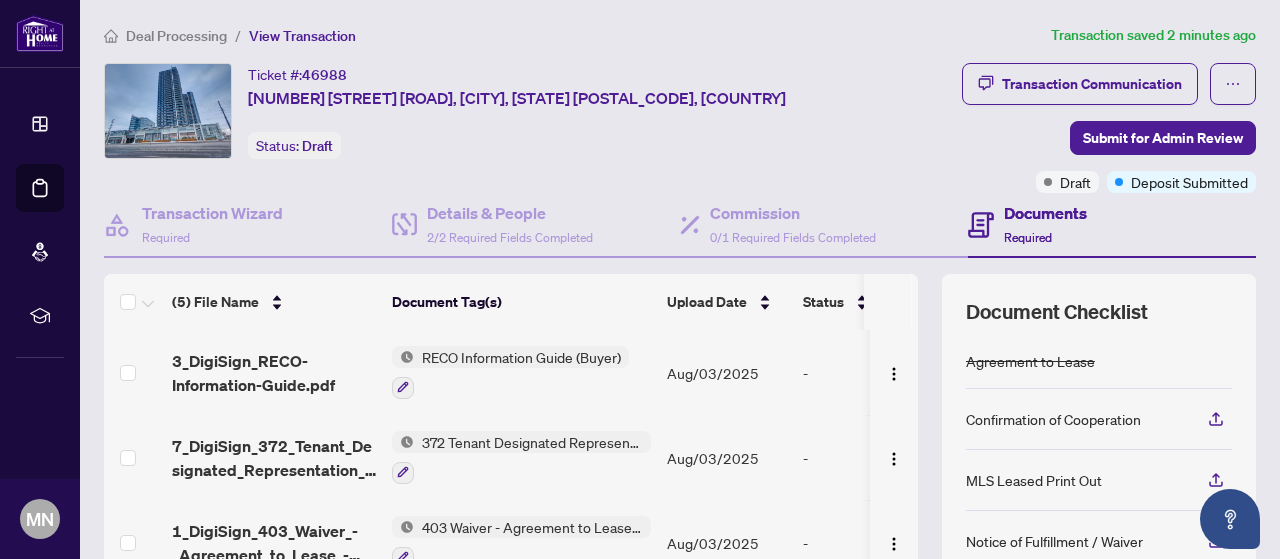 scroll, scrollTop: 130, scrollLeft: 0, axis: vertical 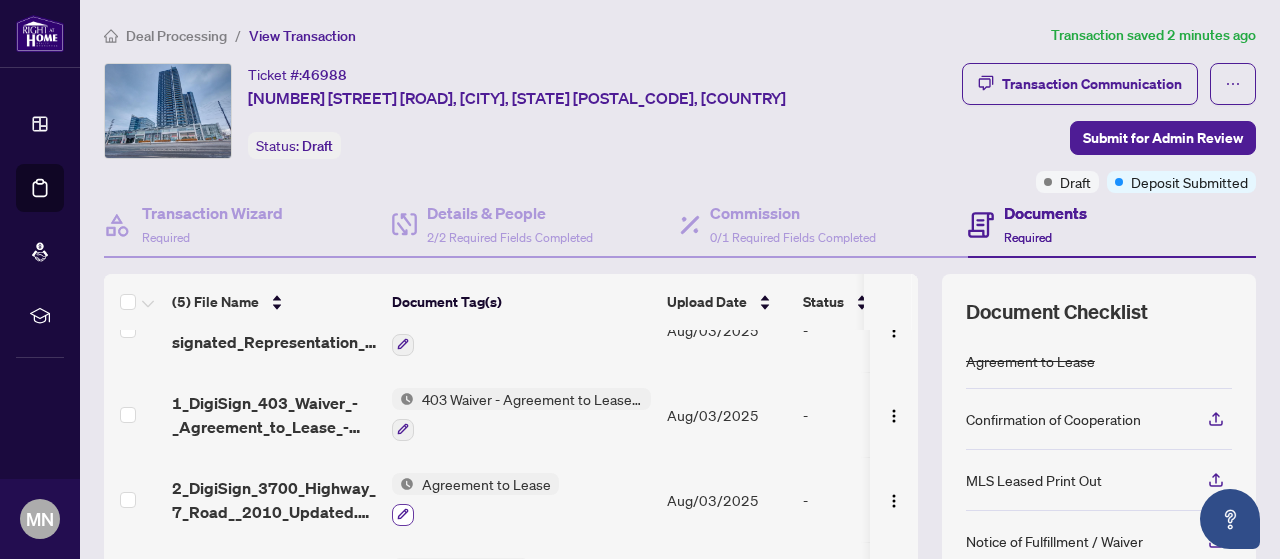 click at bounding box center [403, 515] 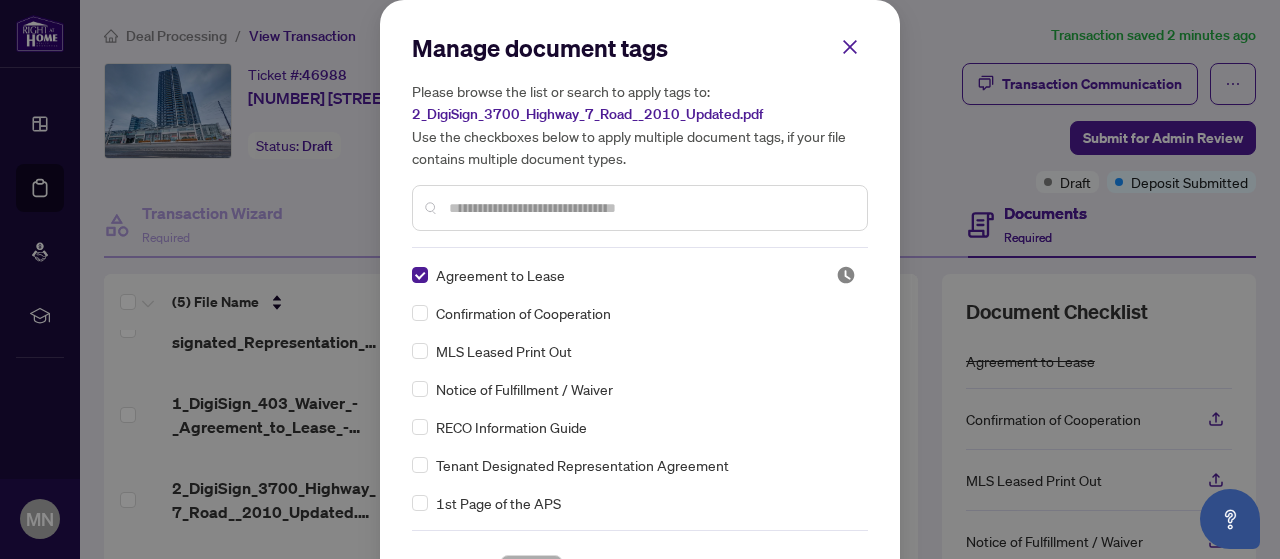 click at bounding box center (650, 208) 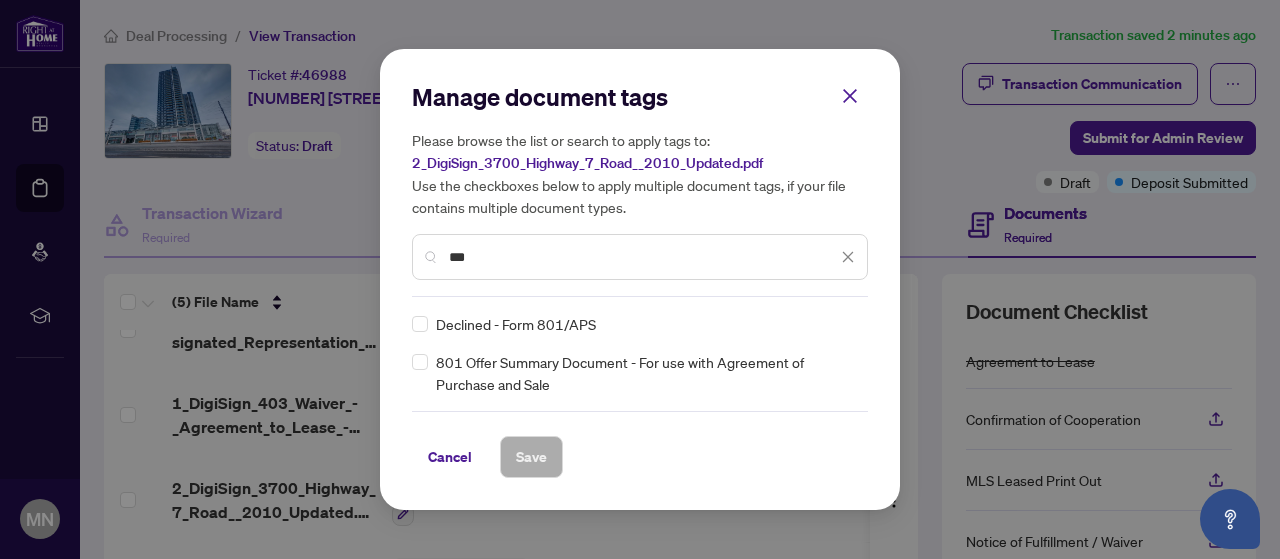 type on "***" 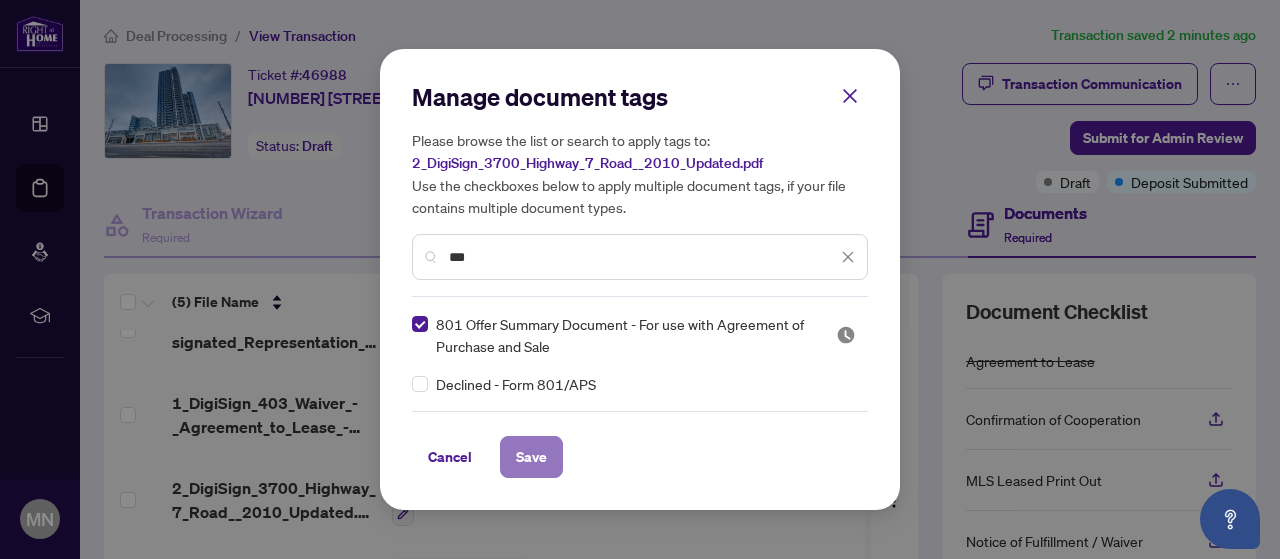 click on "Save" at bounding box center (531, 457) 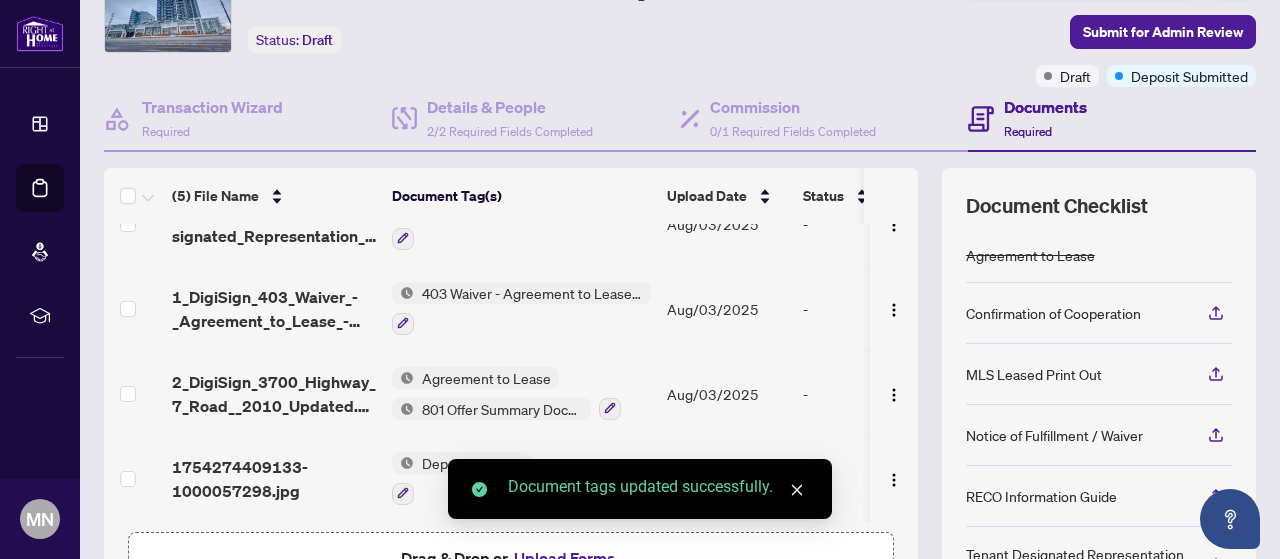 scroll, scrollTop: 110, scrollLeft: 0, axis: vertical 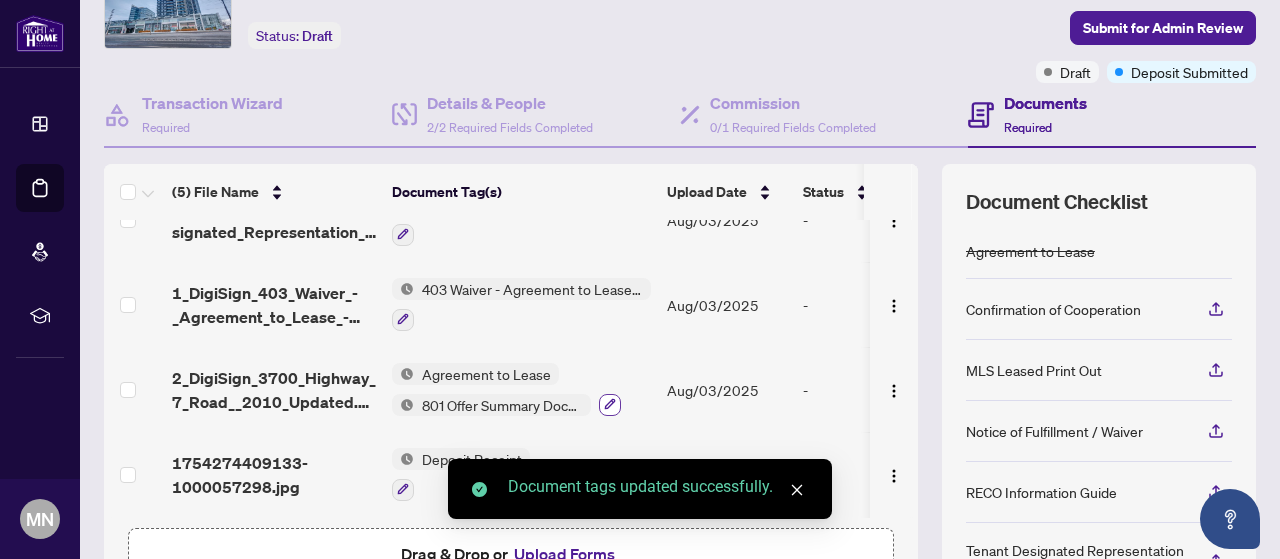 click 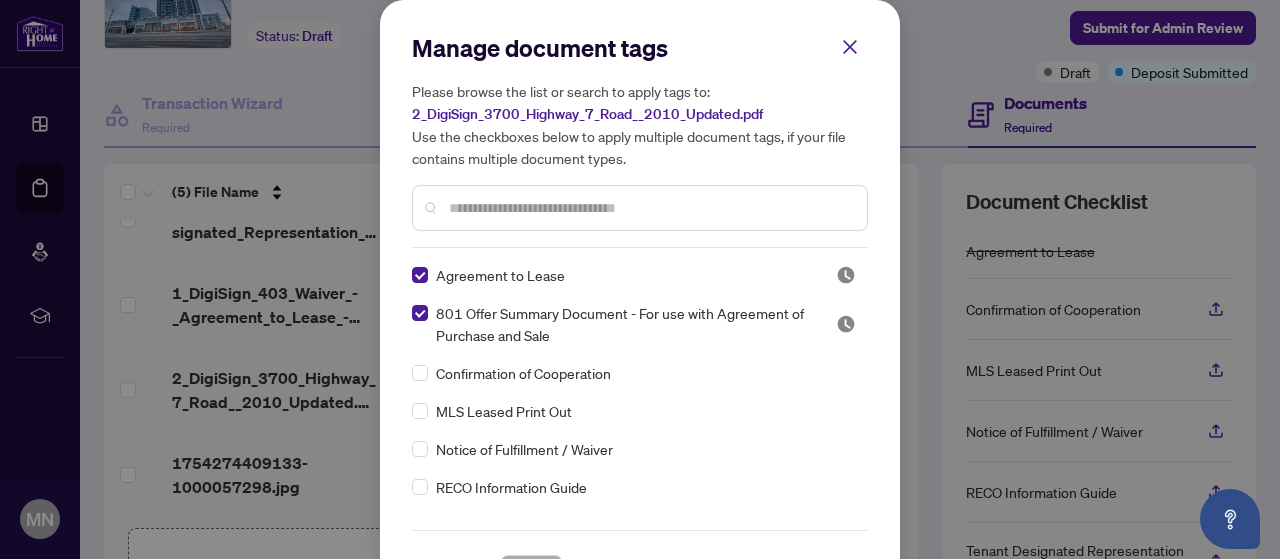 click at bounding box center (650, 208) 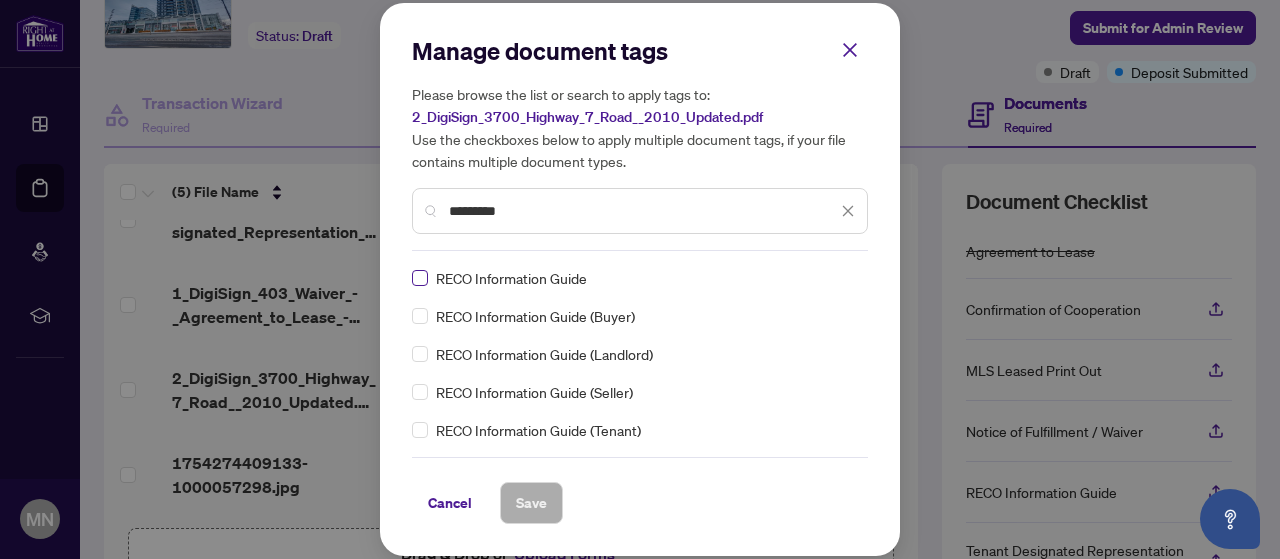 type on "*********" 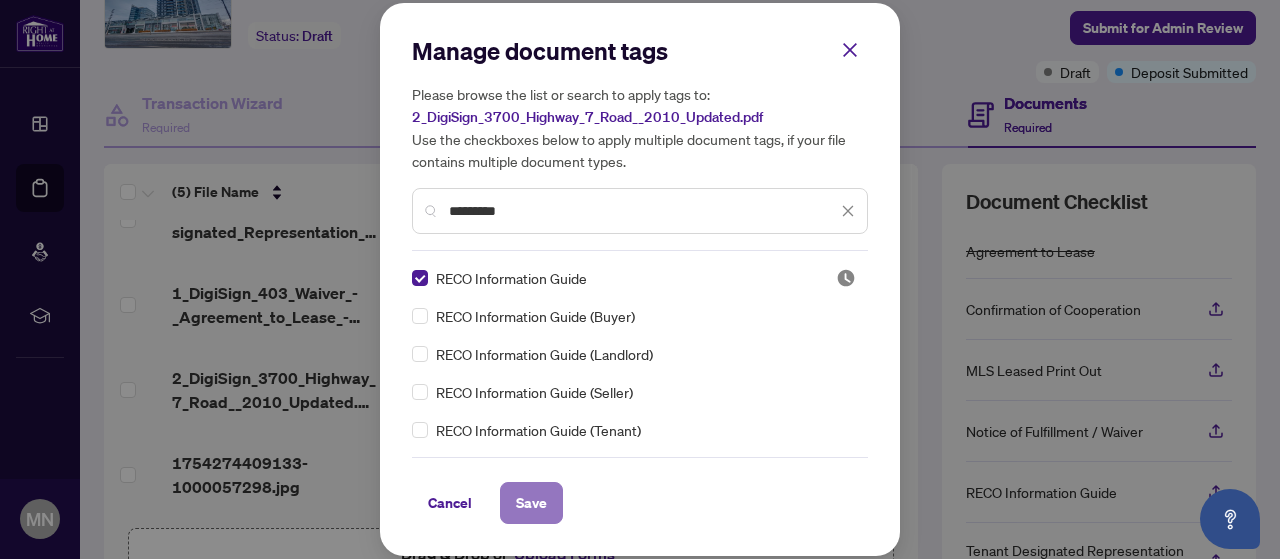 click on "Save" at bounding box center (531, 503) 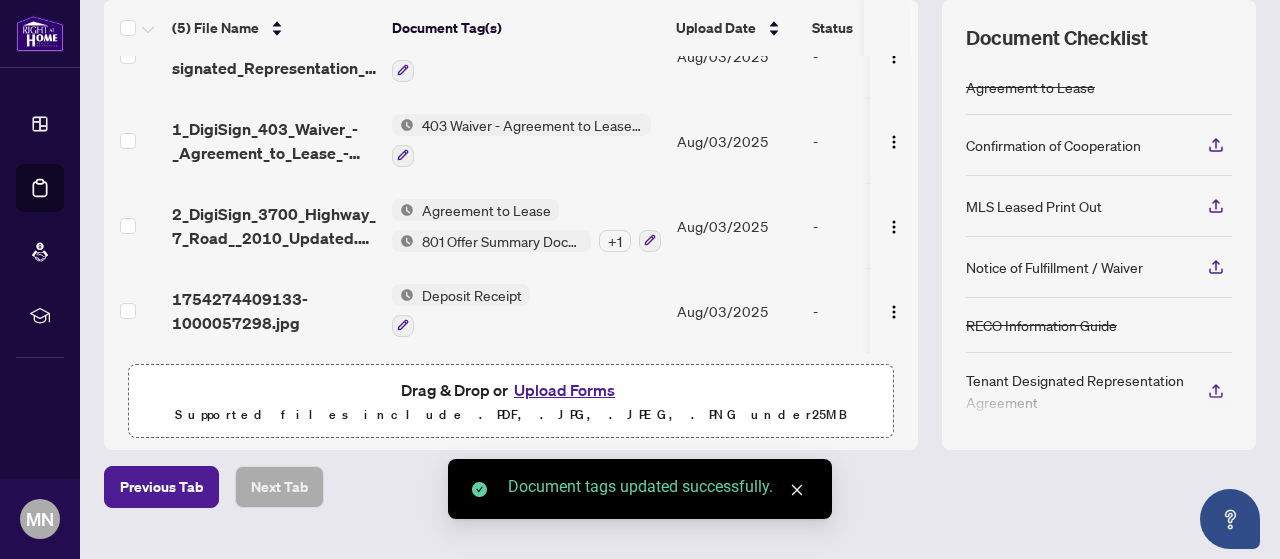 scroll, scrollTop: 275, scrollLeft: 0, axis: vertical 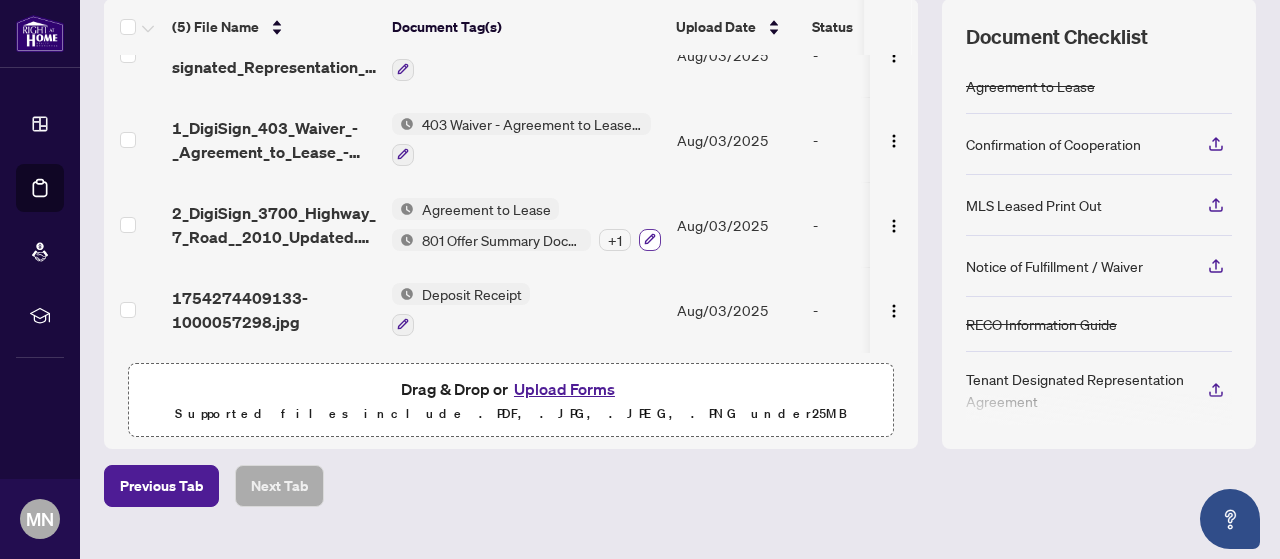 click 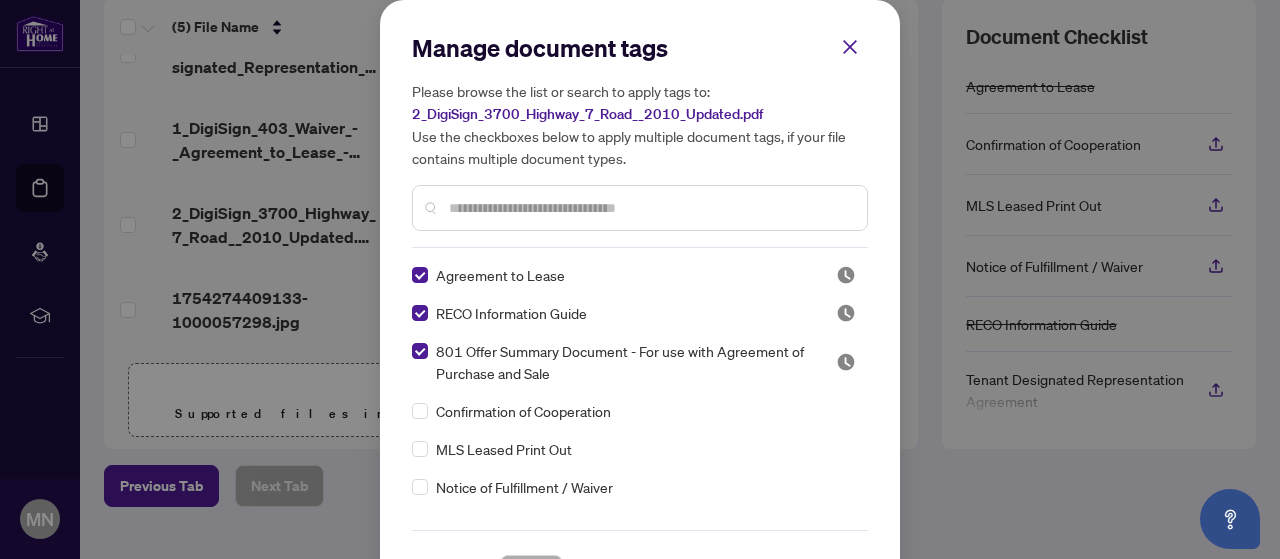 click at bounding box center (650, 208) 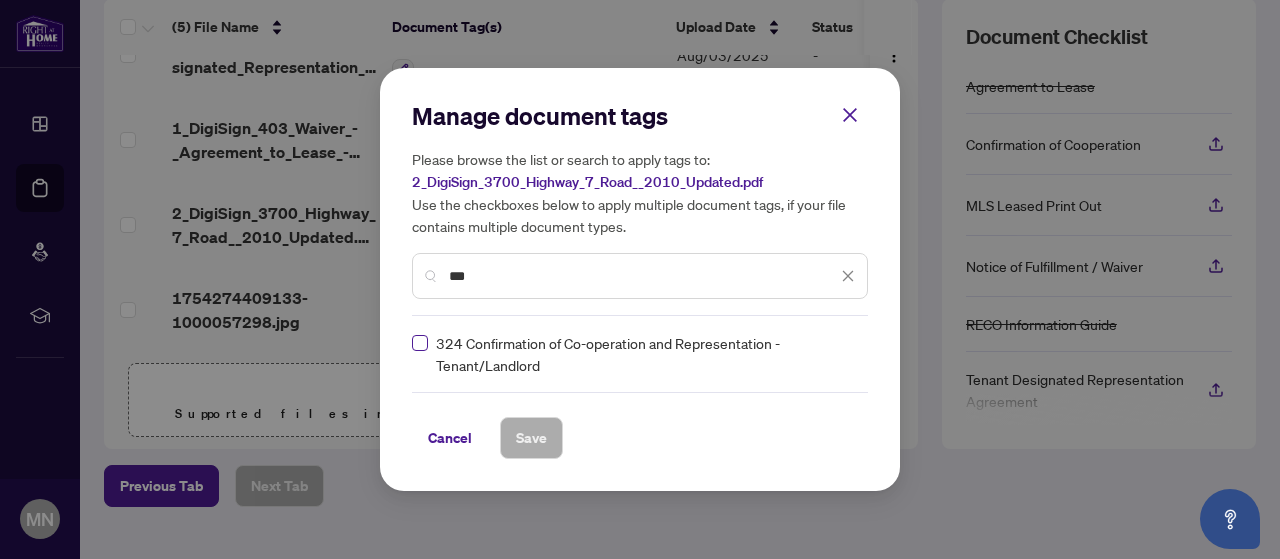 type on "***" 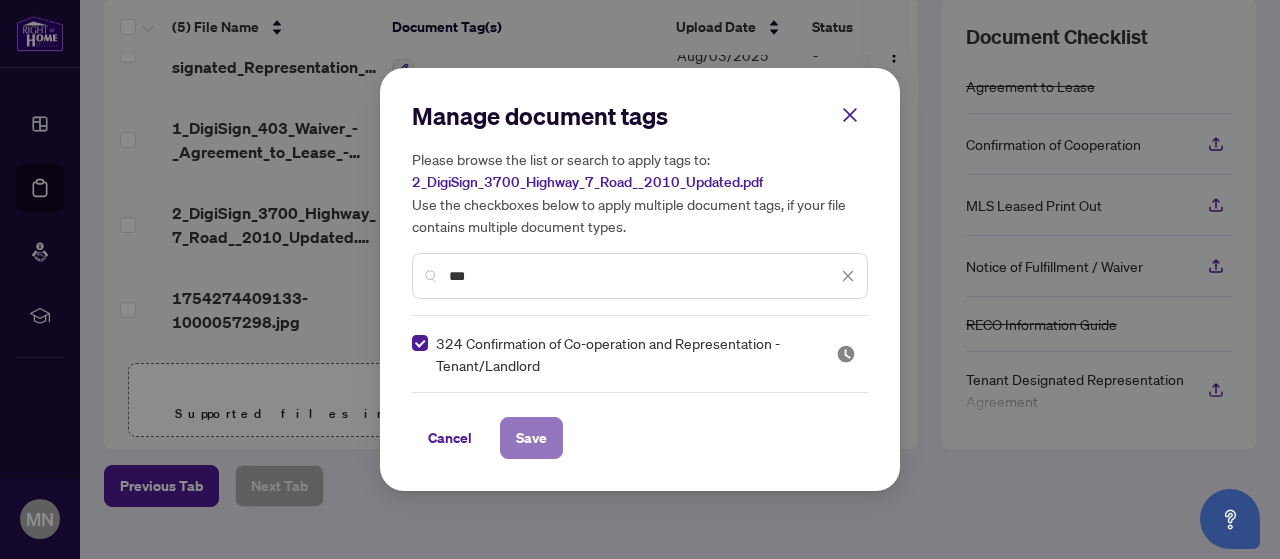 click on "Save" at bounding box center [531, 438] 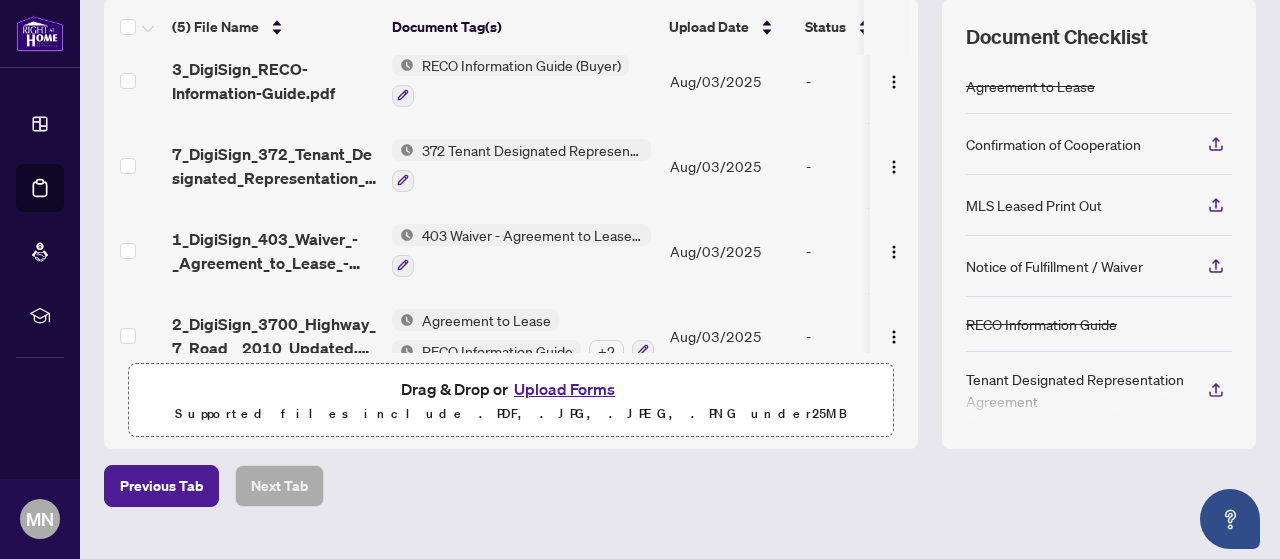 scroll, scrollTop: 0, scrollLeft: 0, axis: both 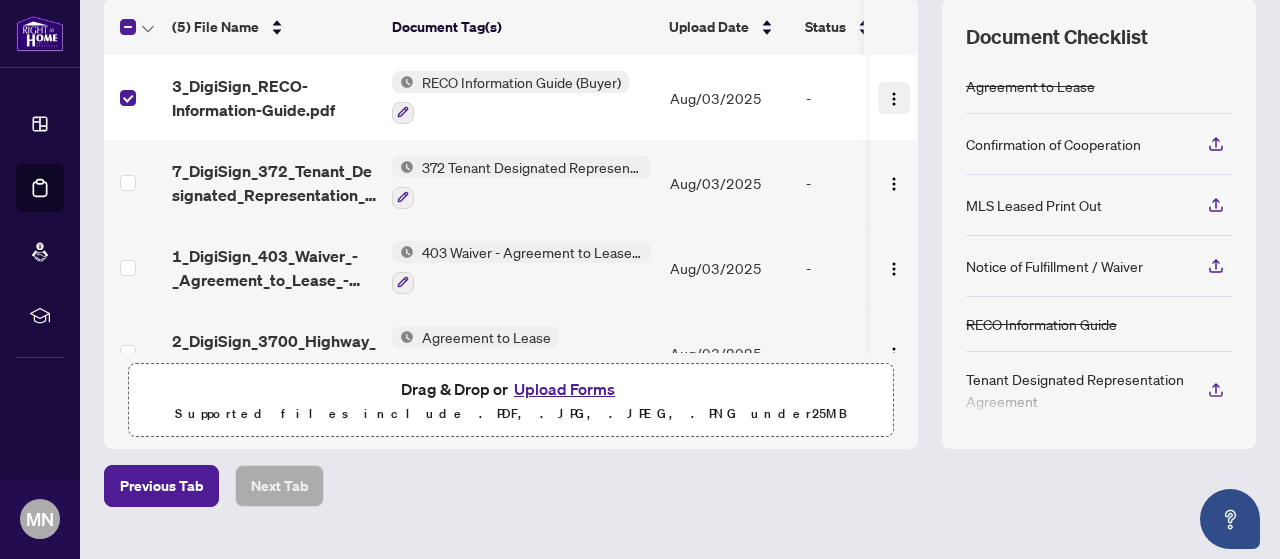 click at bounding box center [894, 99] 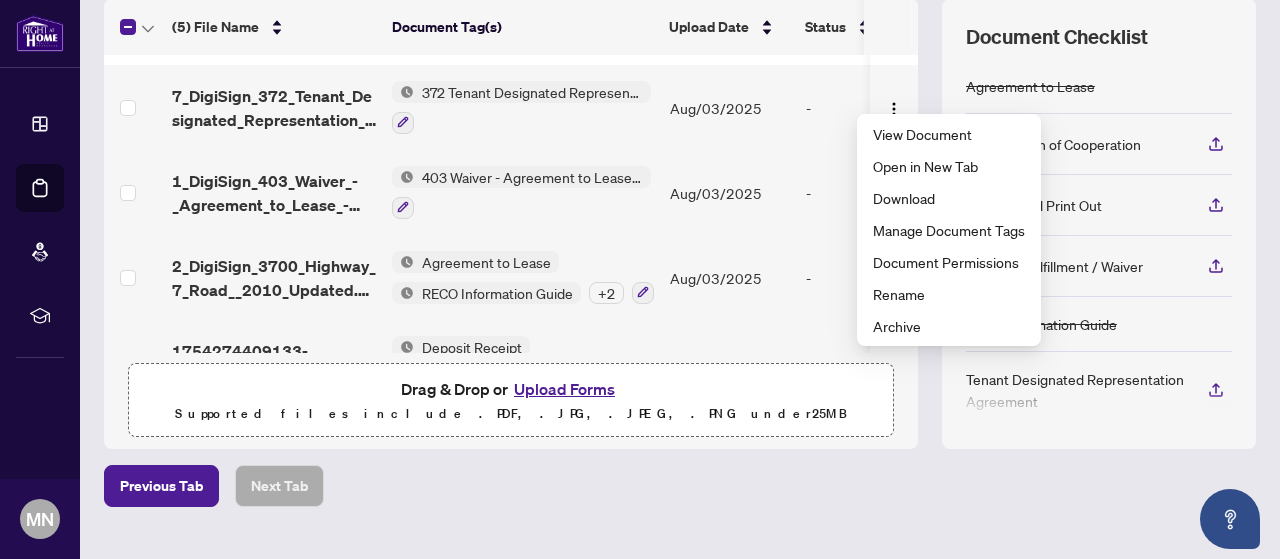 scroll, scrollTop: 0, scrollLeft: 0, axis: both 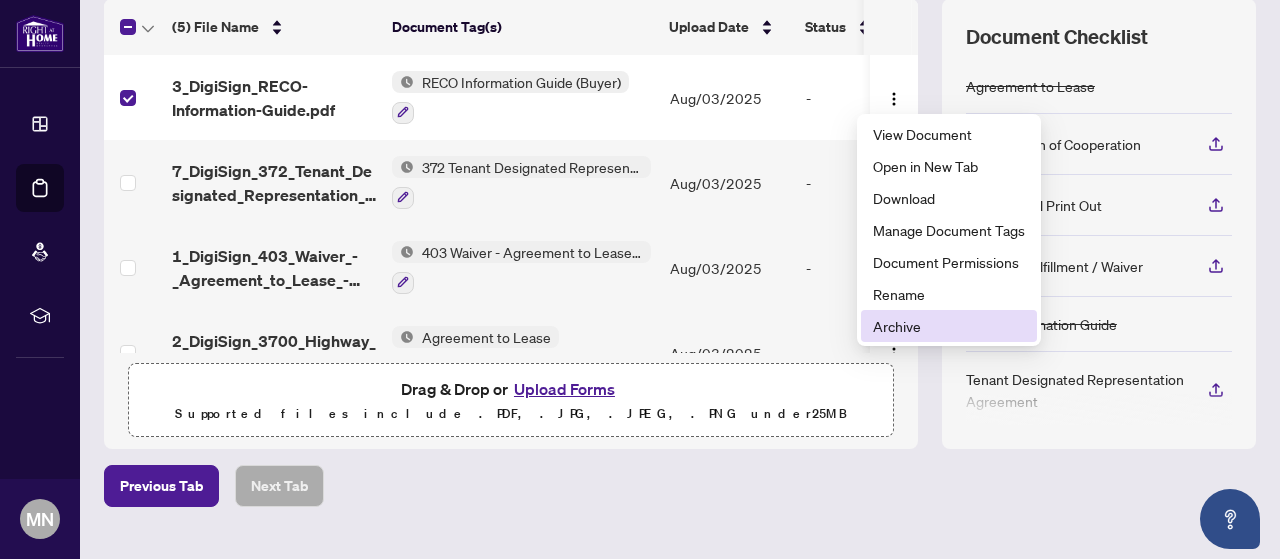click on "Archive" at bounding box center (949, 326) 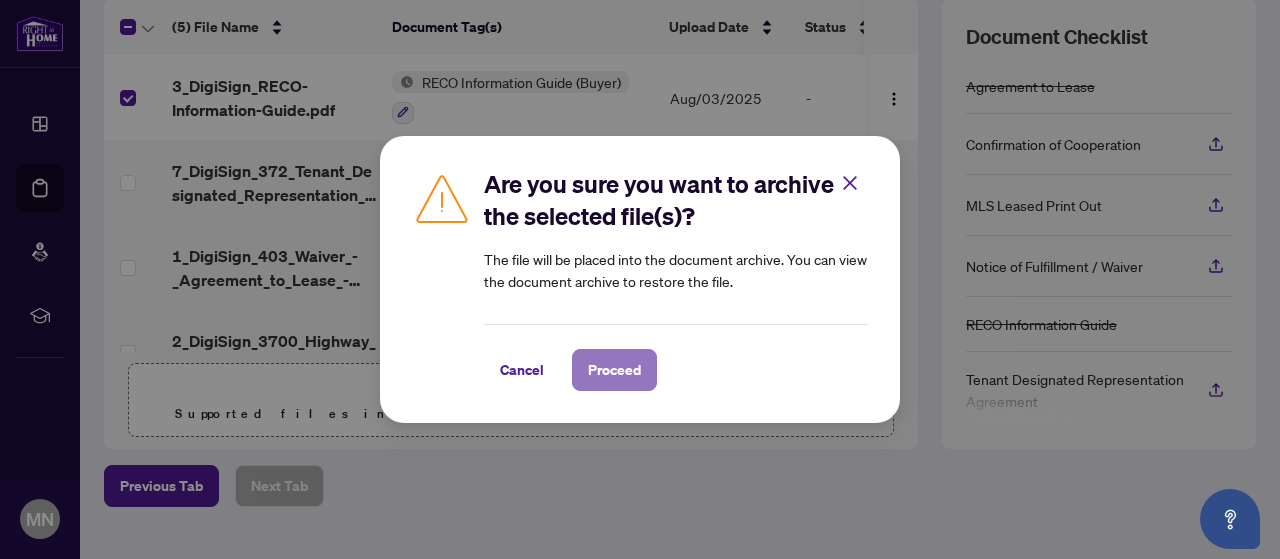 click on "Proceed" at bounding box center [614, 370] 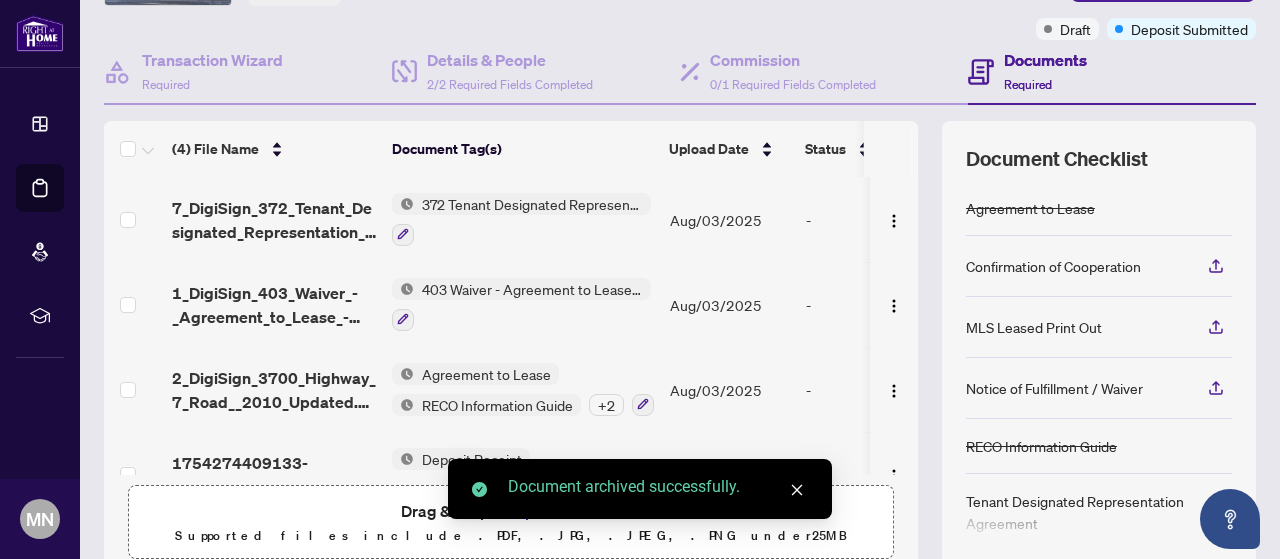 scroll, scrollTop: 160, scrollLeft: 0, axis: vertical 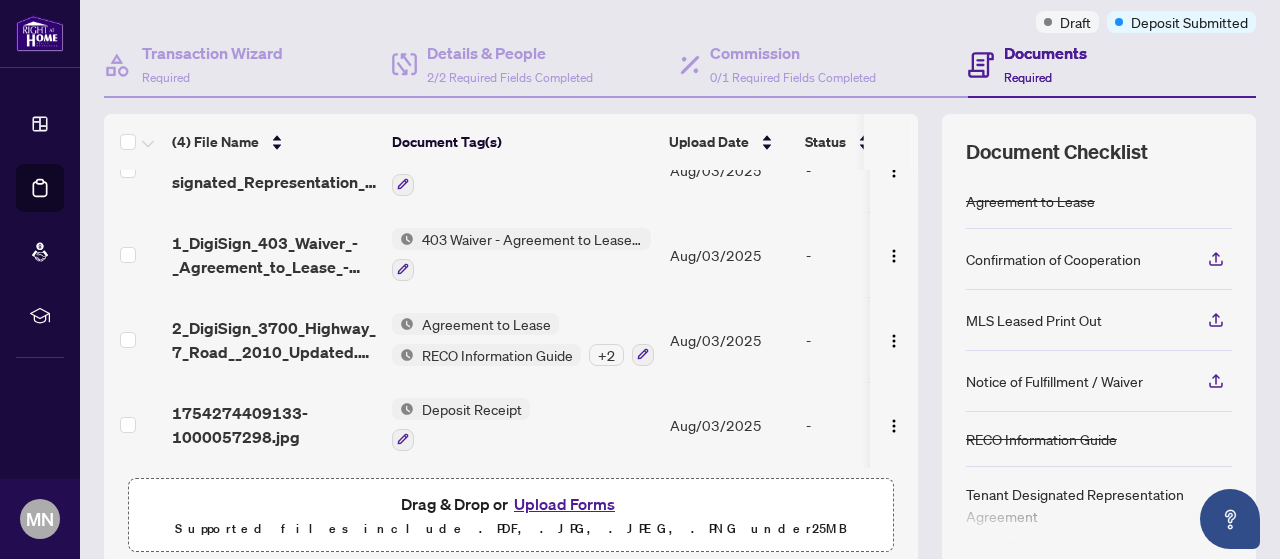 click on "Upload Forms" at bounding box center (564, 504) 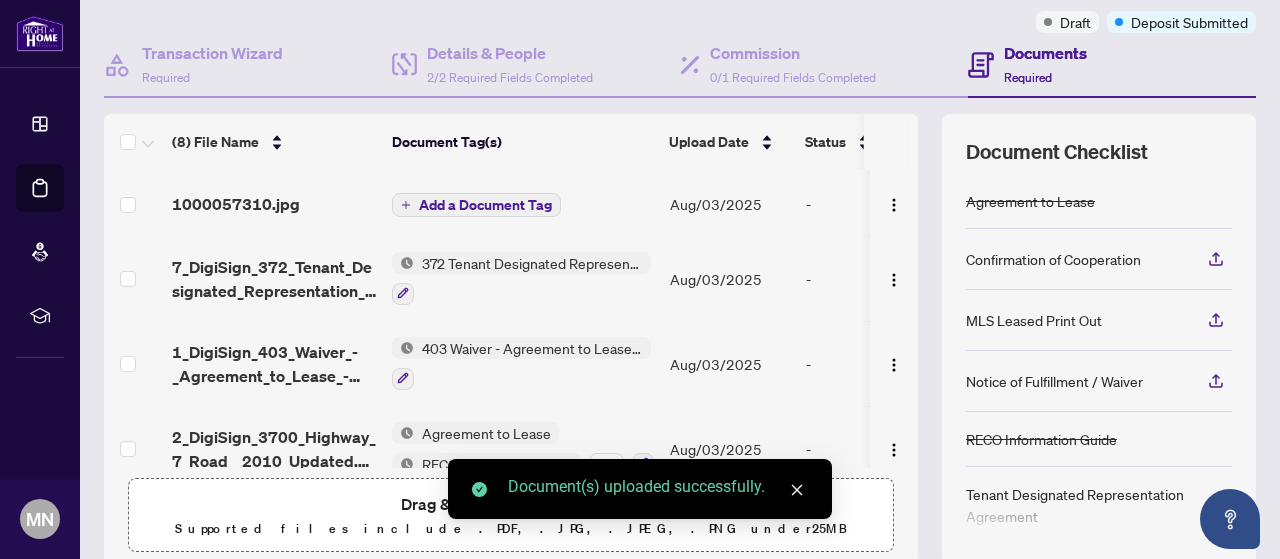 scroll, scrollTop: 0, scrollLeft: 0, axis: both 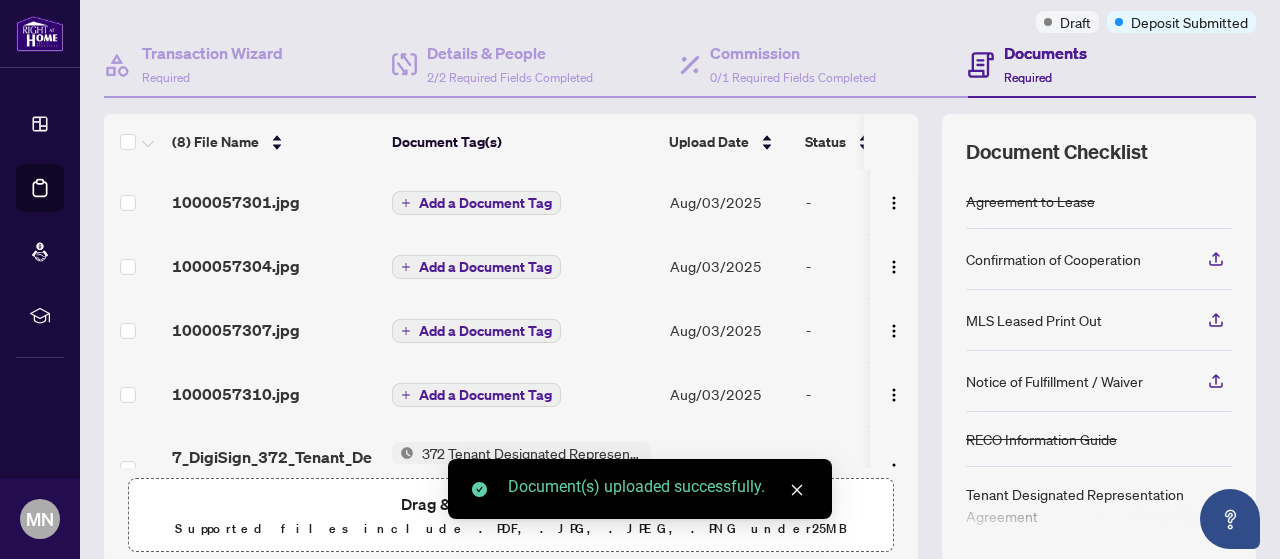 click on "Add a Document Tag" at bounding box center (485, 203) 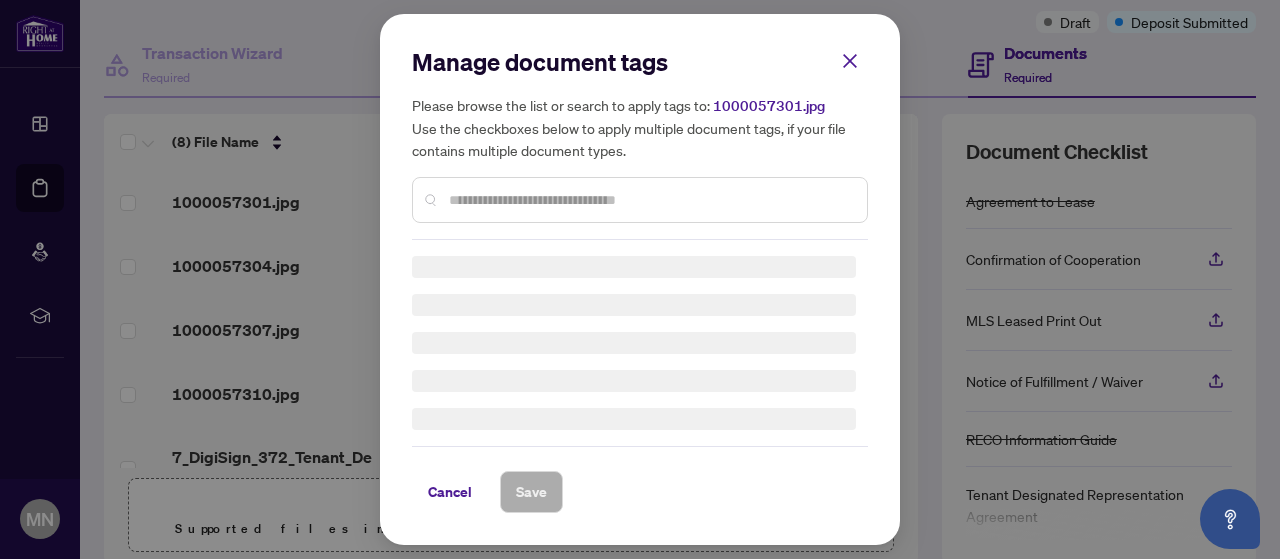 click at bounding box center (640, 200) 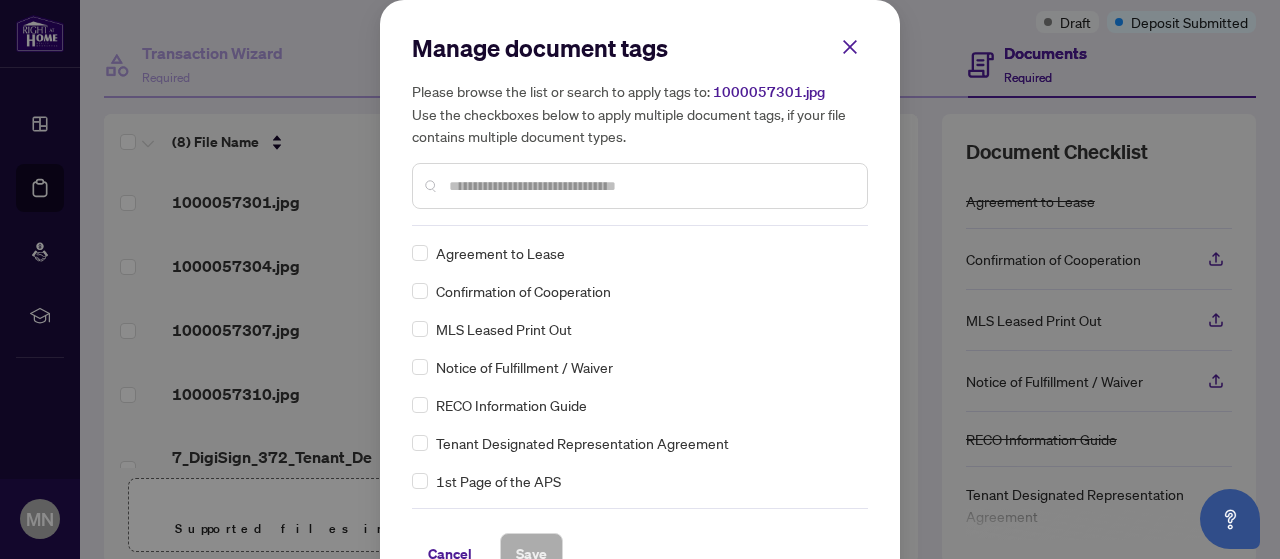 click at bounding box center [650, 186] 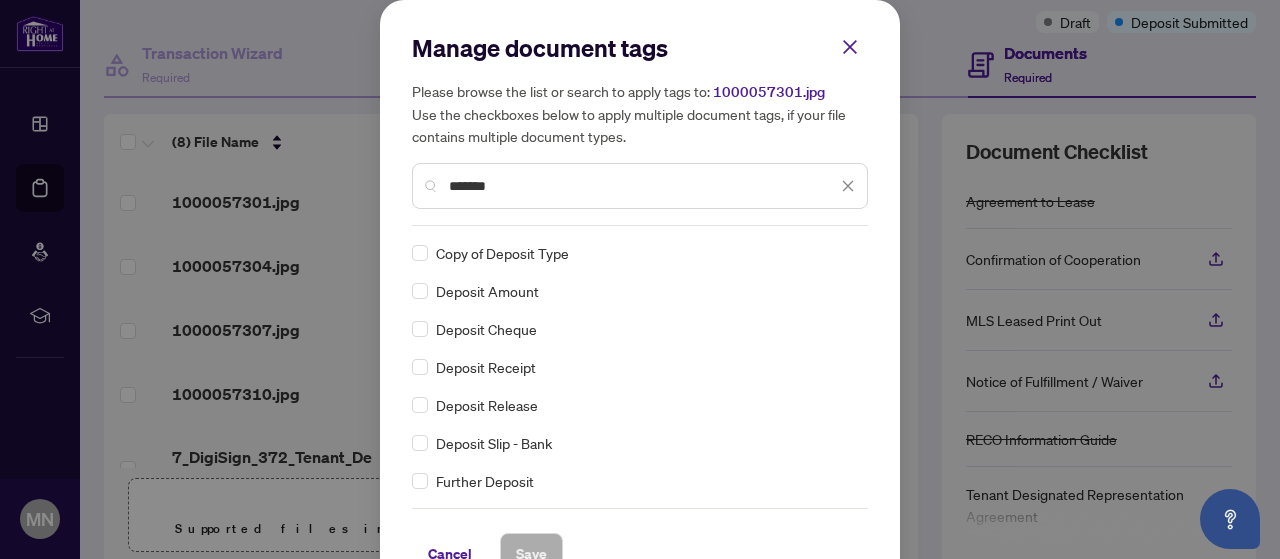 type on "*******" 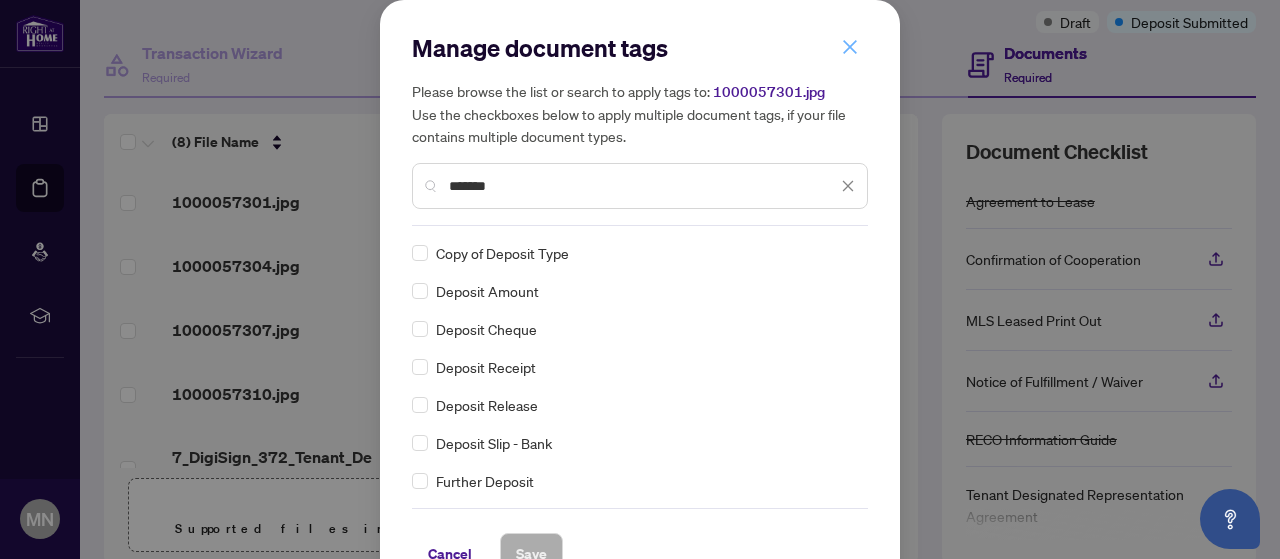 click 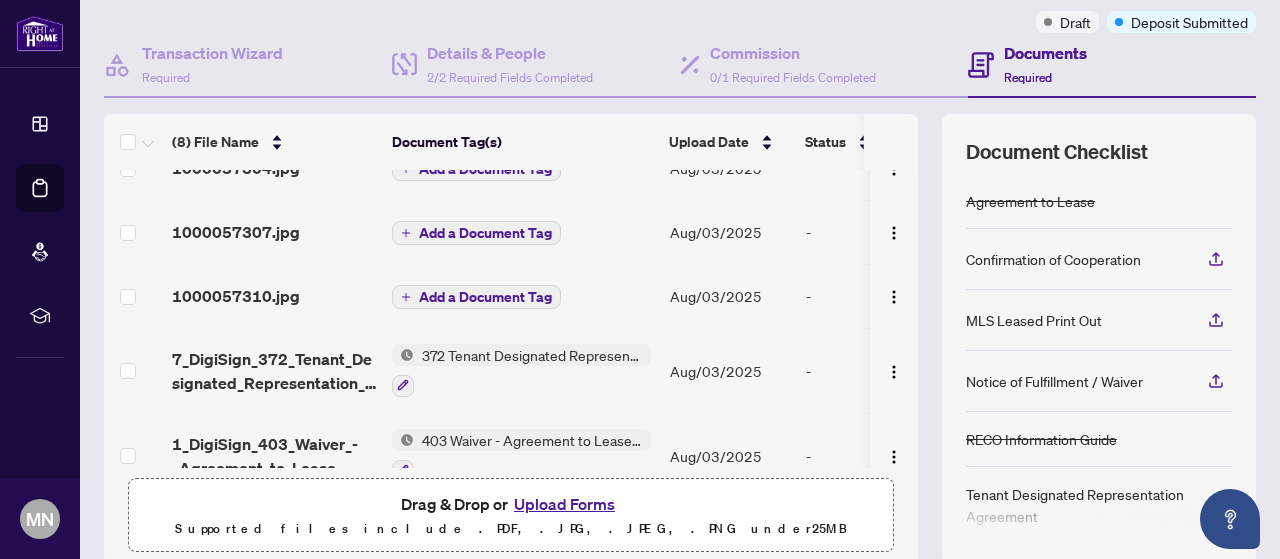 scroll, scrollTop: 0, scrollLeft: 0, axis: both 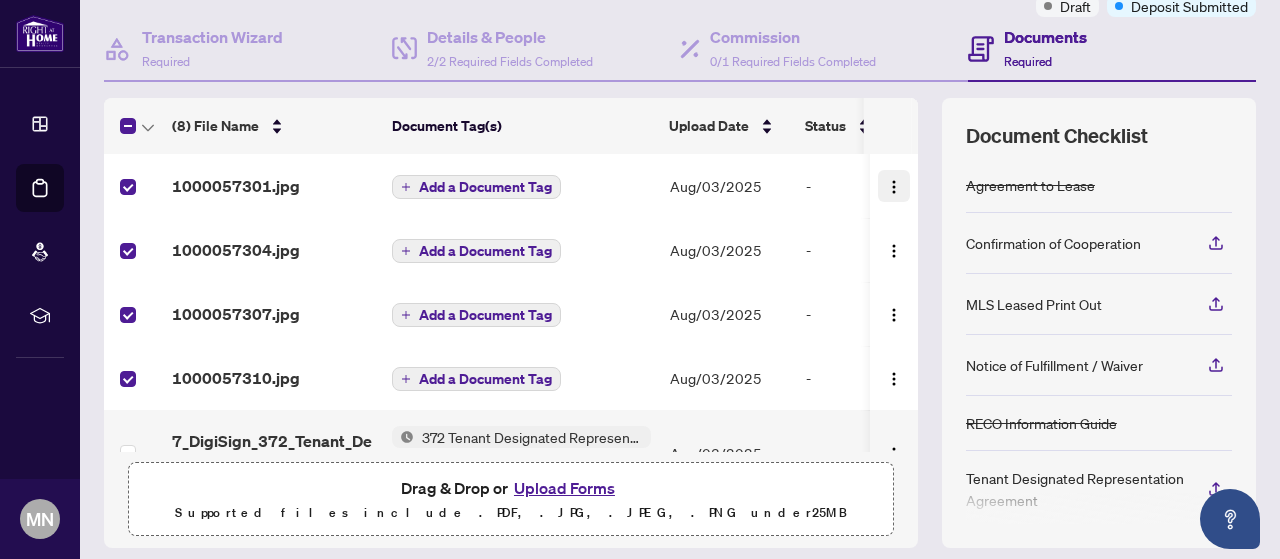 click at bounding box center [894, 186] 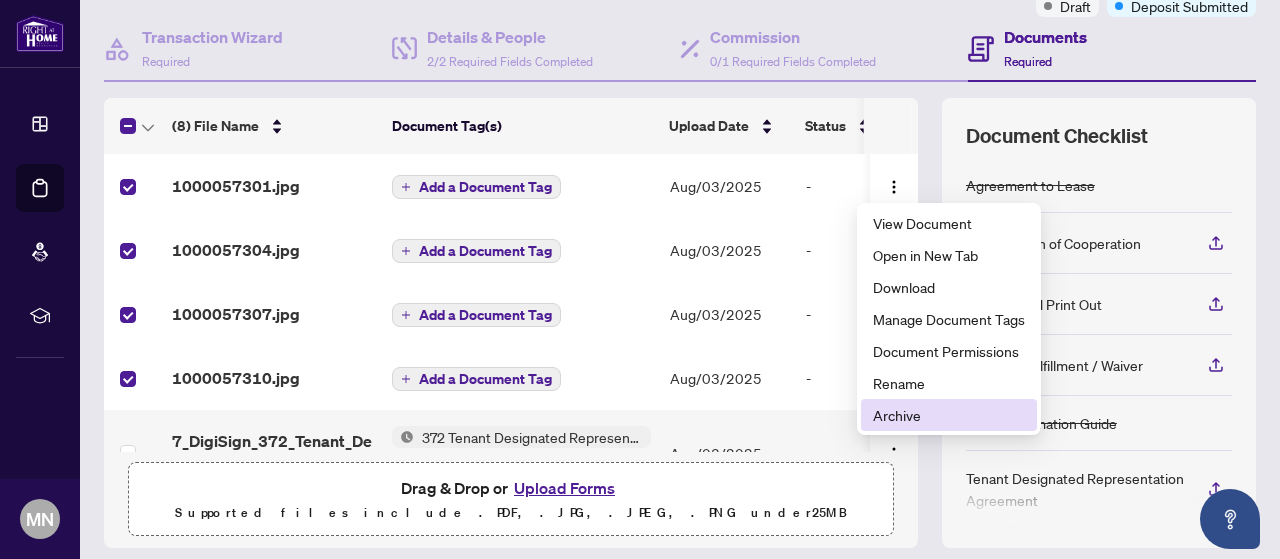 click on "Archive" at bounding box center [949, 415] 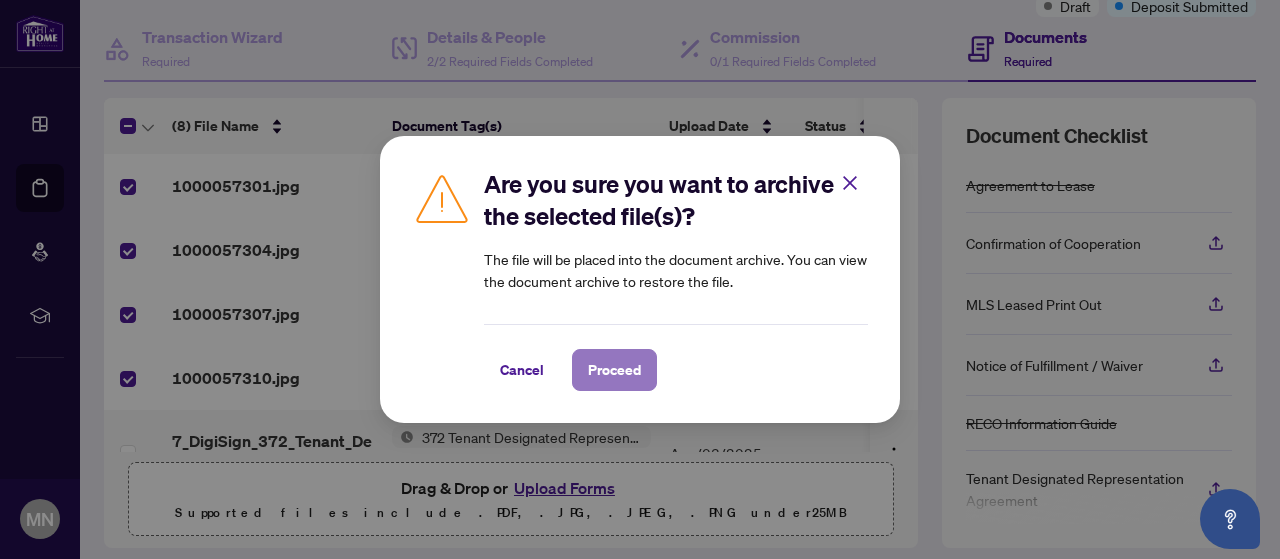 click on "Proceed" at bounding box center (614, 370) 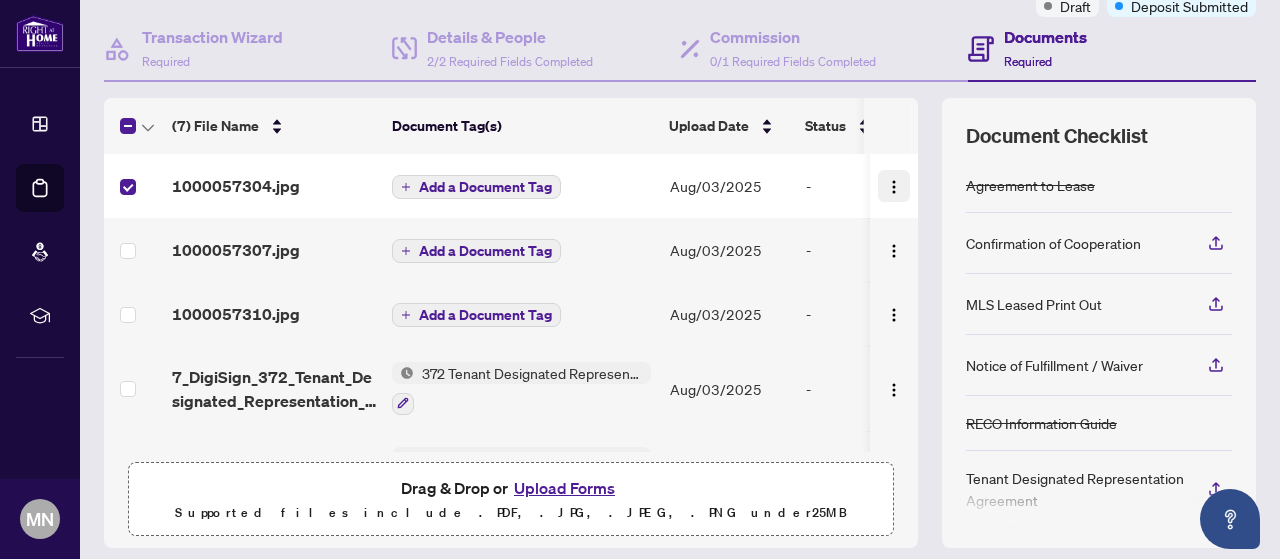 click at bounding box center [894, 187] 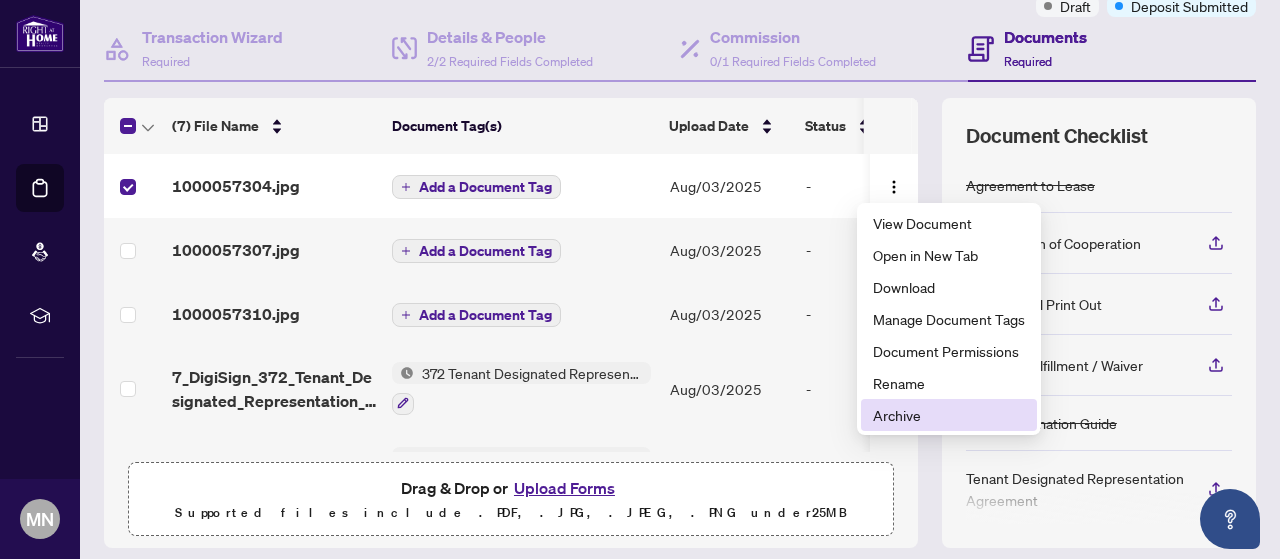 click on "Archive" at bounding box center [949, 415] 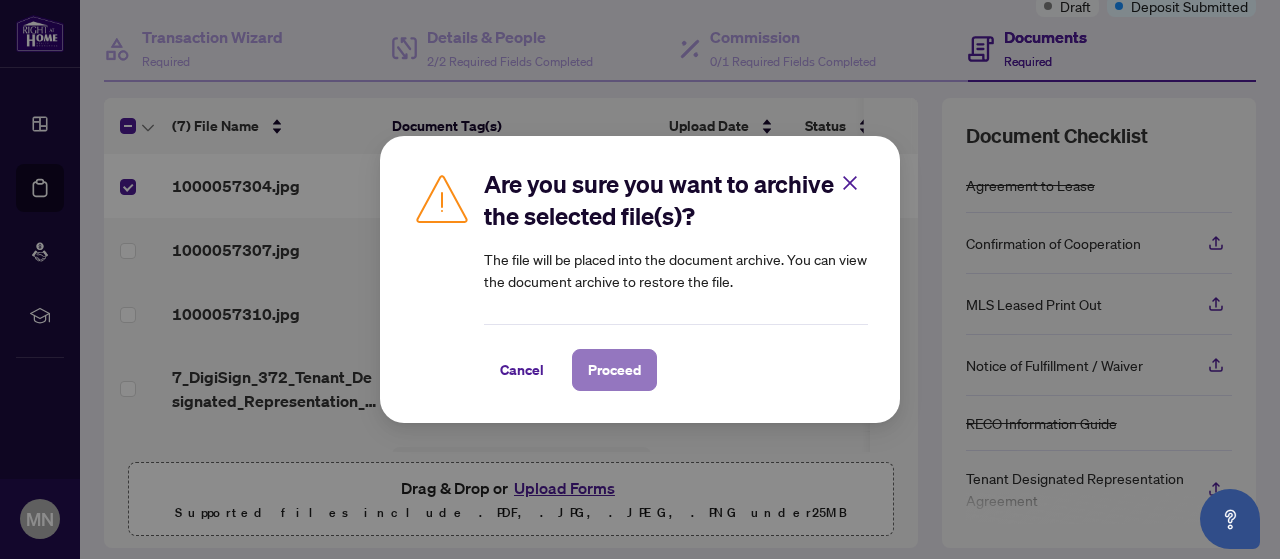 click on "Proceed" at bounding box center (614, 370) 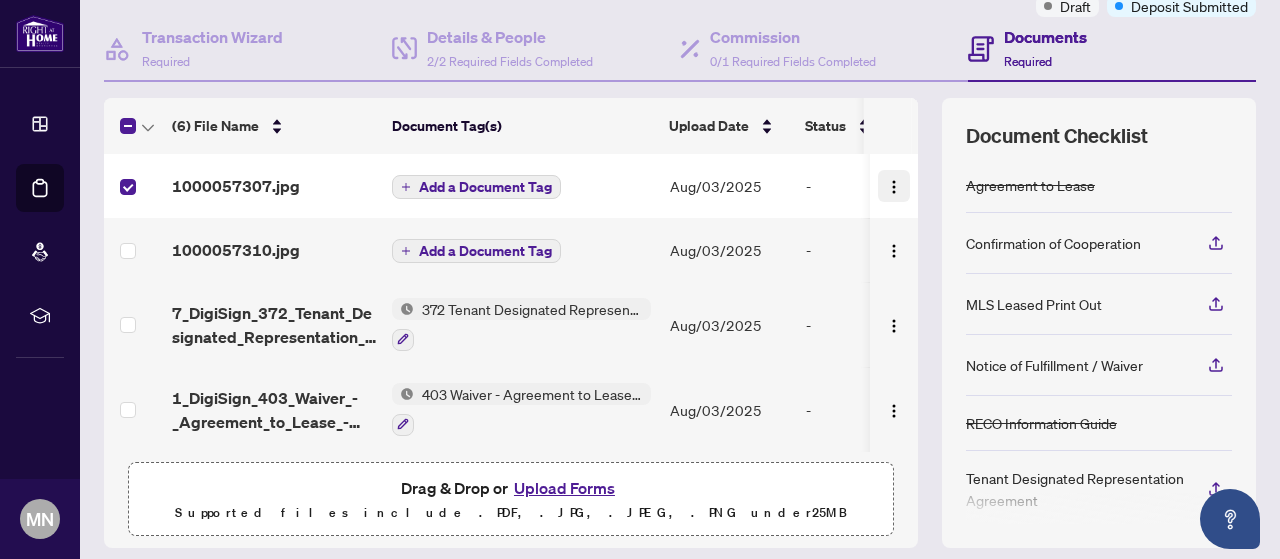 click at bounding box center (894, 186) 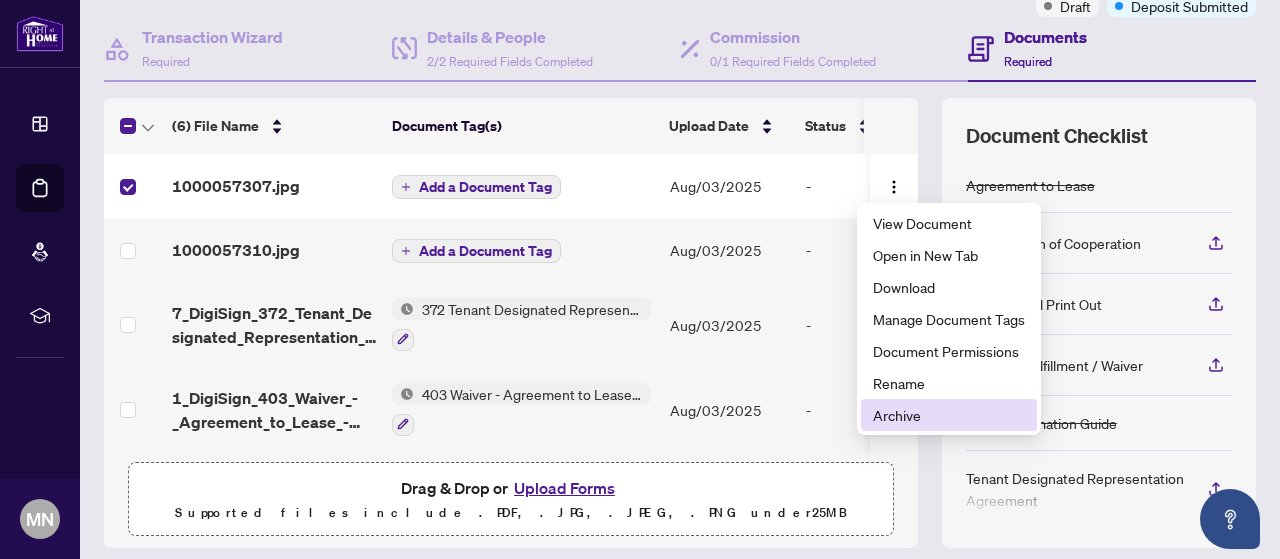click on "Archive" at bounding box center [949, 415] 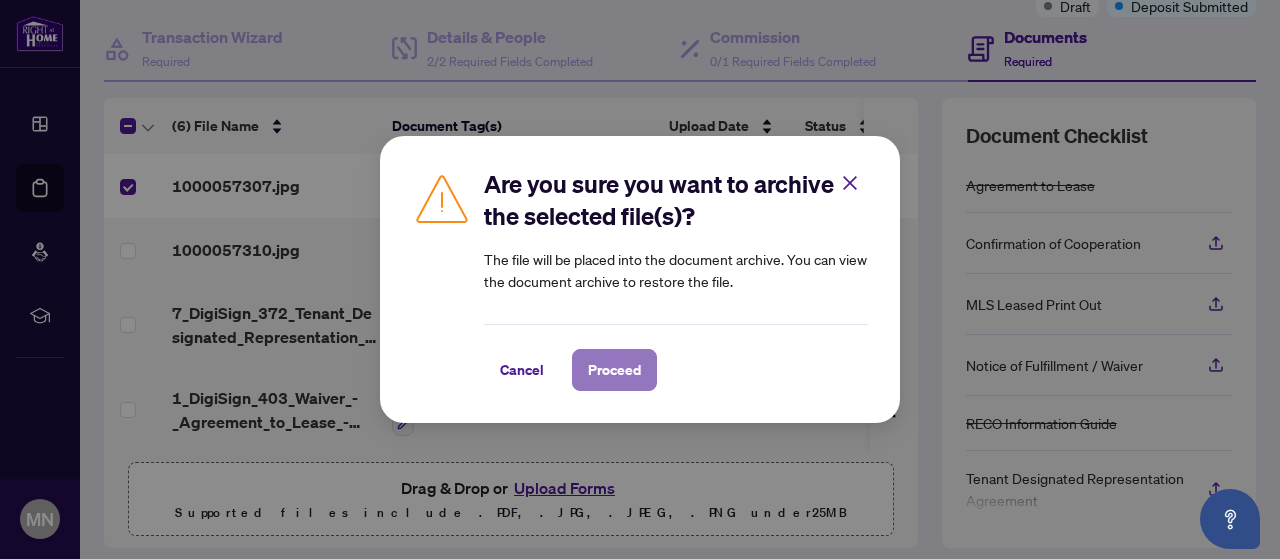 click on "Proceed" at bounding box center [614, 370] 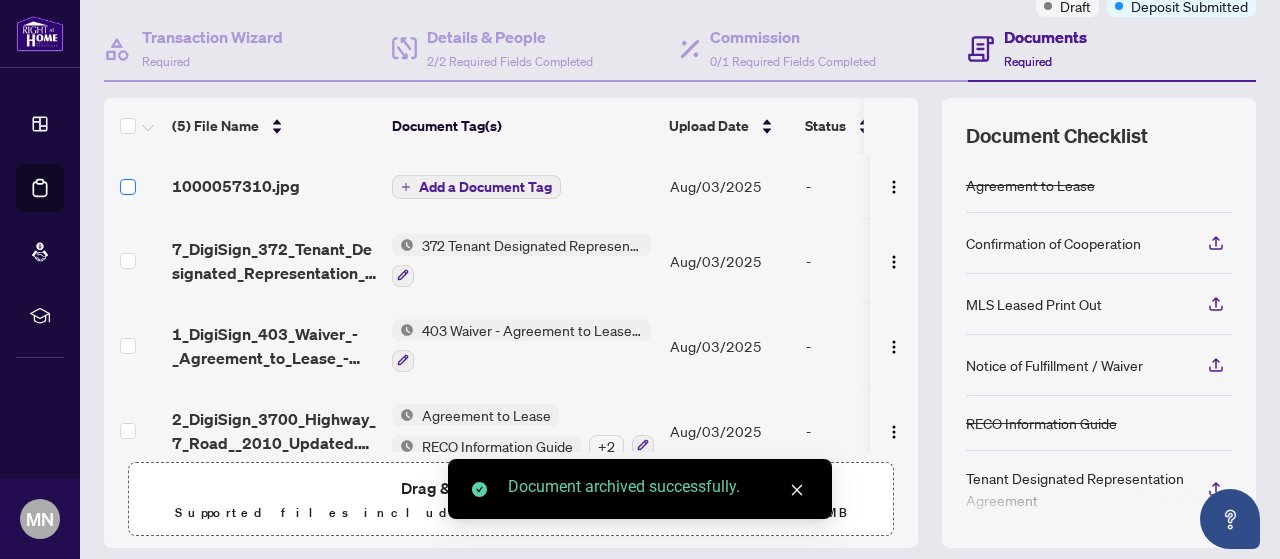 click at bounding box center [128, 187] 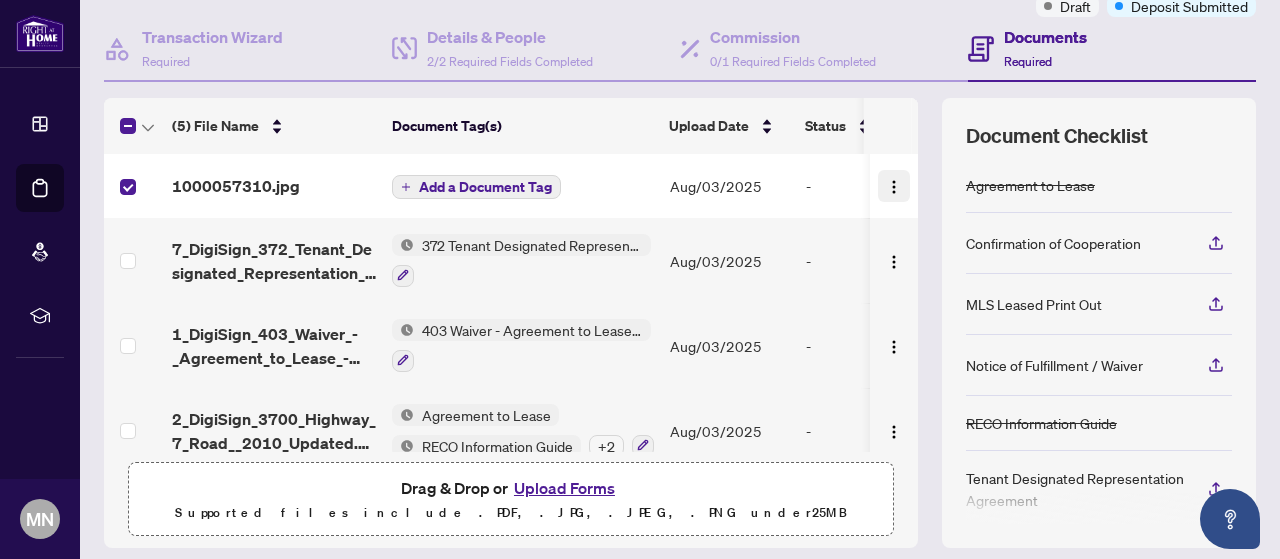 click at bounding box center (894, 187) 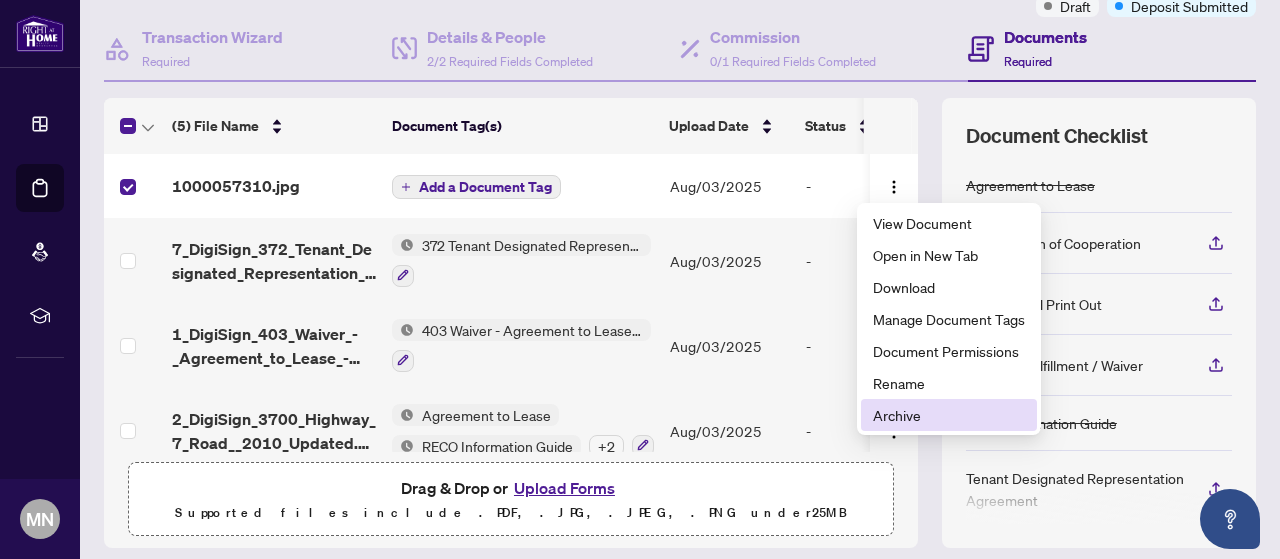 click on "Archive" at bounding box center (949, 415) 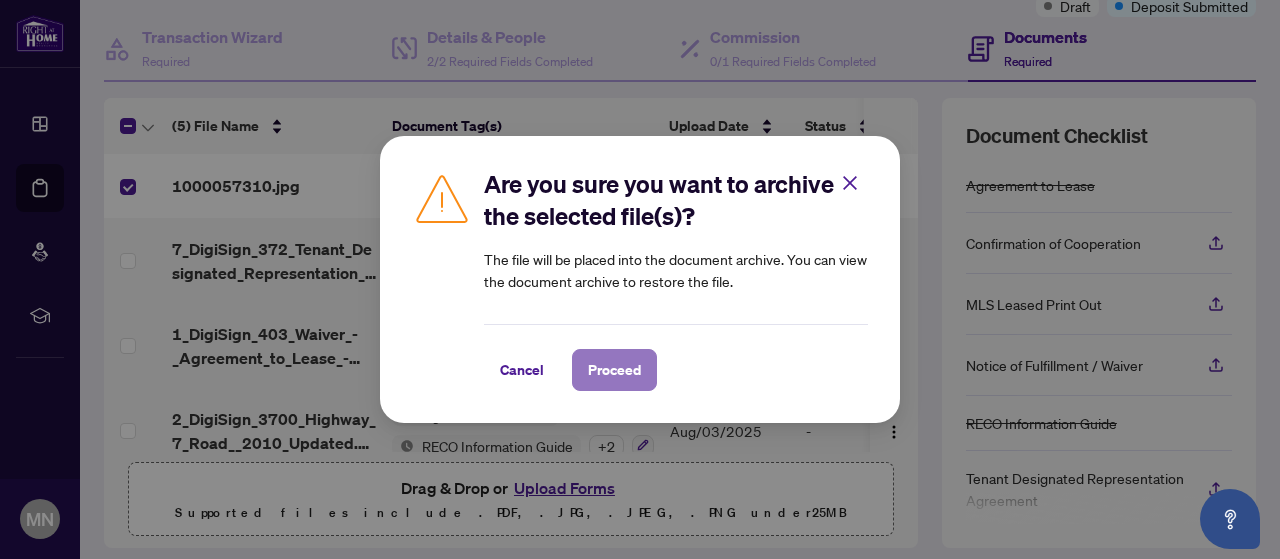 click on "Proceed" at bounding box center [614, 370] 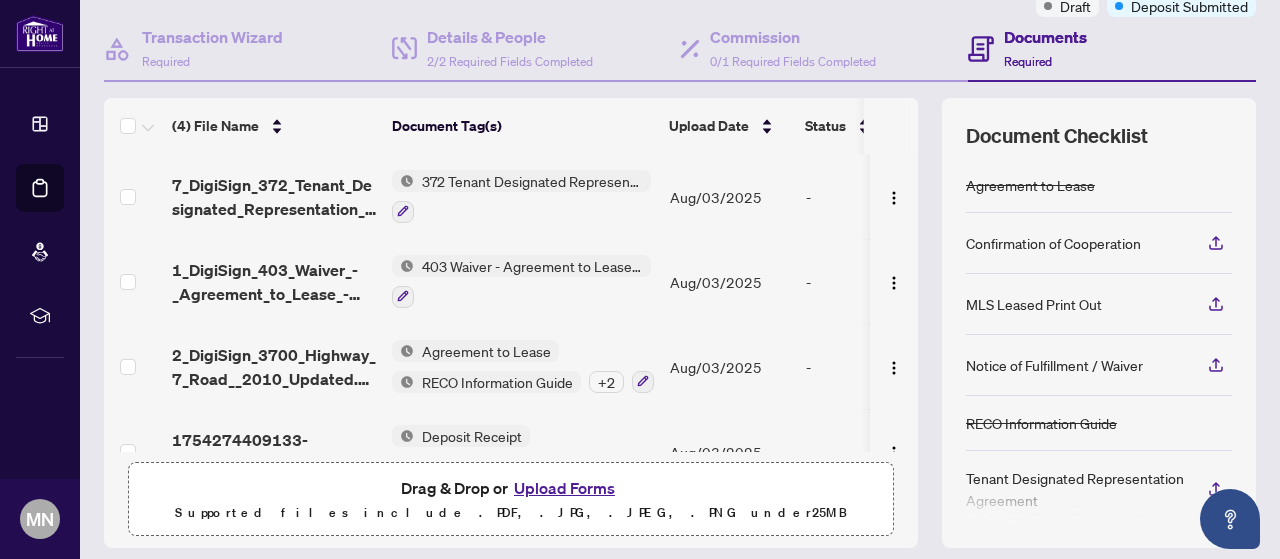 scroll, scrollTop: 46, scrollLeft: 0, axis: vertical 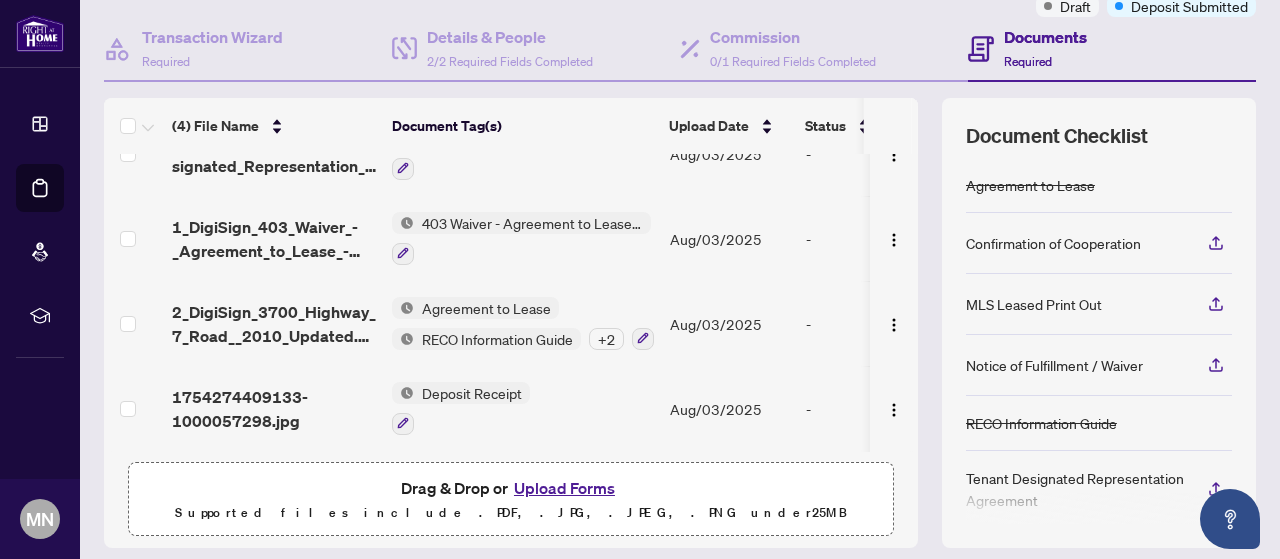 click on "+ 2" at bounding box center [606, 339] 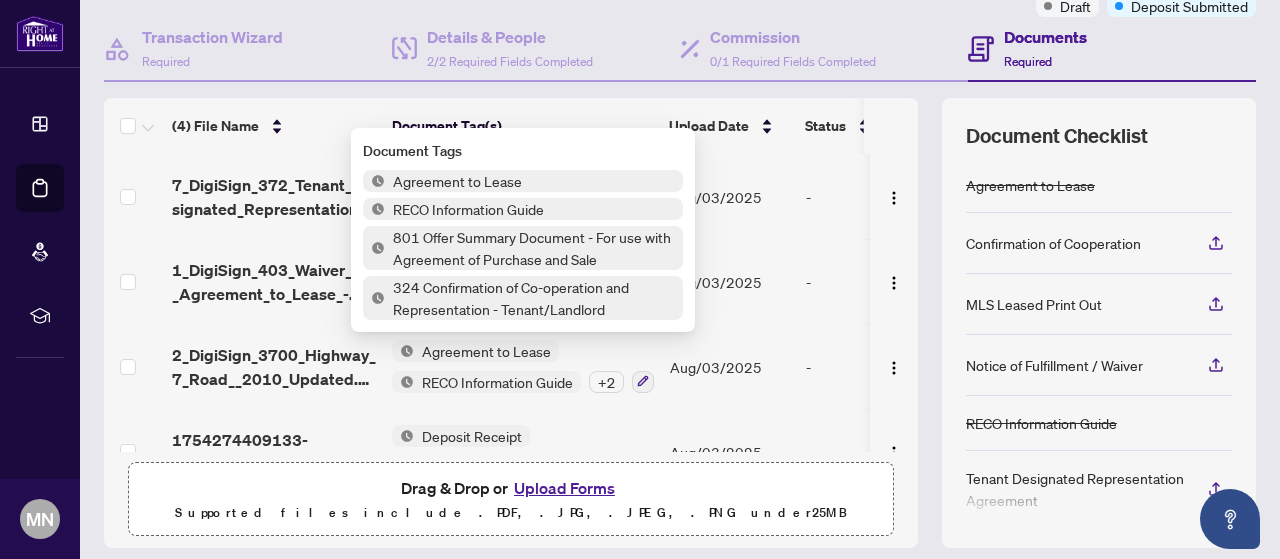scroll, scrollTop: 46, scrollLeft: 0, axis: vertical 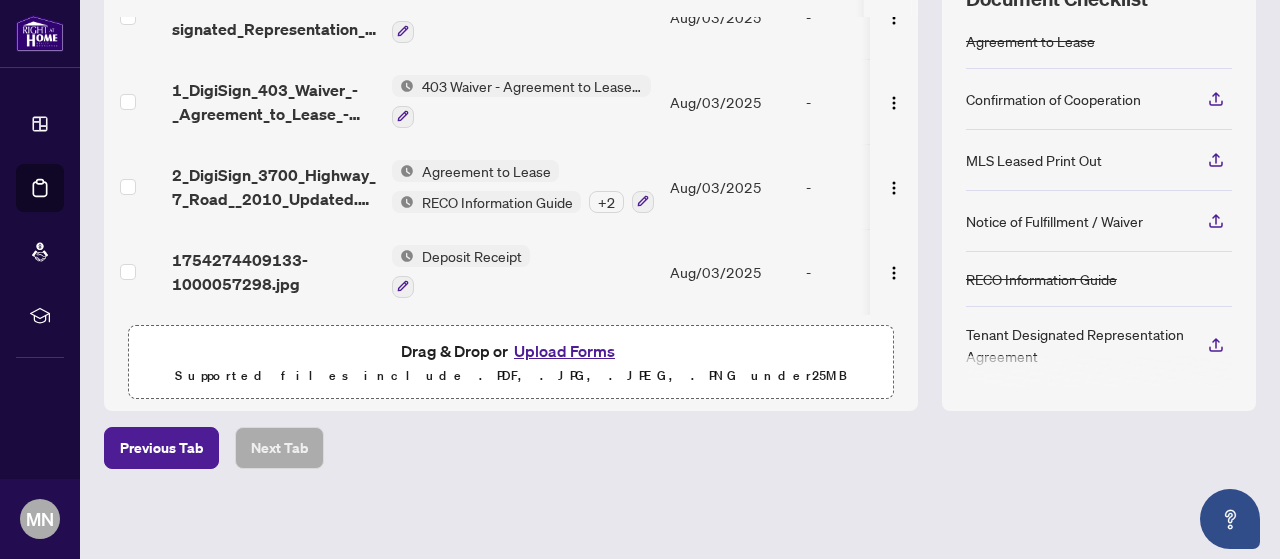 click on "Previous Tab Next Tab" at bounding box center [680, 448] 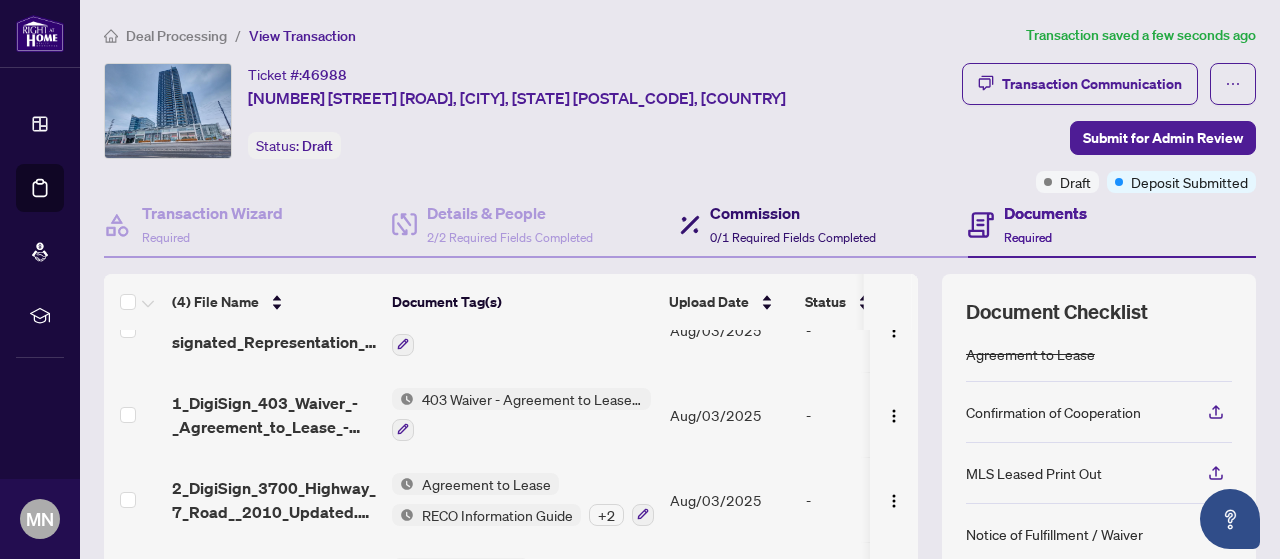 click on "0/1 Required Fields Completed" at bounding box center [793, 237] 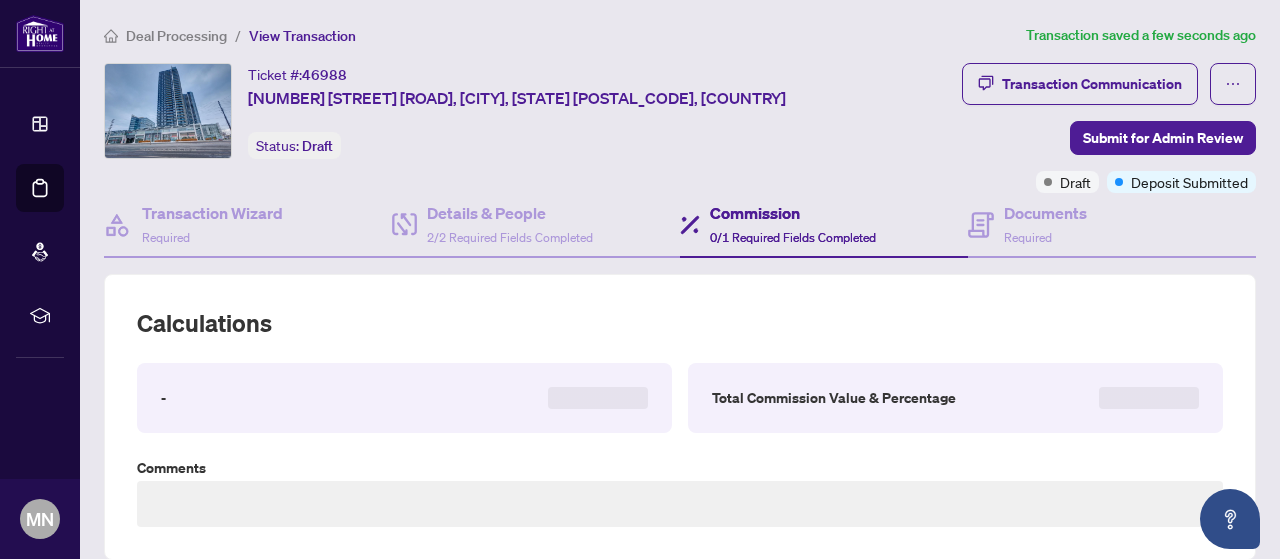 type on "**********" 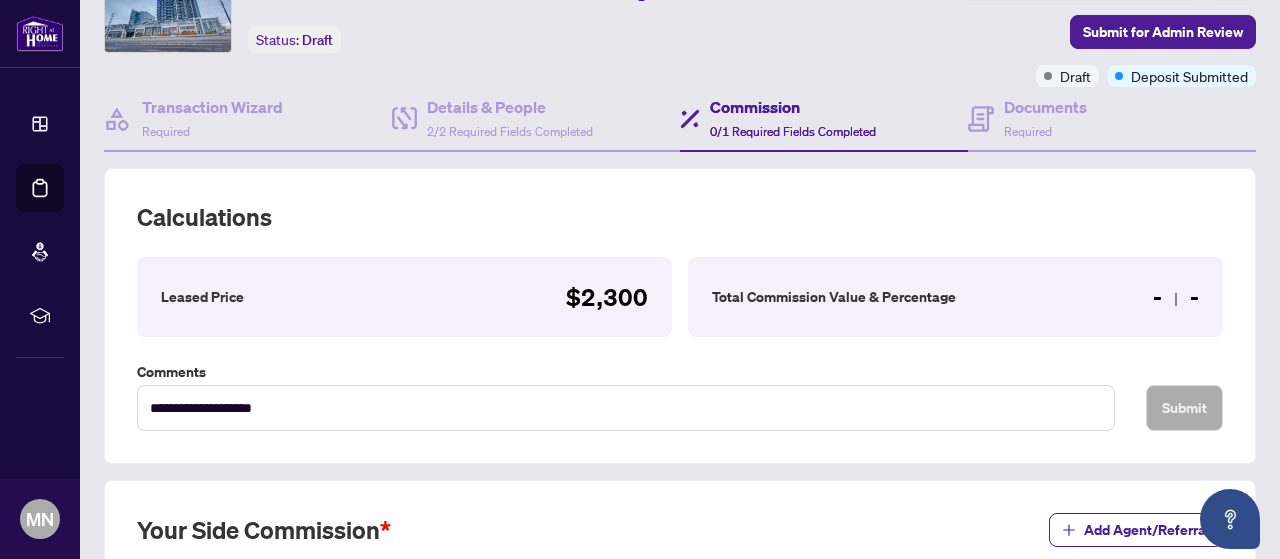 scroll, scrollTop: 118, scrollLeft: 0, axis: vertical 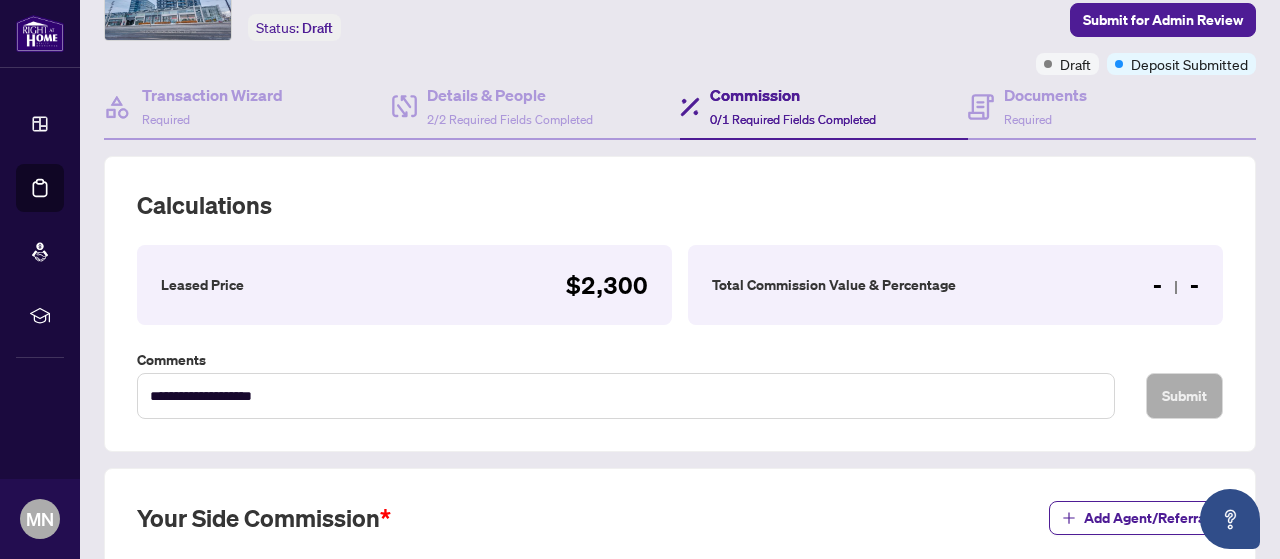 click on "Total Commission Value & Percentage -     -" at bounding box center [955, 285] 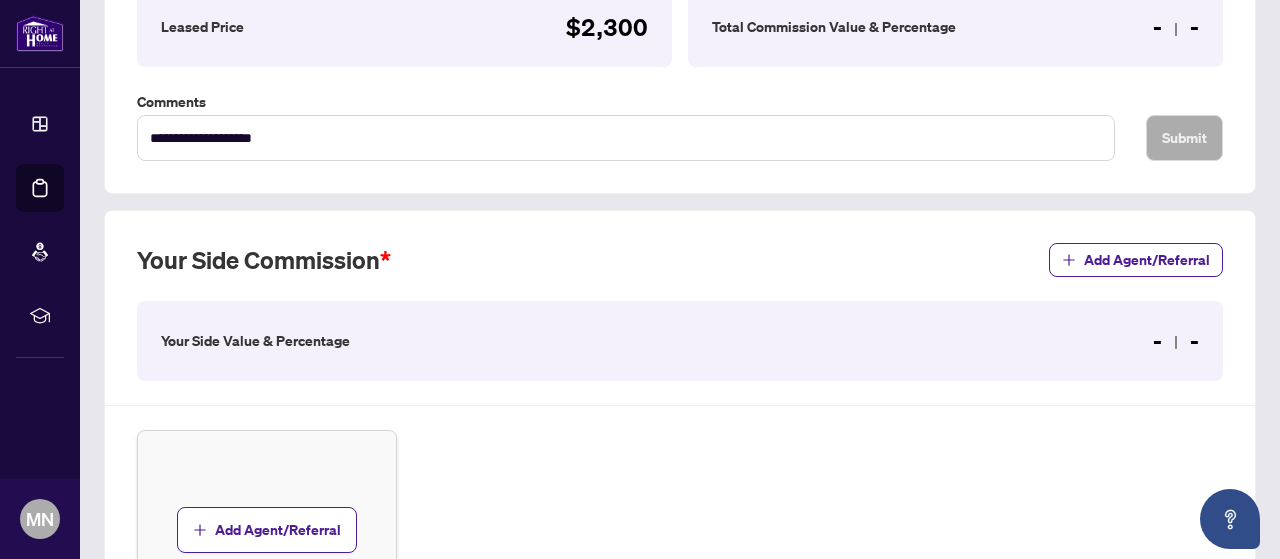 scroll, scrollTop: 438, scrollLeft: 0, axis: vertical 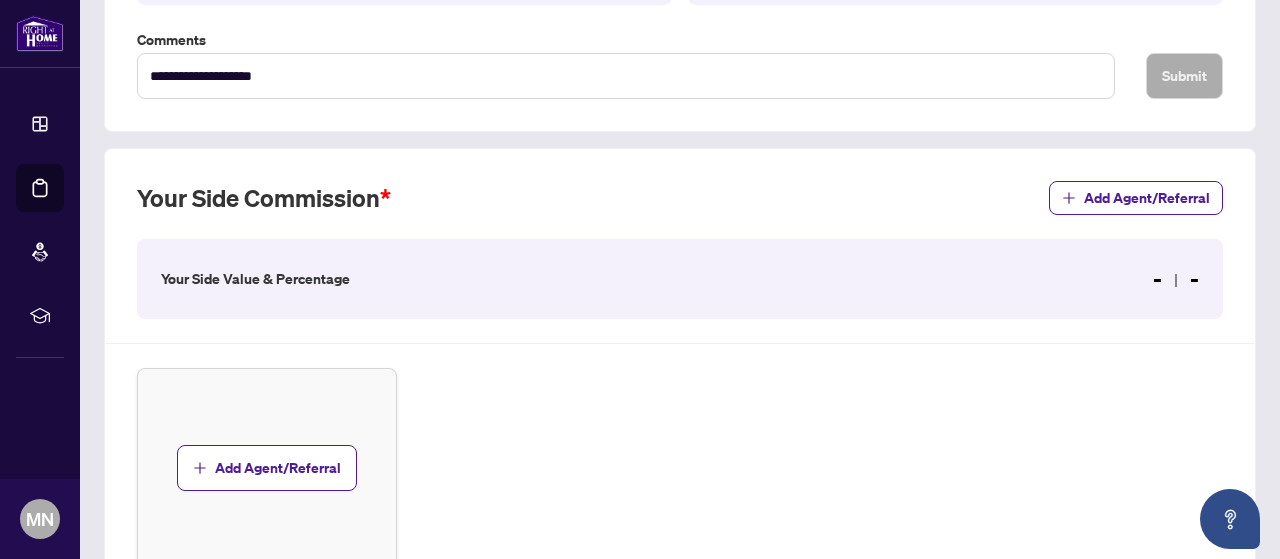 click on "Your Side Value & Percentage" at bounding box center [255, 279] 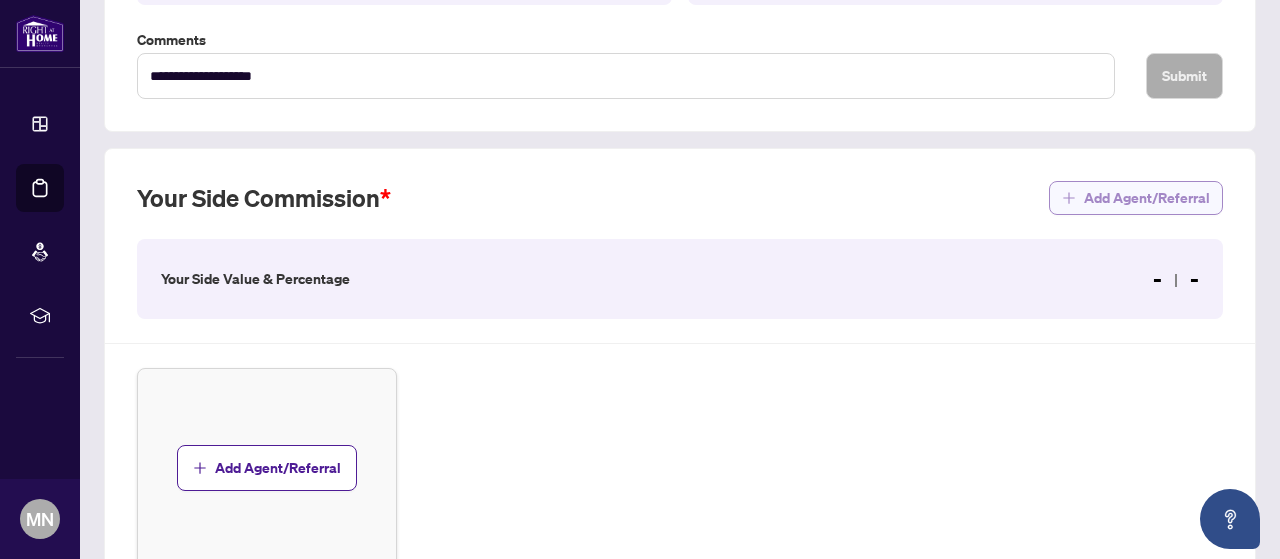 click on "Add Agent/Referral" at bounding box center [1147, 198] 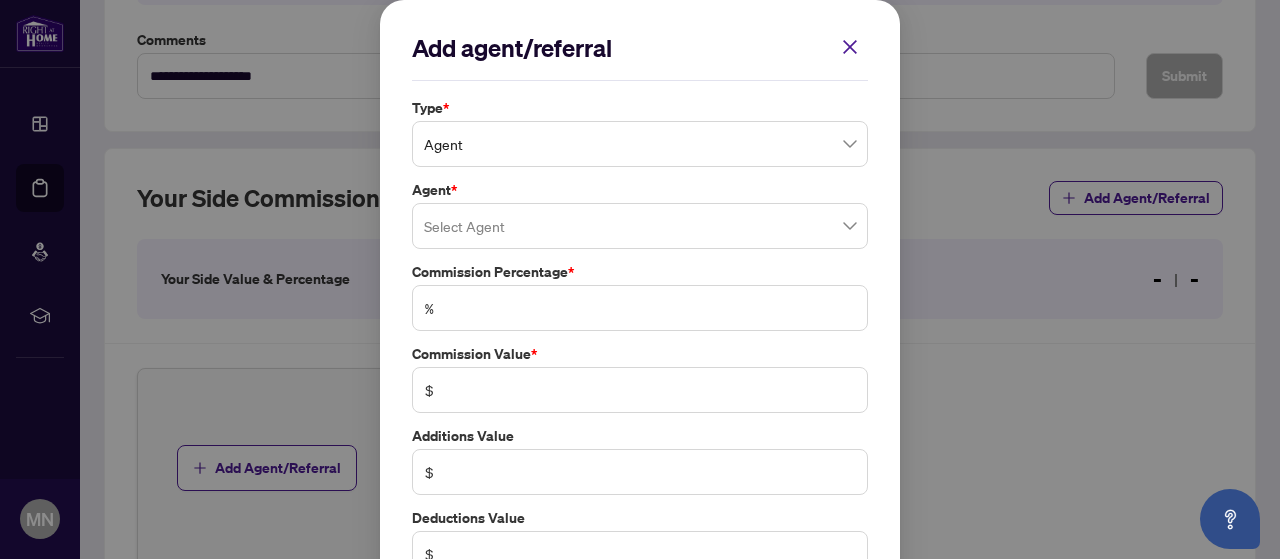 scroll, scrollTop: 94, scrollLeft: 0, axis: vertical 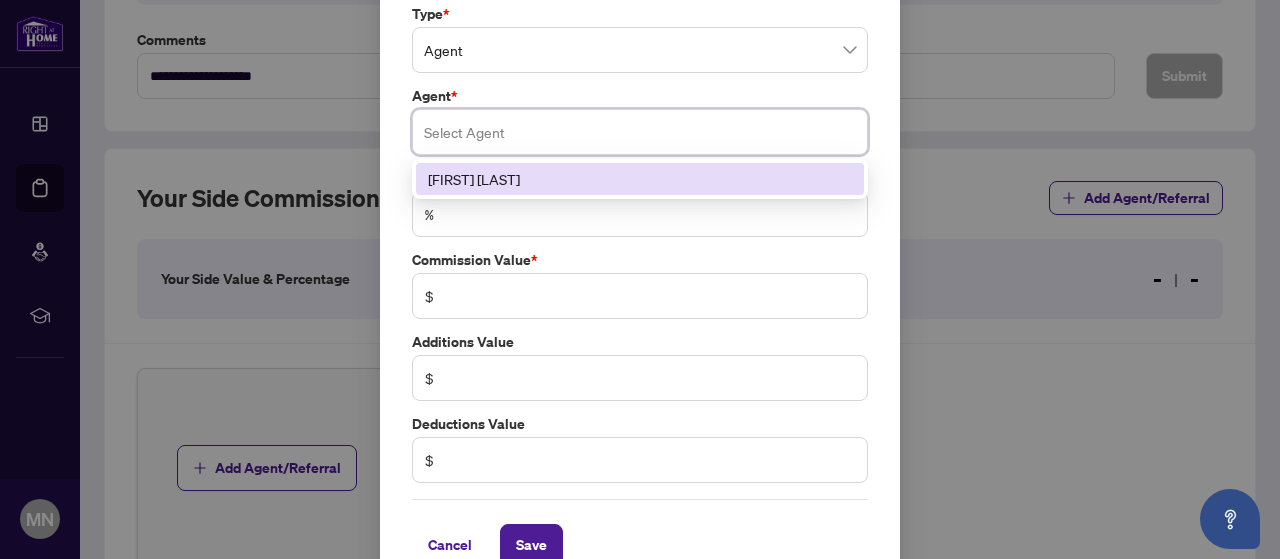 click at bounding box center [640, 132] 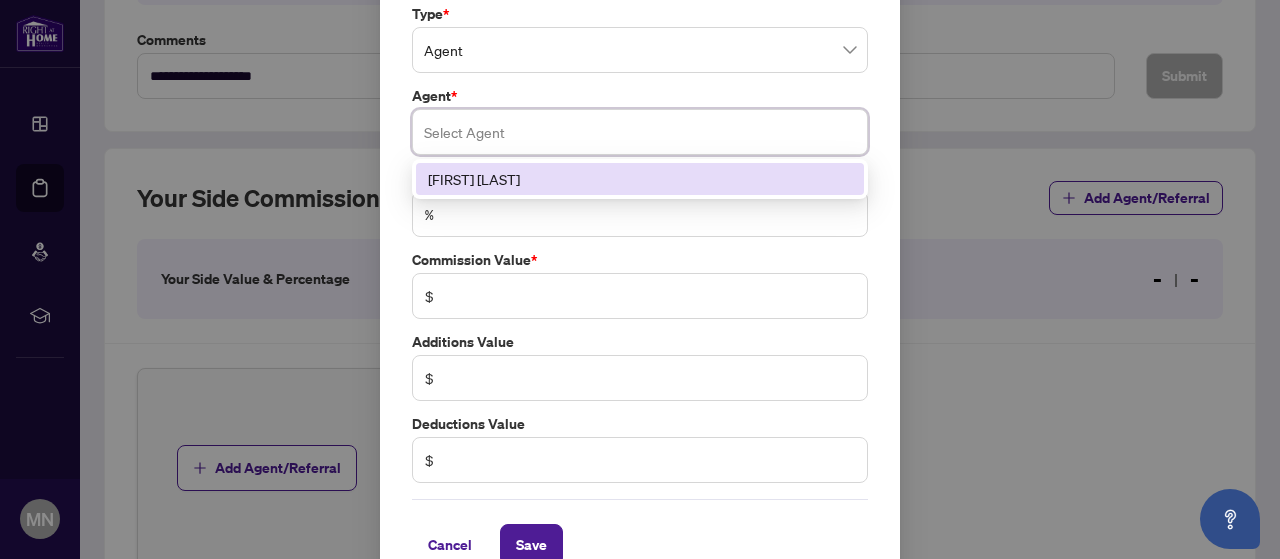 click on "[FIRST] [LAST]" at bounding box center [640, 179] 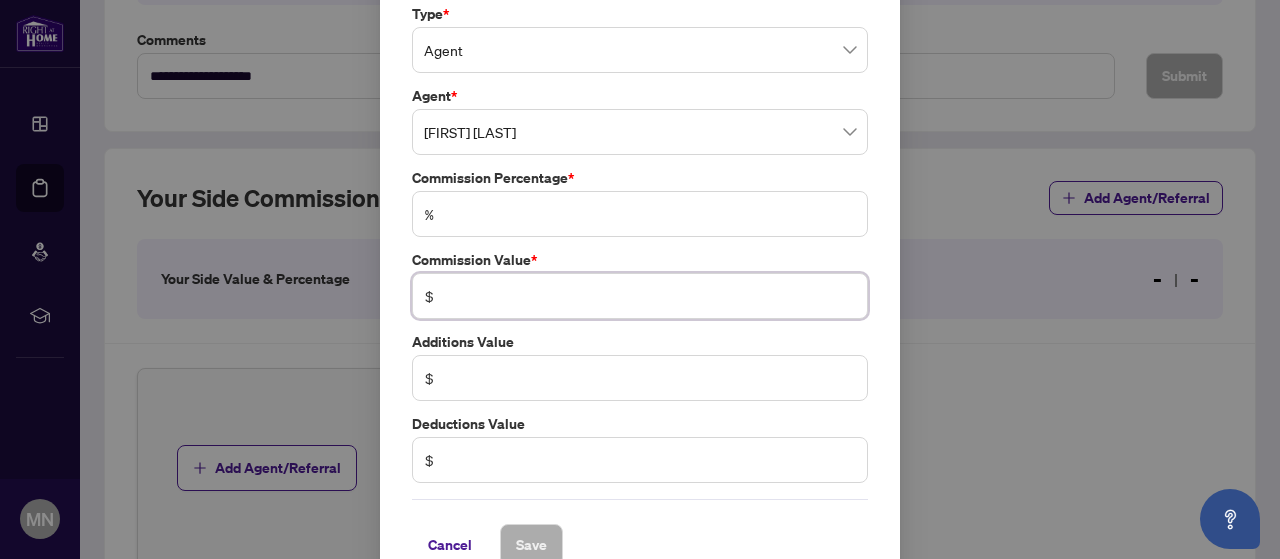 click at bounding box center [650, 296] 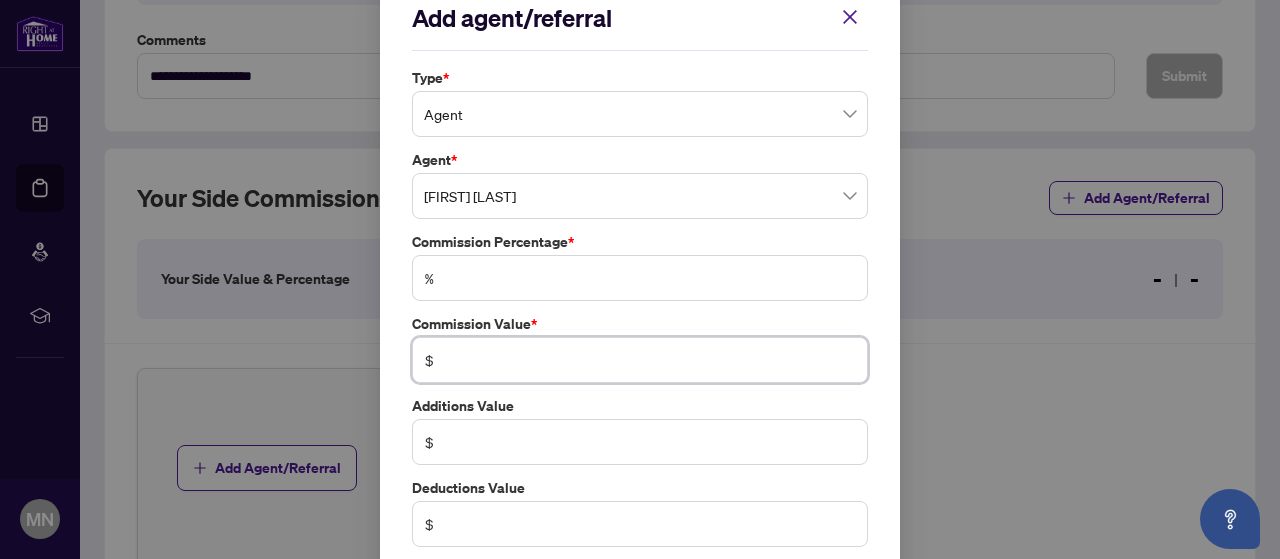 scroll, scrollTop: 24, scrollLeft: 0, axis: vertical 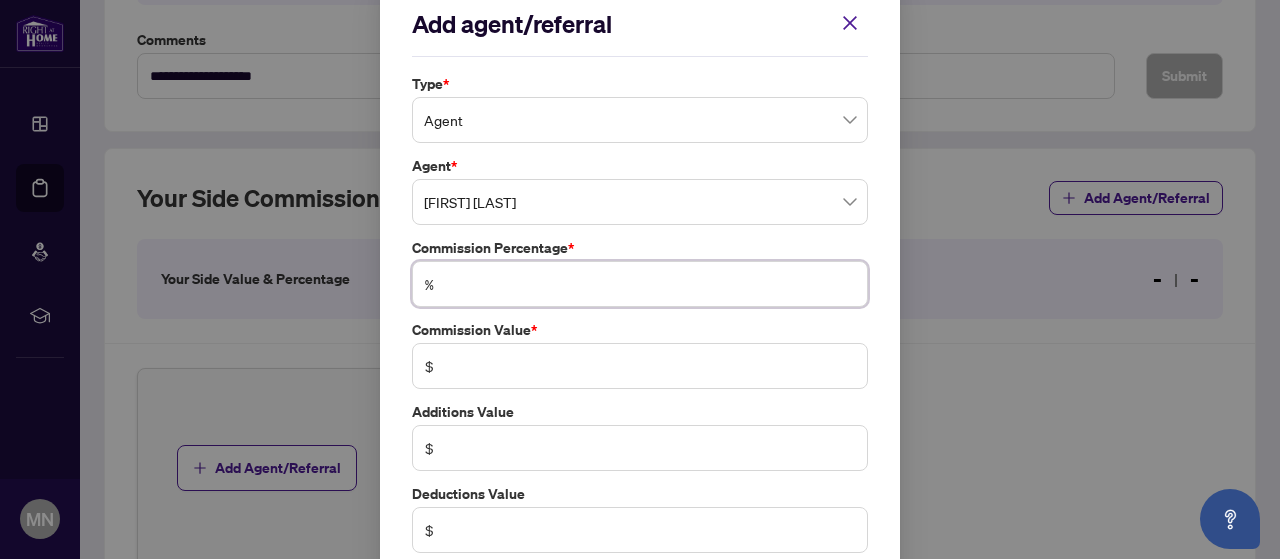 click at bounding box center [650, 284] 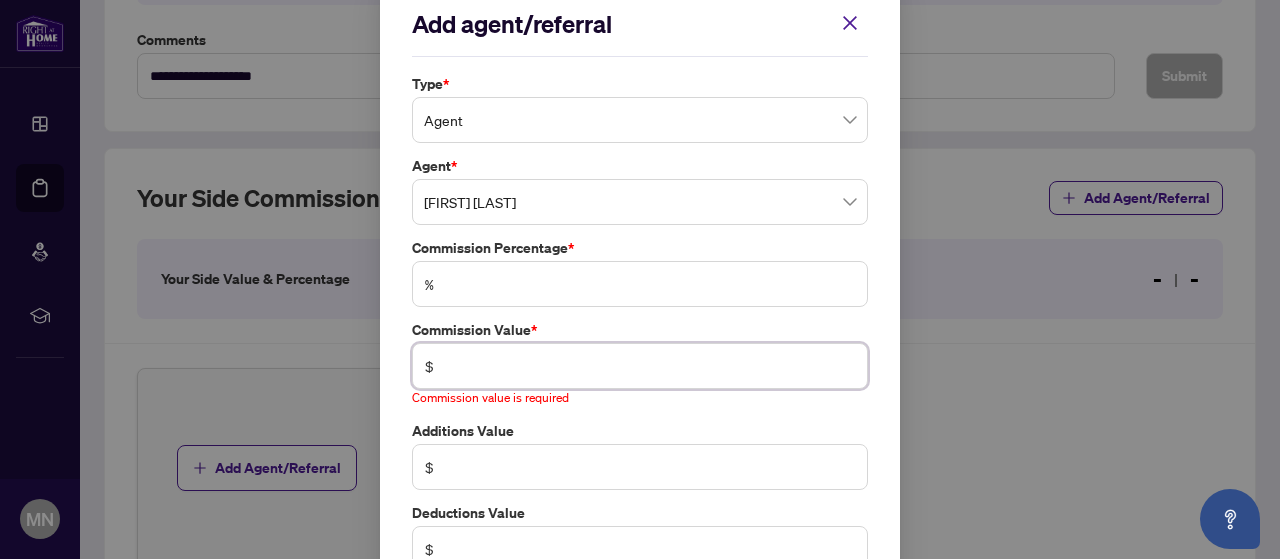 click at bounding box center (650, 366) 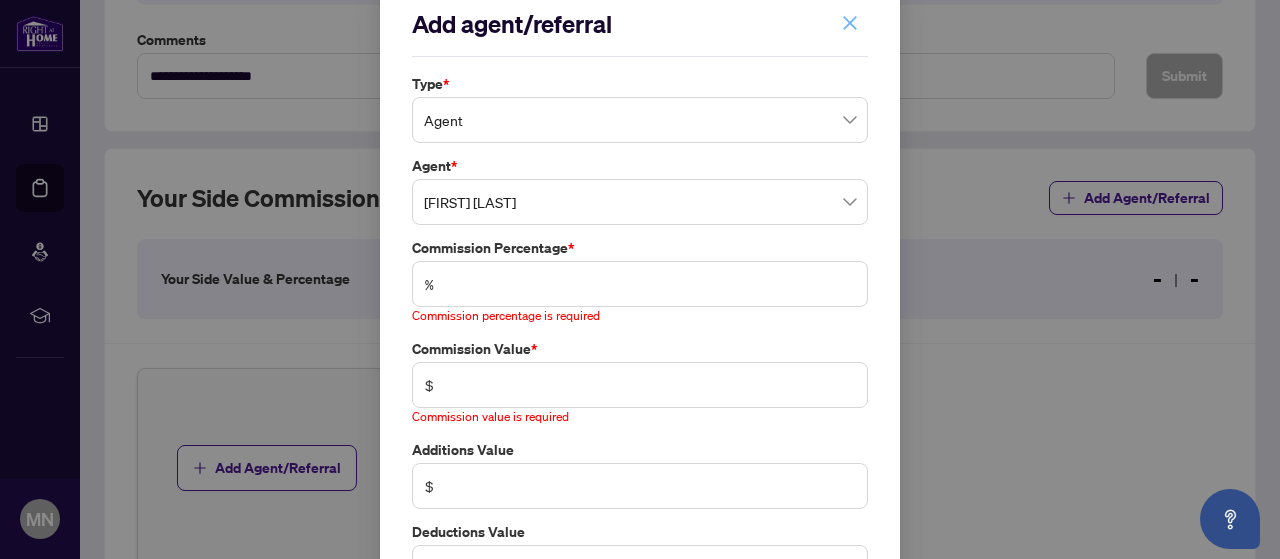 click at bounding box center [850, 23] 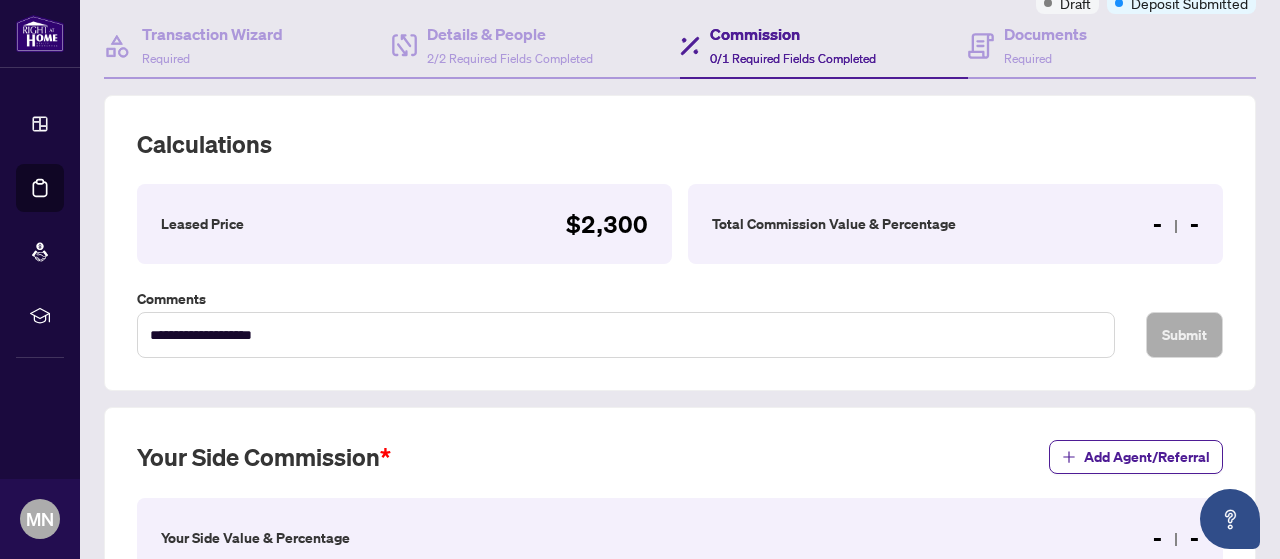scroll, scrollTop: 0, scrollLeft: 0, axis: both 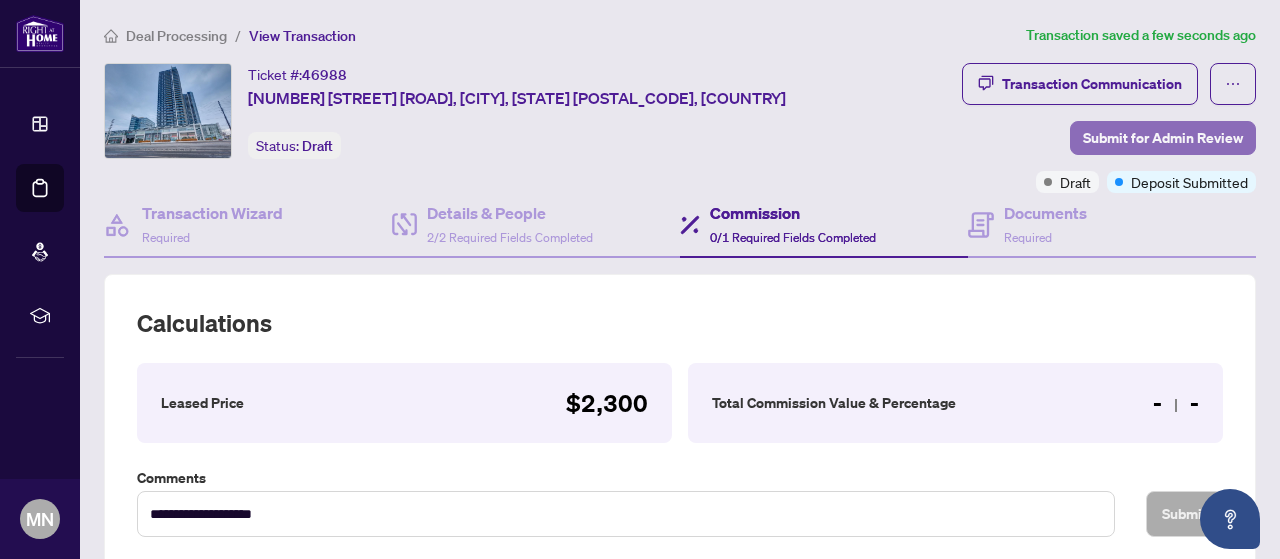 click on "Submit for Admin Review" at bounding box center (1163, 138) 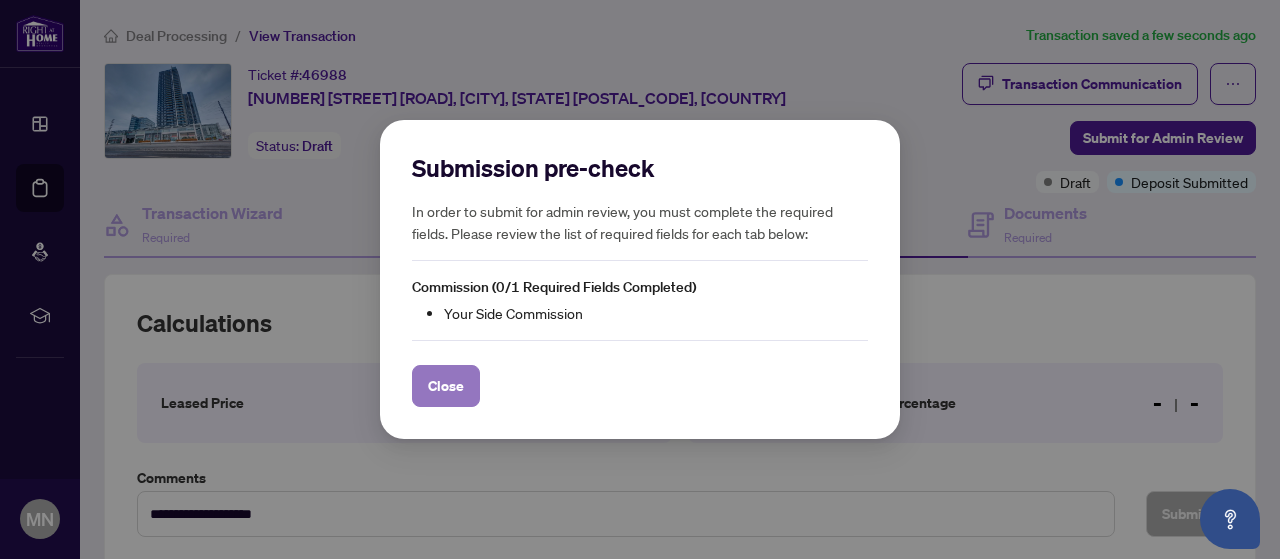 click on "Close" at bounding box center (446, 386) 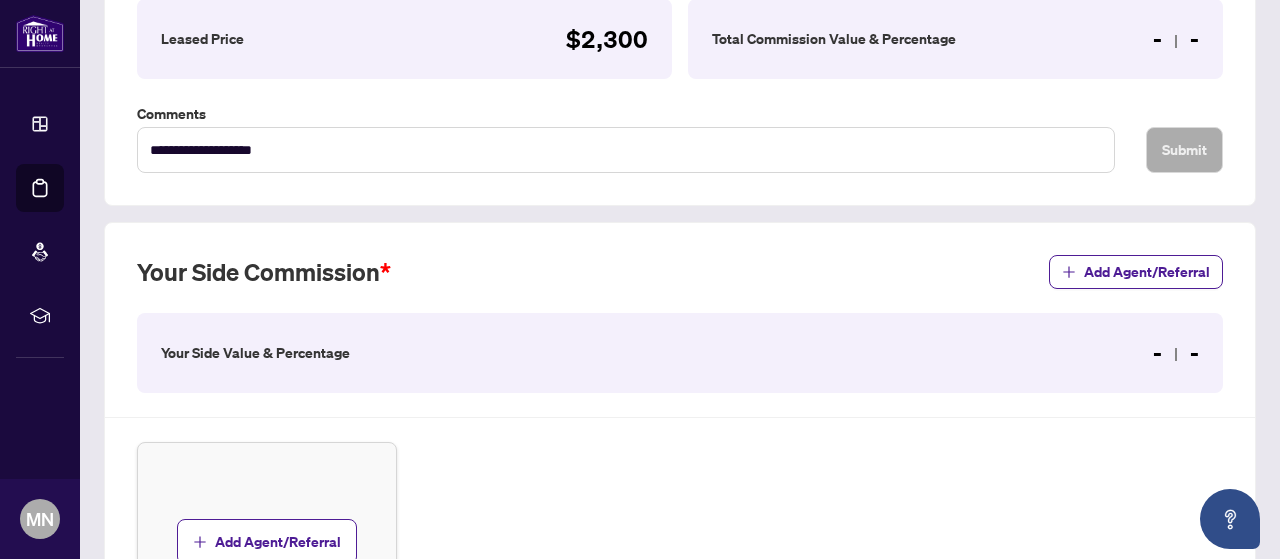 scroll, scrollTop: 381, scrollLeft: 0, axis: vertical 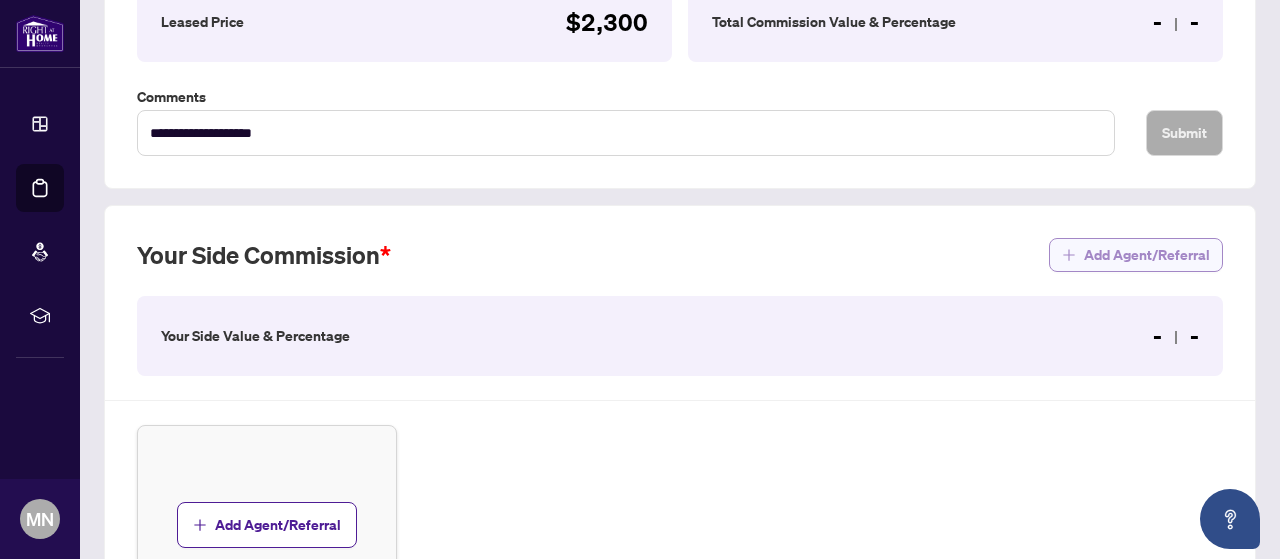 click on "Add Agent/Referral" at bounding box center [1147, 255] 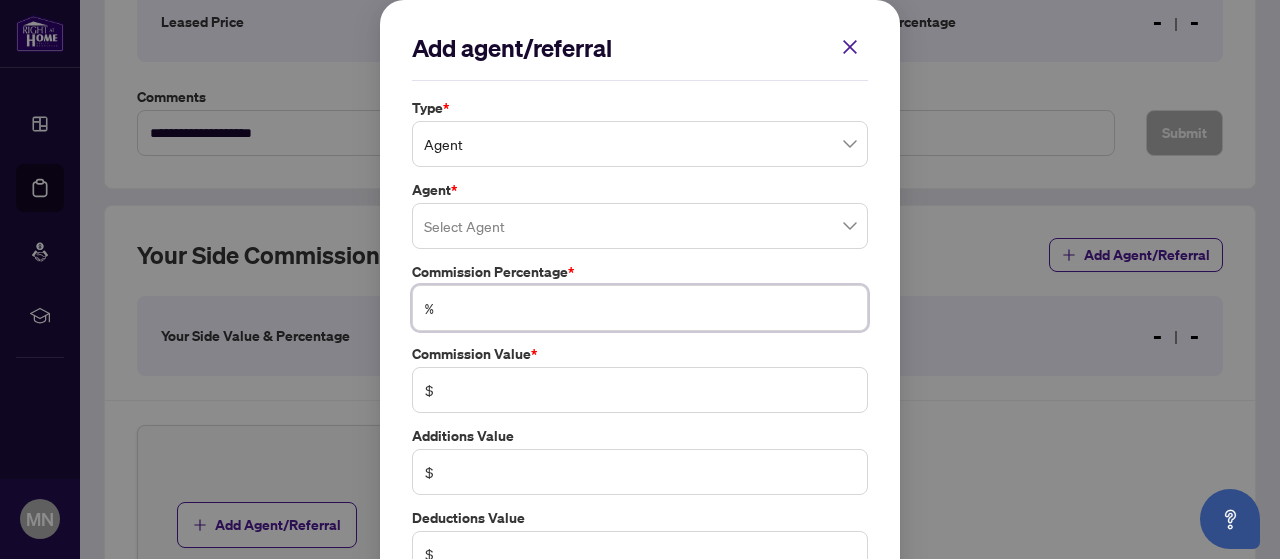 click at bounding box center (650, 308) 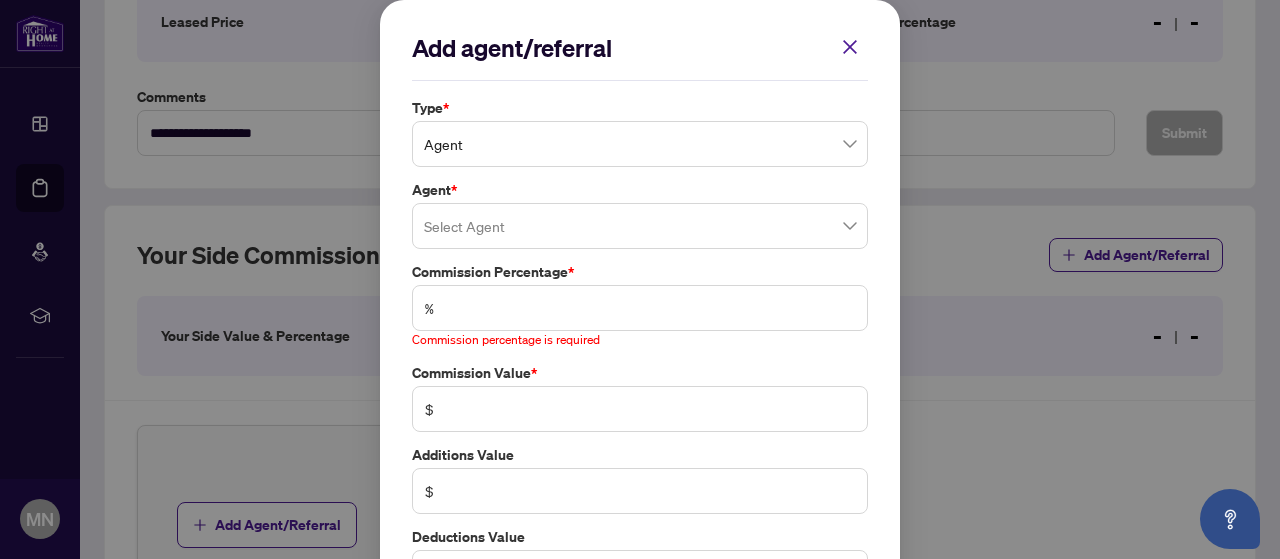 click on "$" at bounding box center (640, 409) 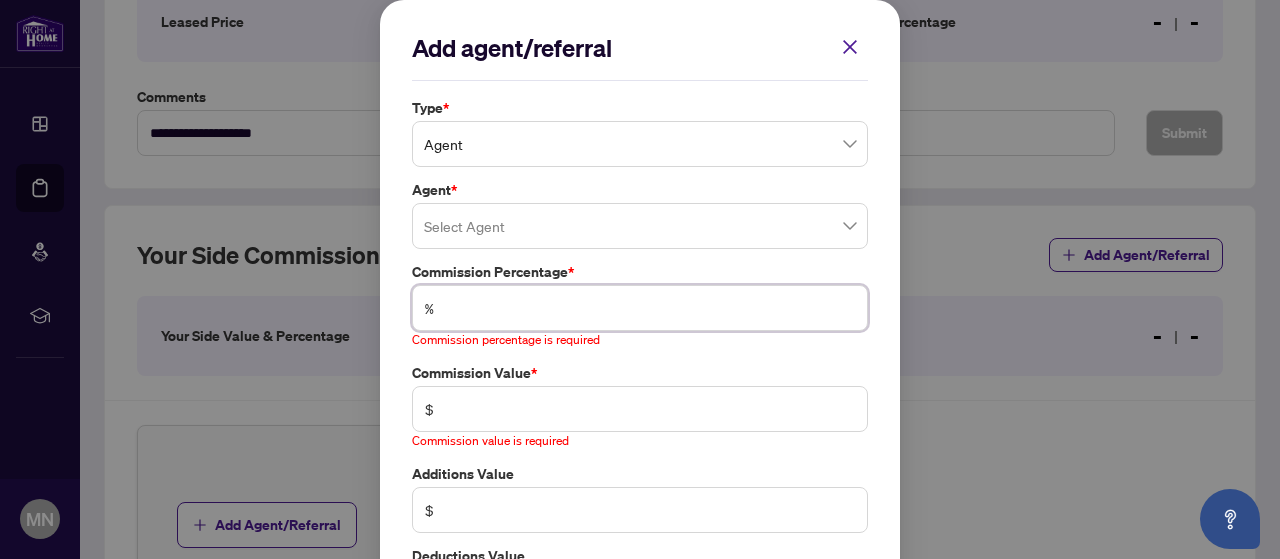 click at bounding box center (650, 308) 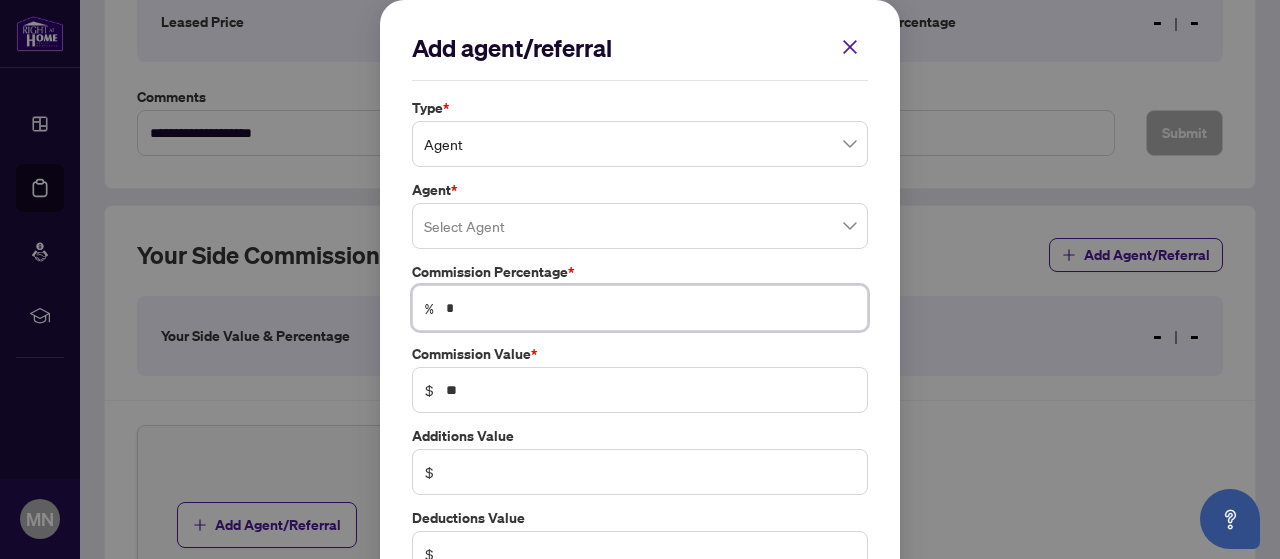 type on "**" 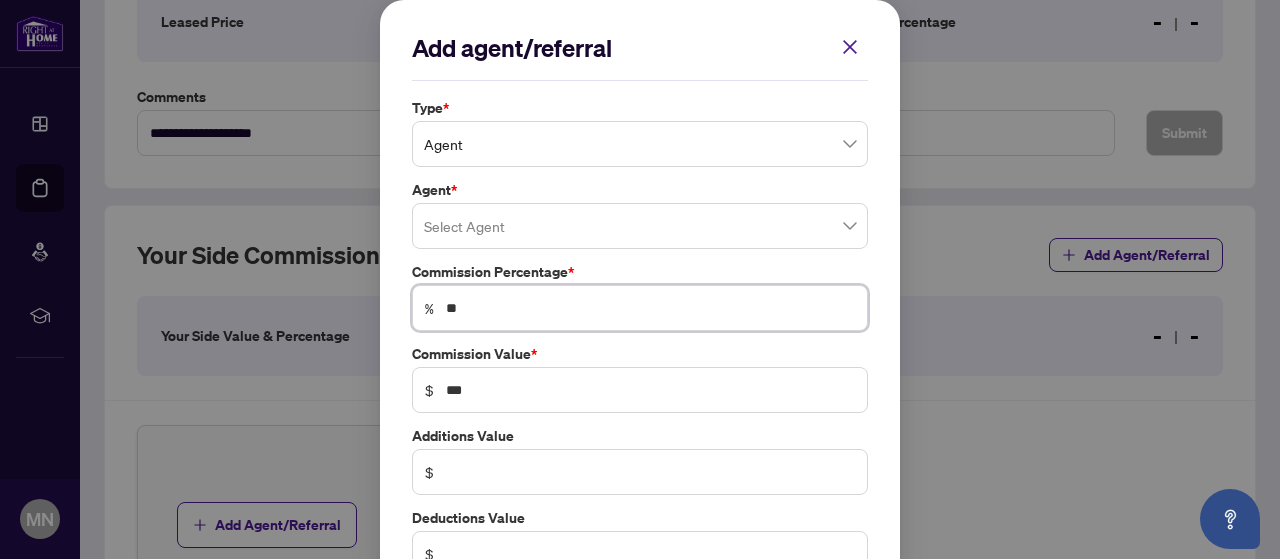 type on "*" 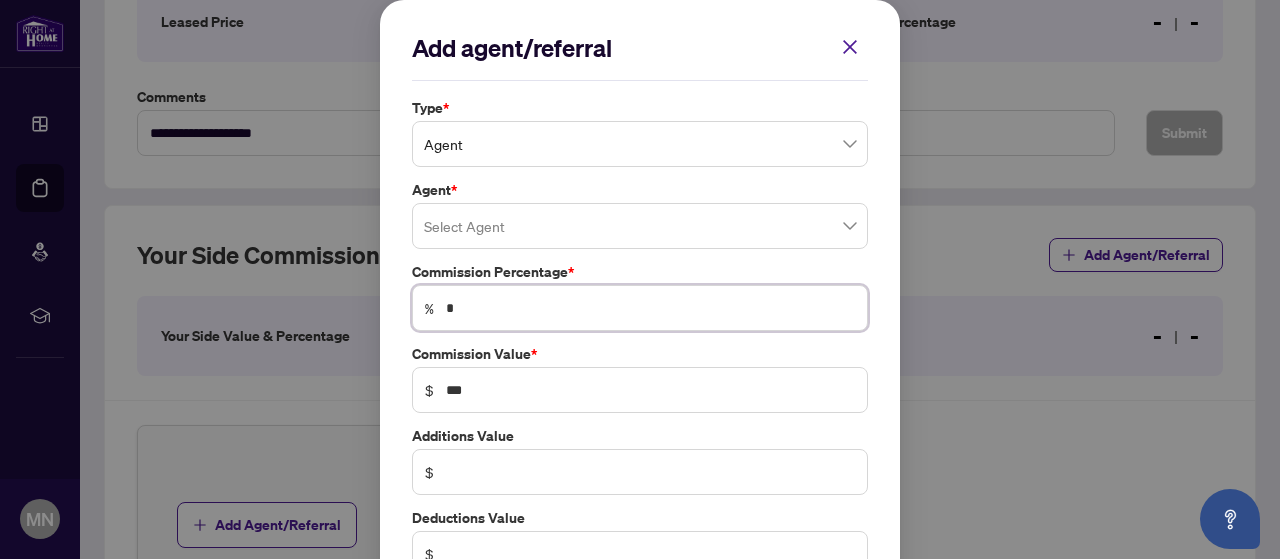 type on "**" 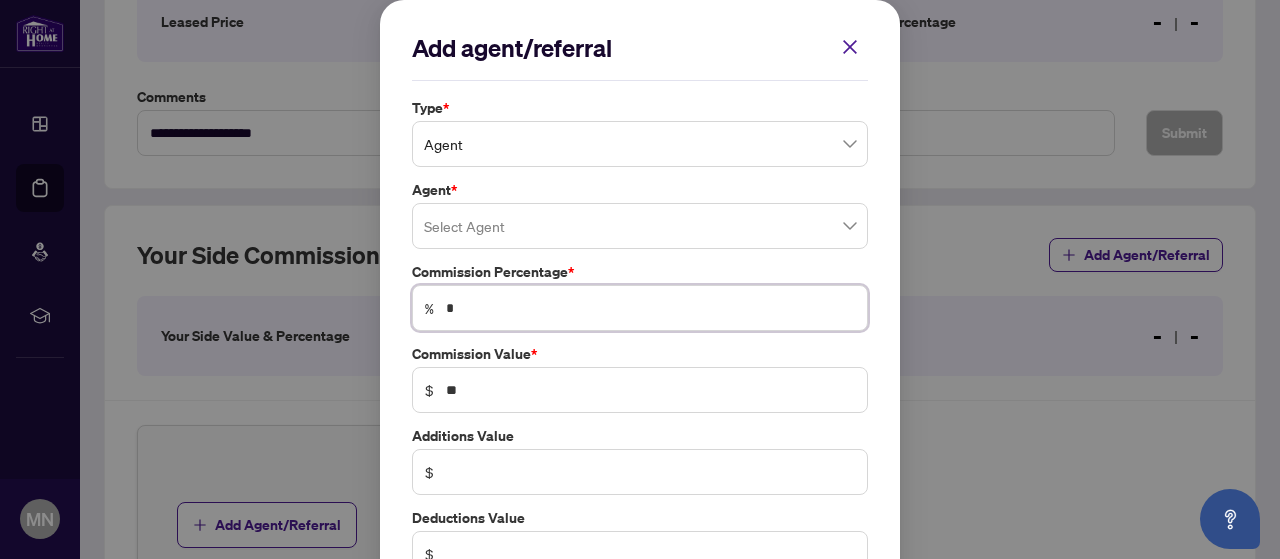 type 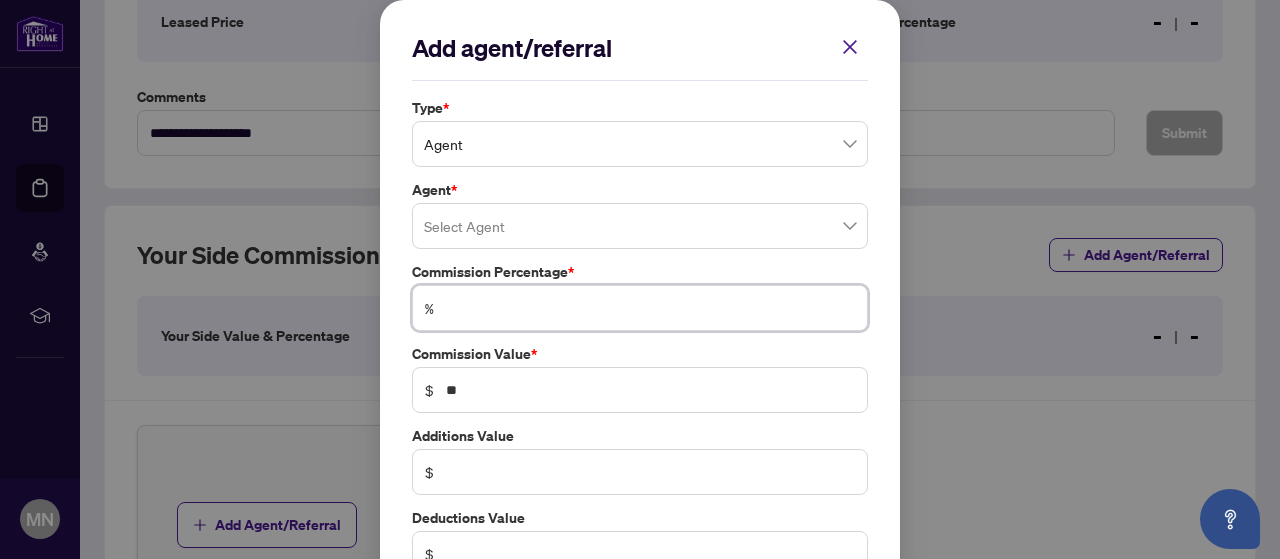 type 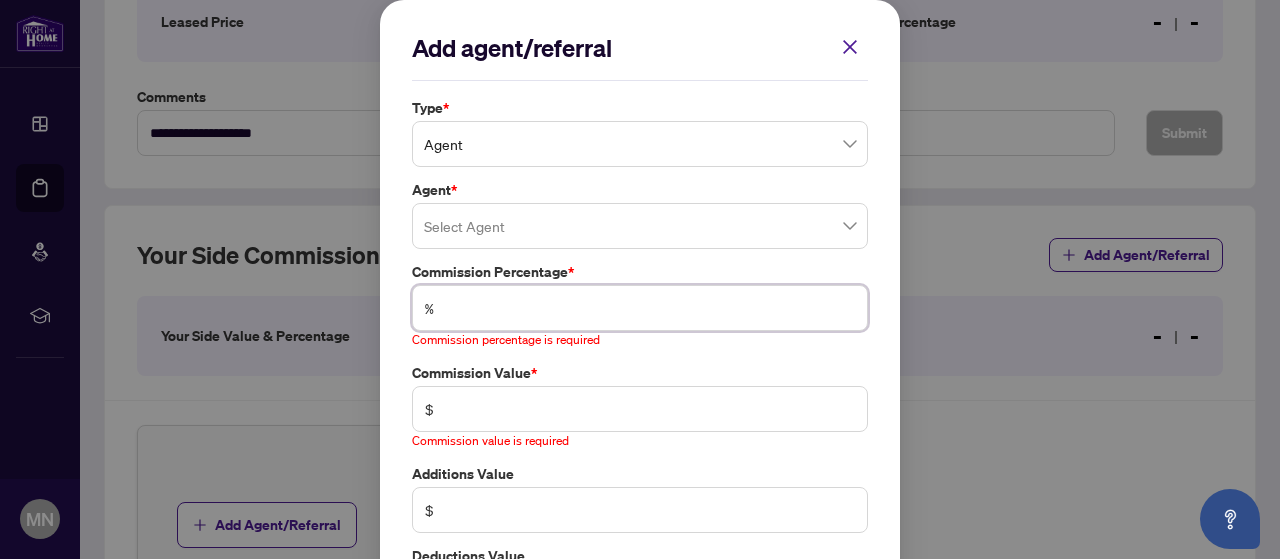 type on "*" 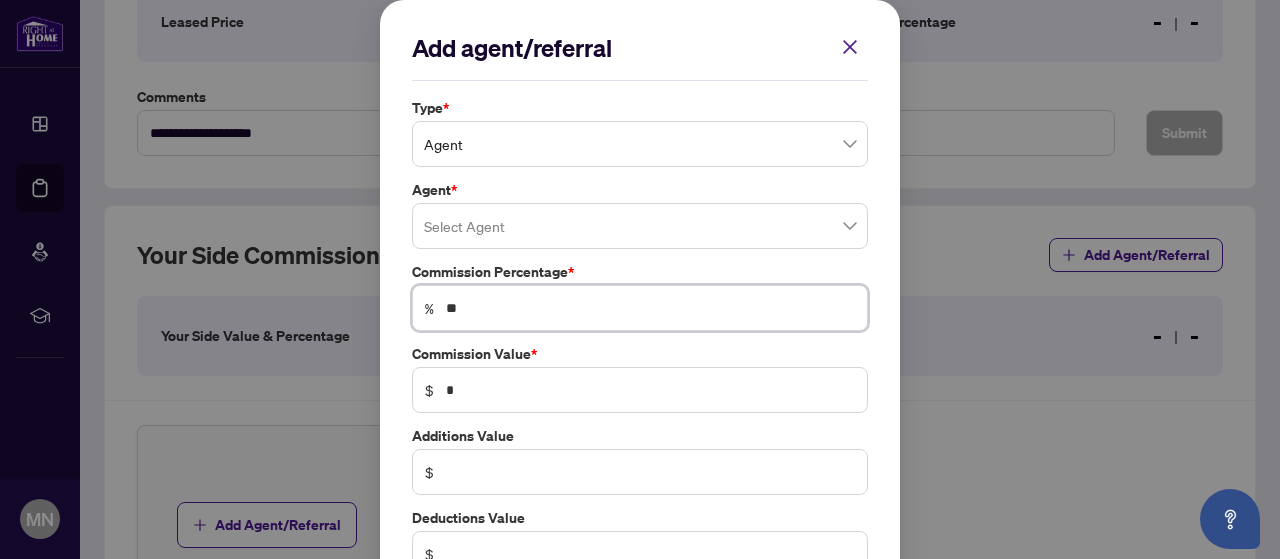 type on "***" 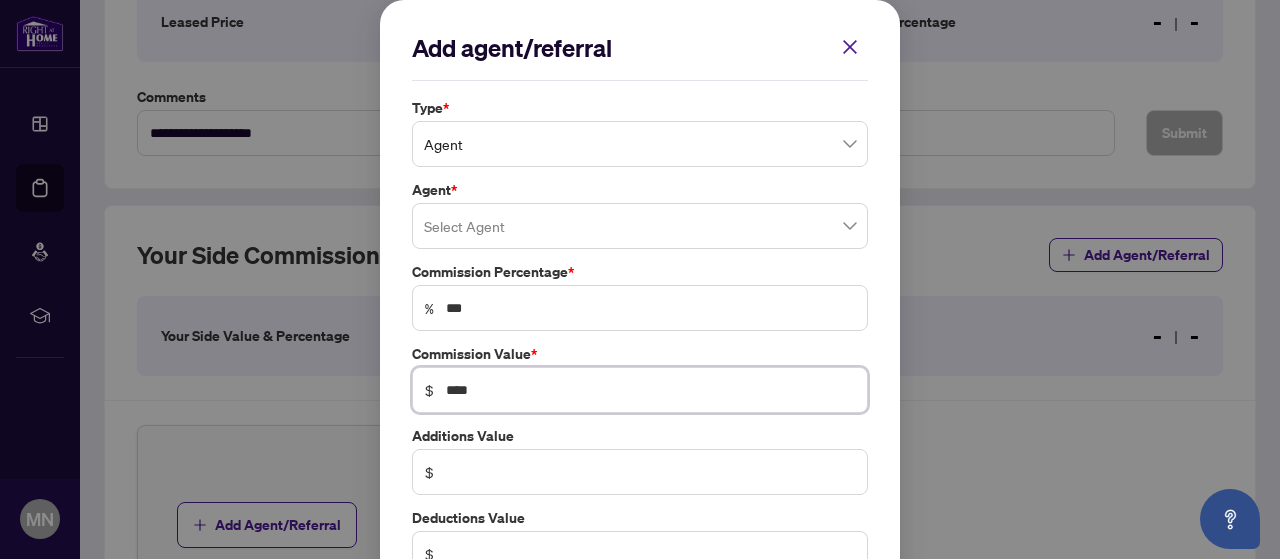 click on "****" at bounding box center [650, 390] 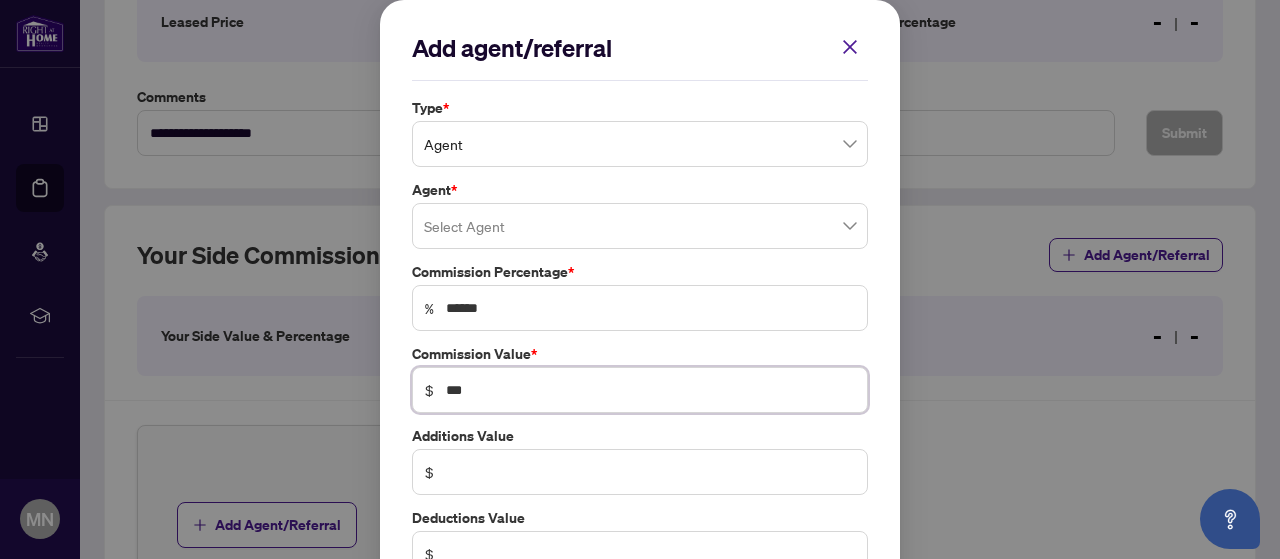type on "**" 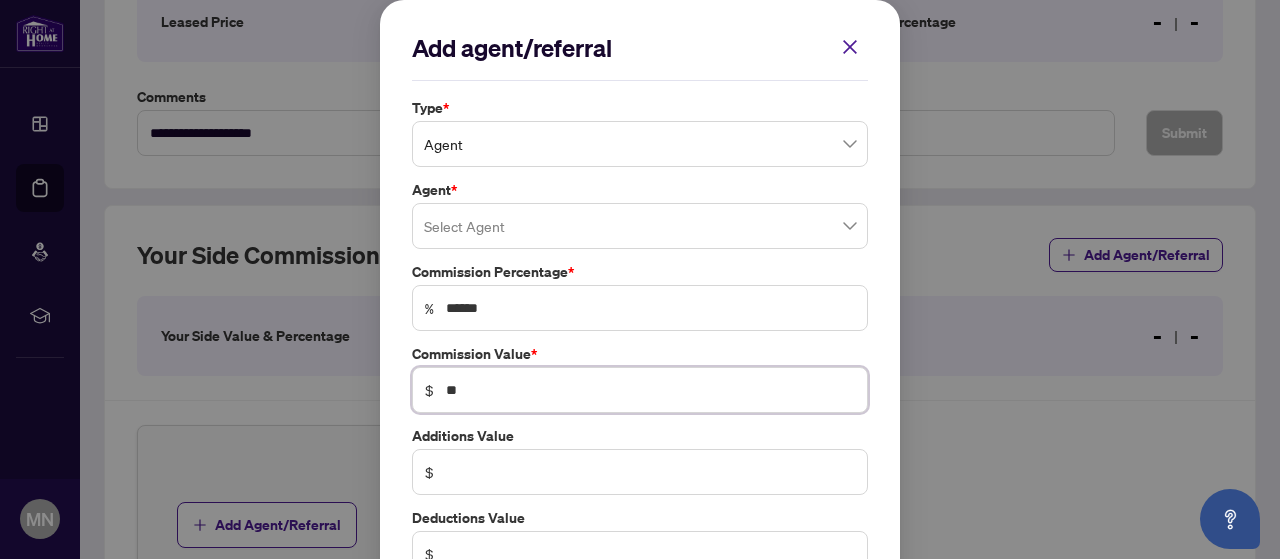 type on "******" 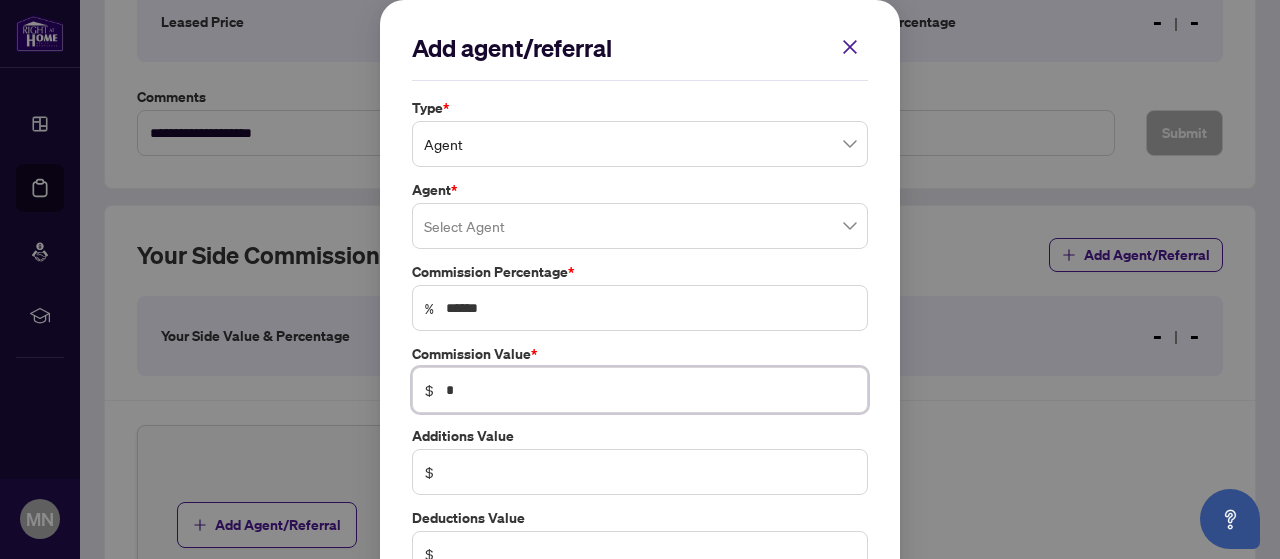 type 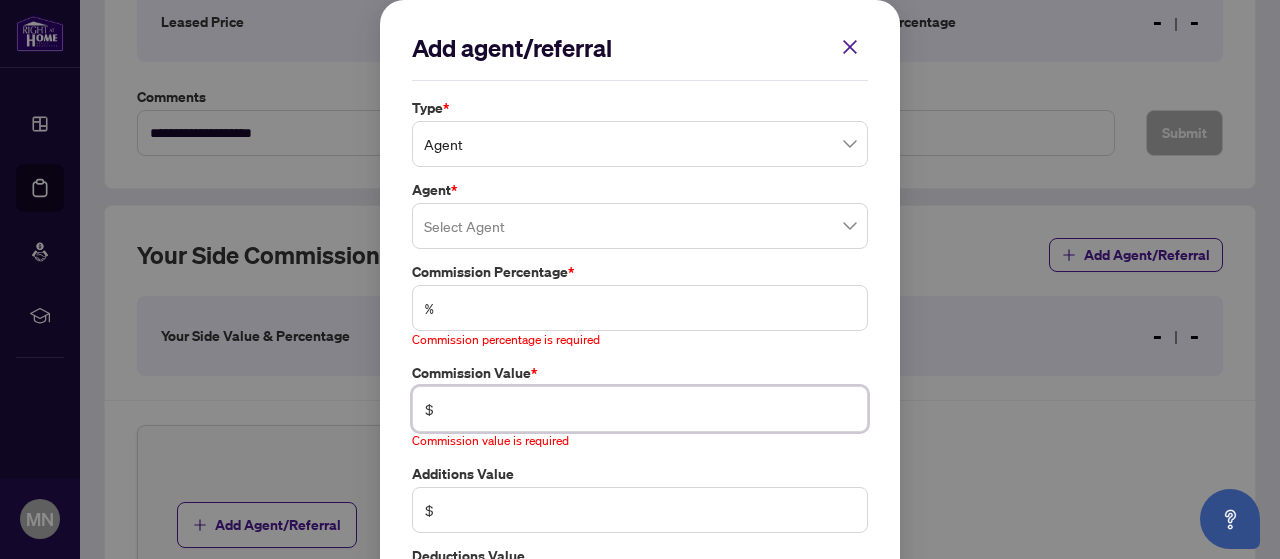 type on "******" 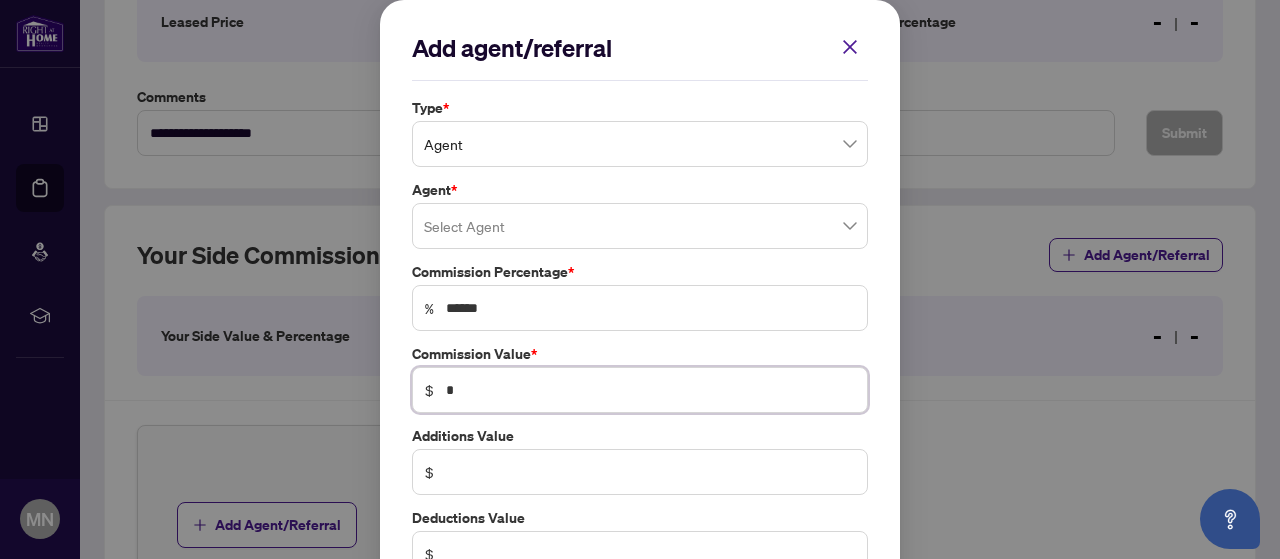 type on "******" 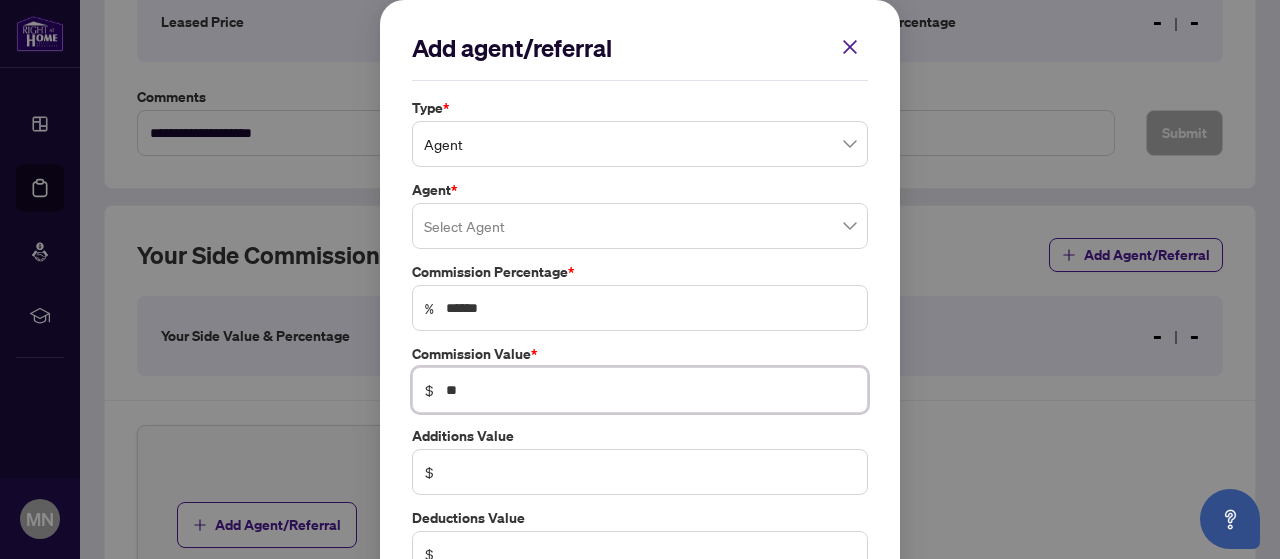 type on "**" 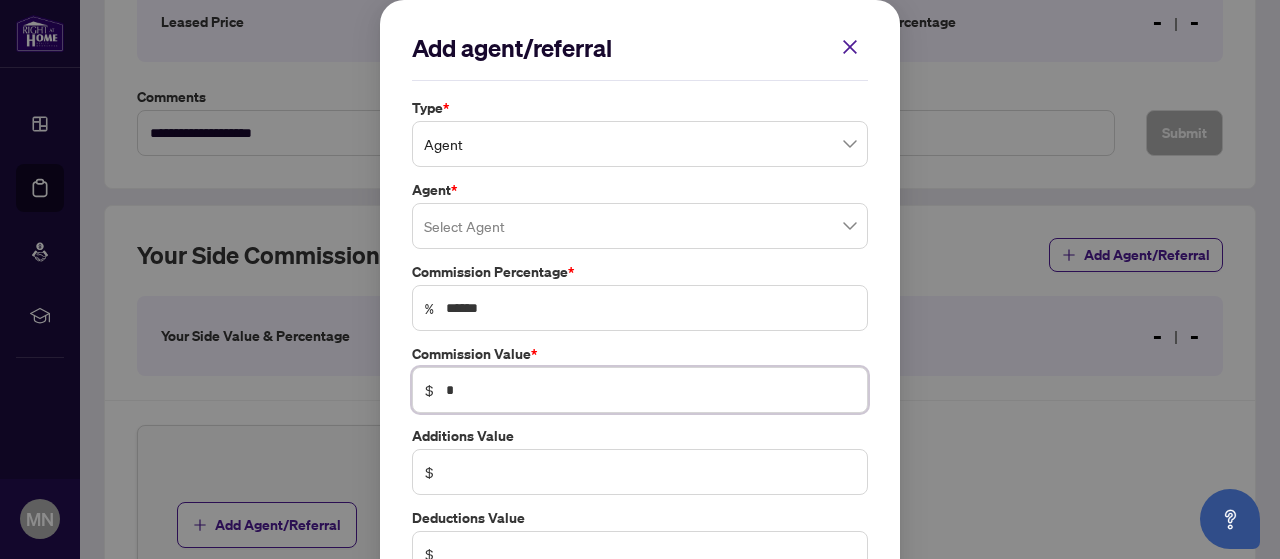 type 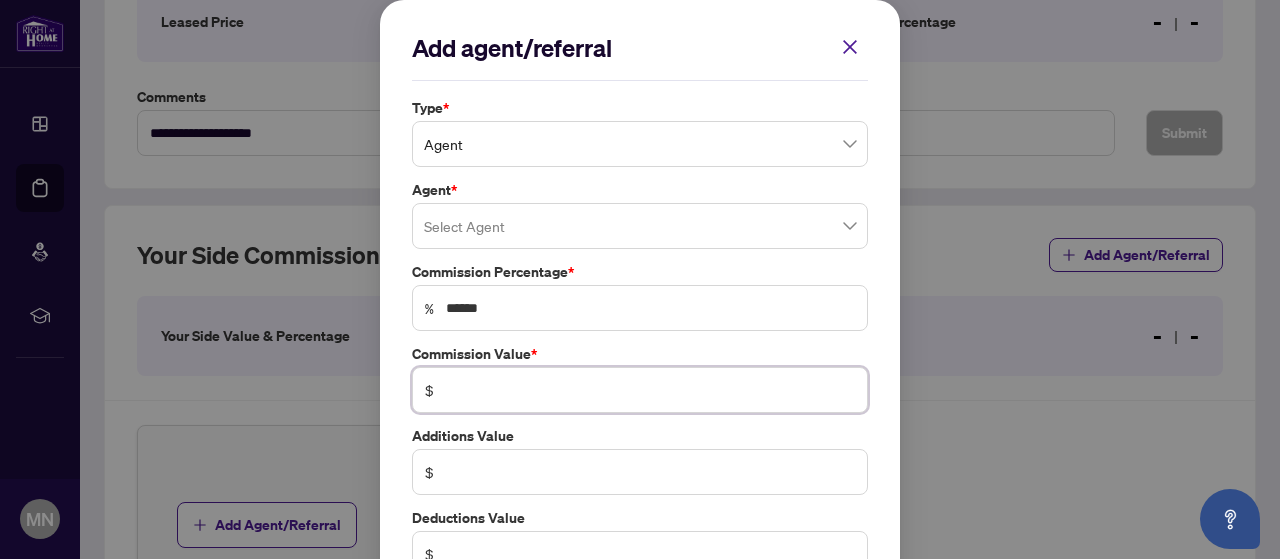 type 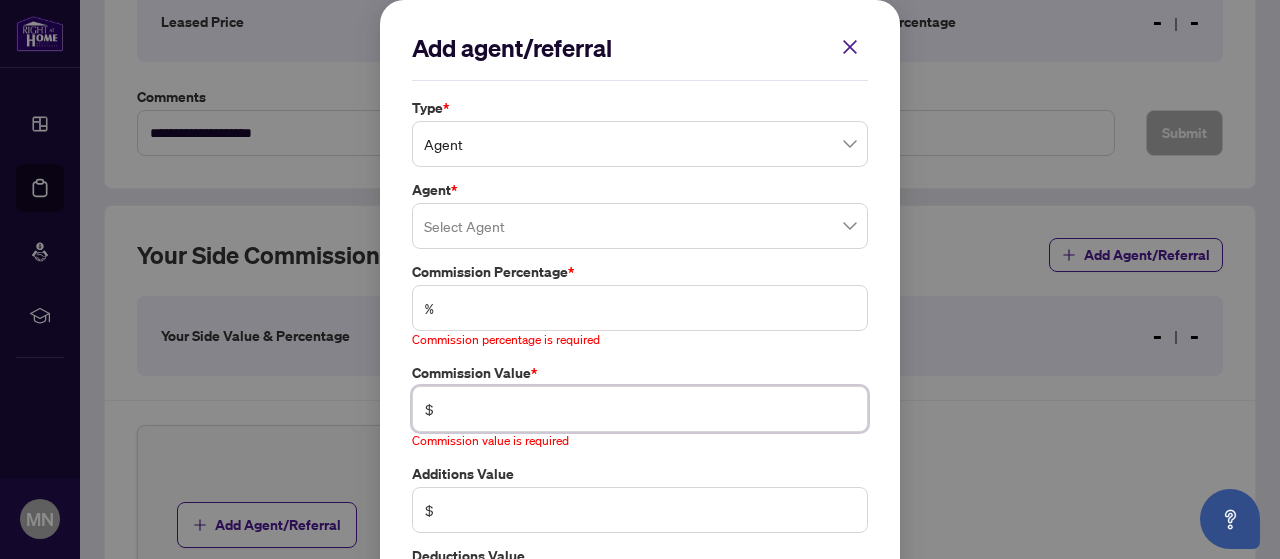 type 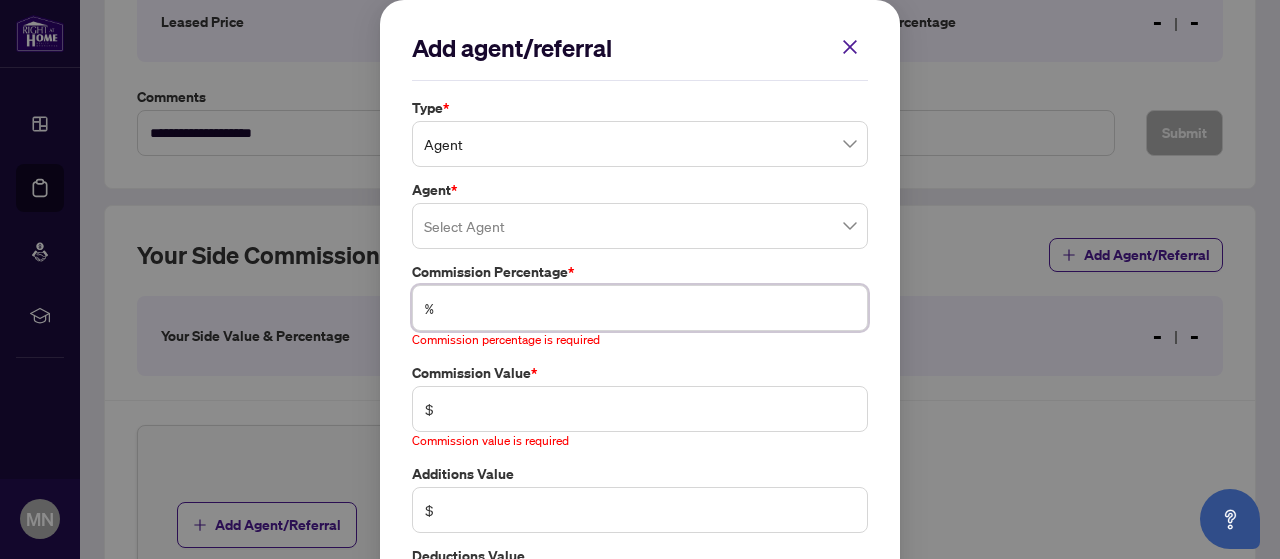 click at bounding box center (650, 308) 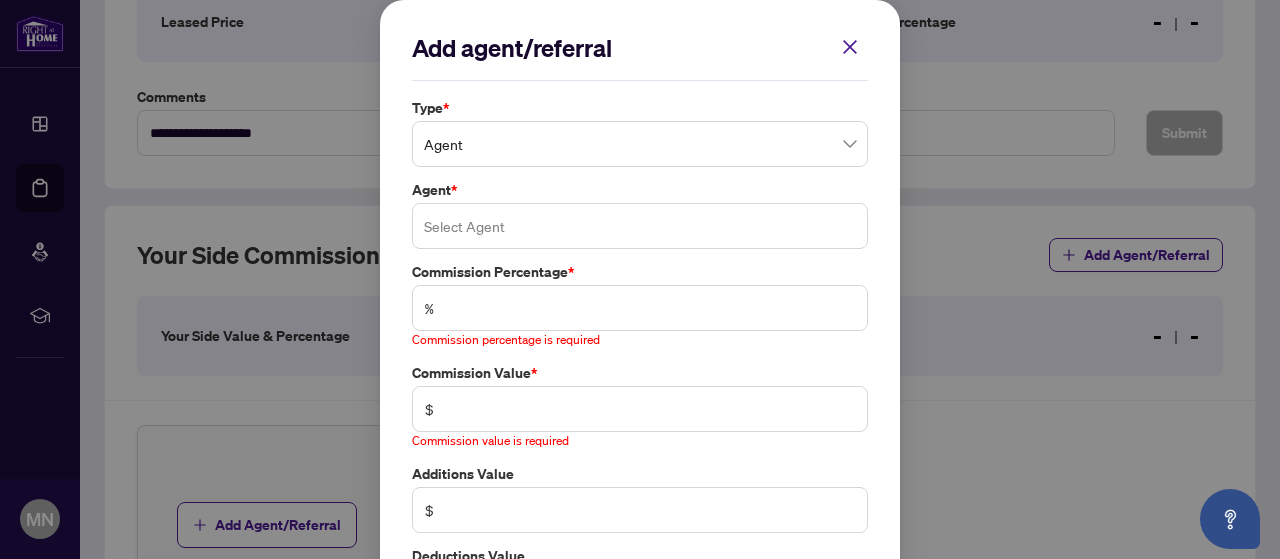 click at bounding box center [640, 226] 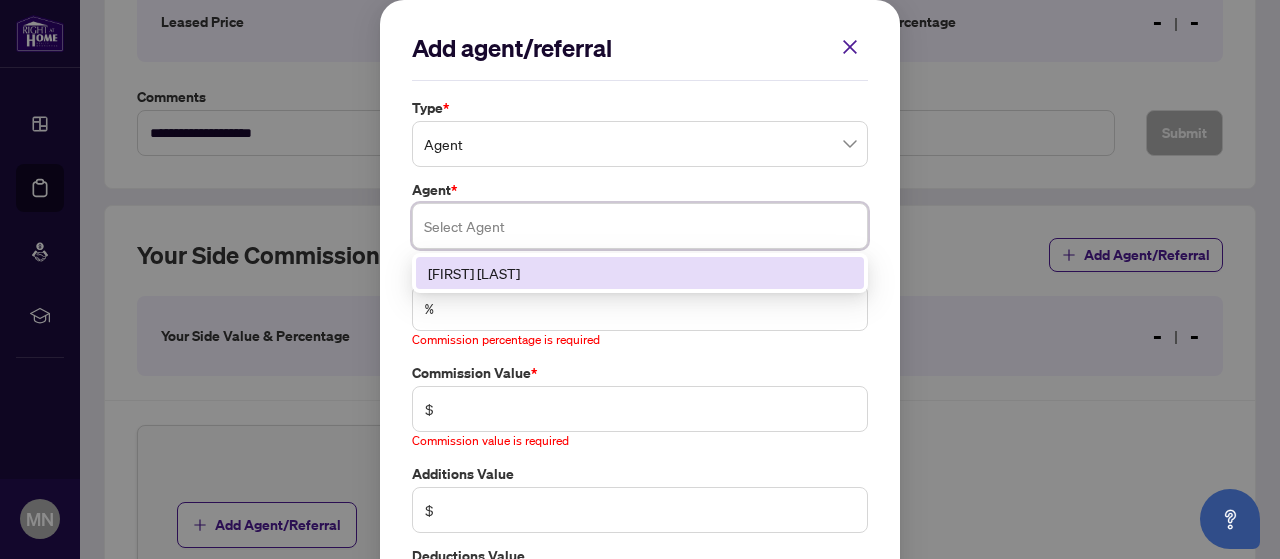 click on "[FIRST] [LAST]" at bounding box center [640, 273] 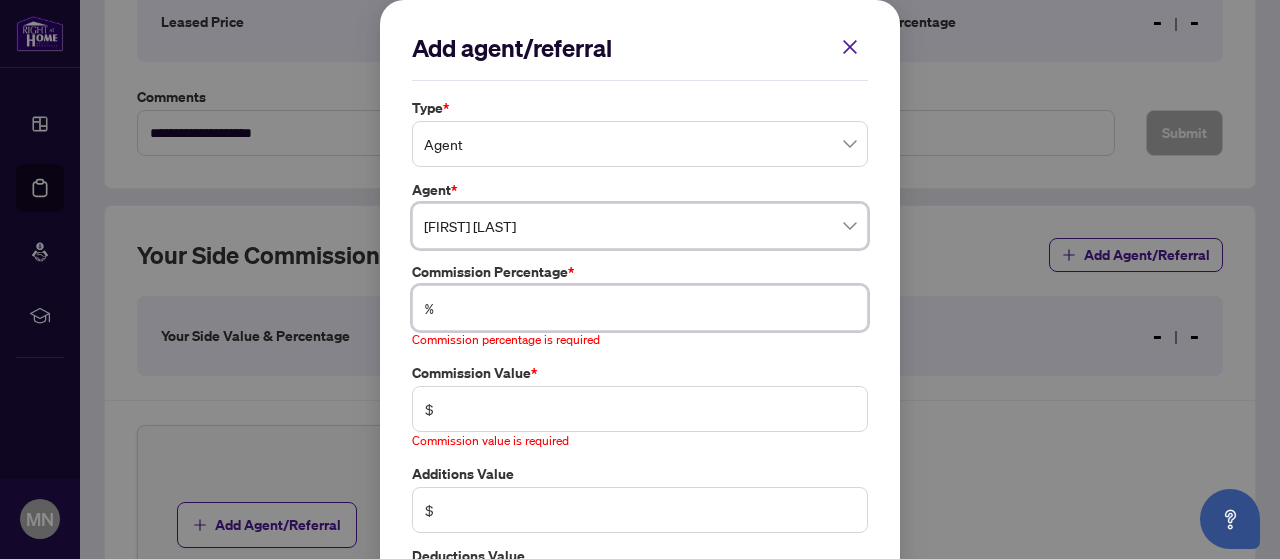 click at bounding box center [650, 308] 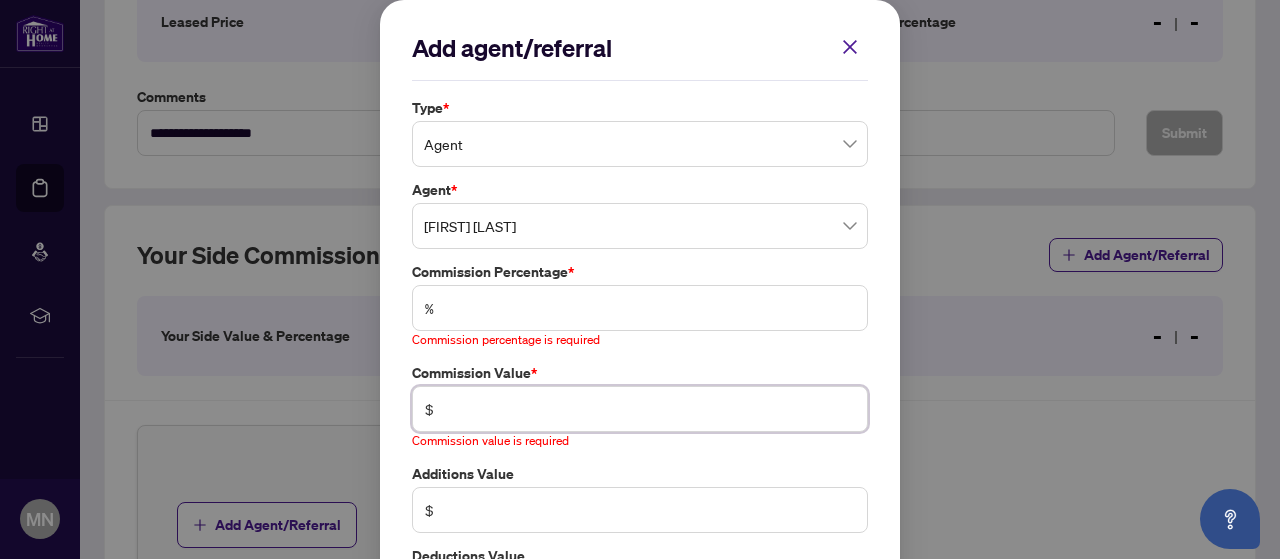 click at bounding box center (650, 409) 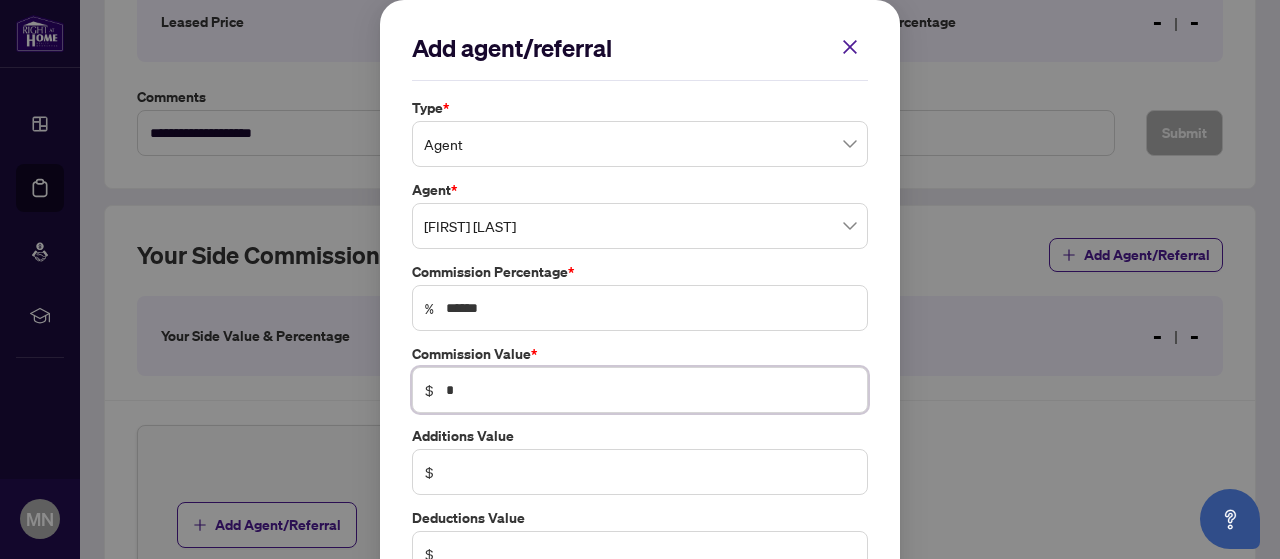type on "******" 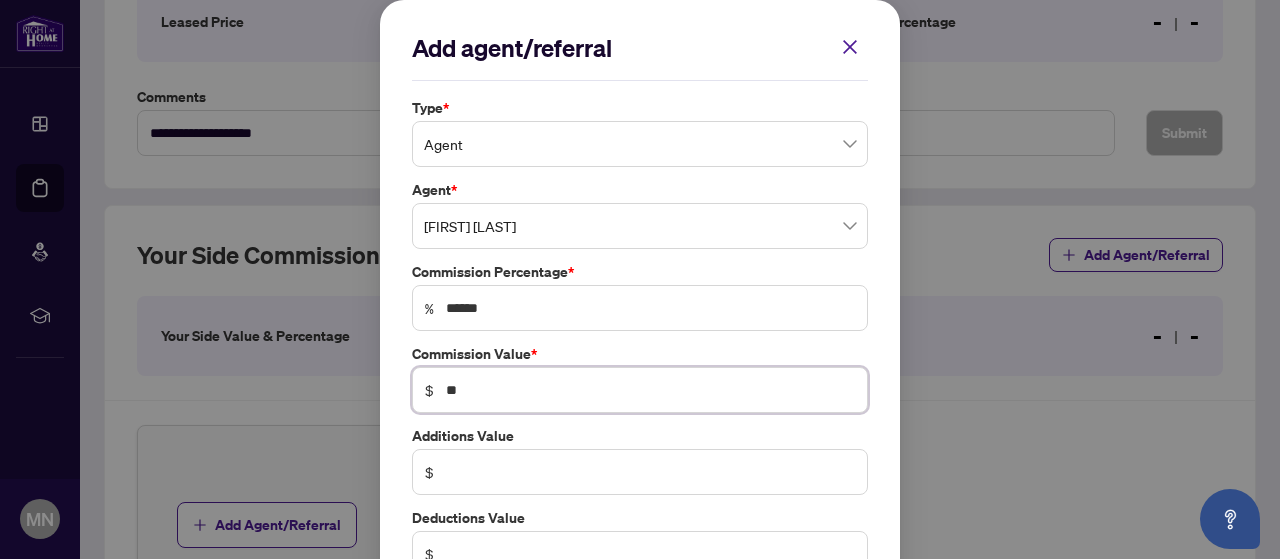 type on "***" 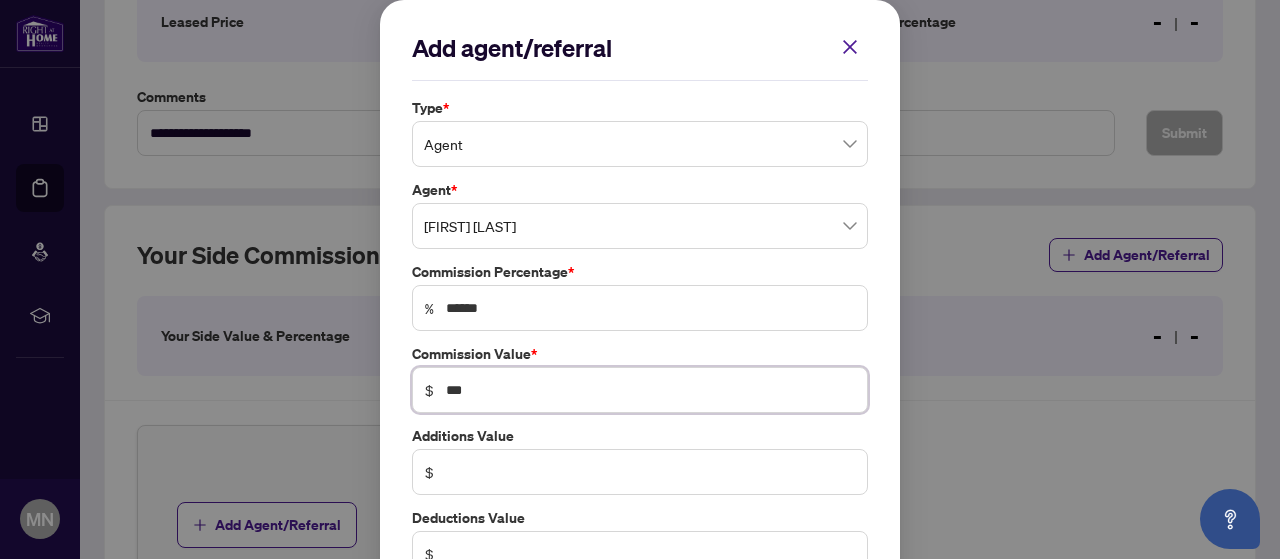 type on "******" 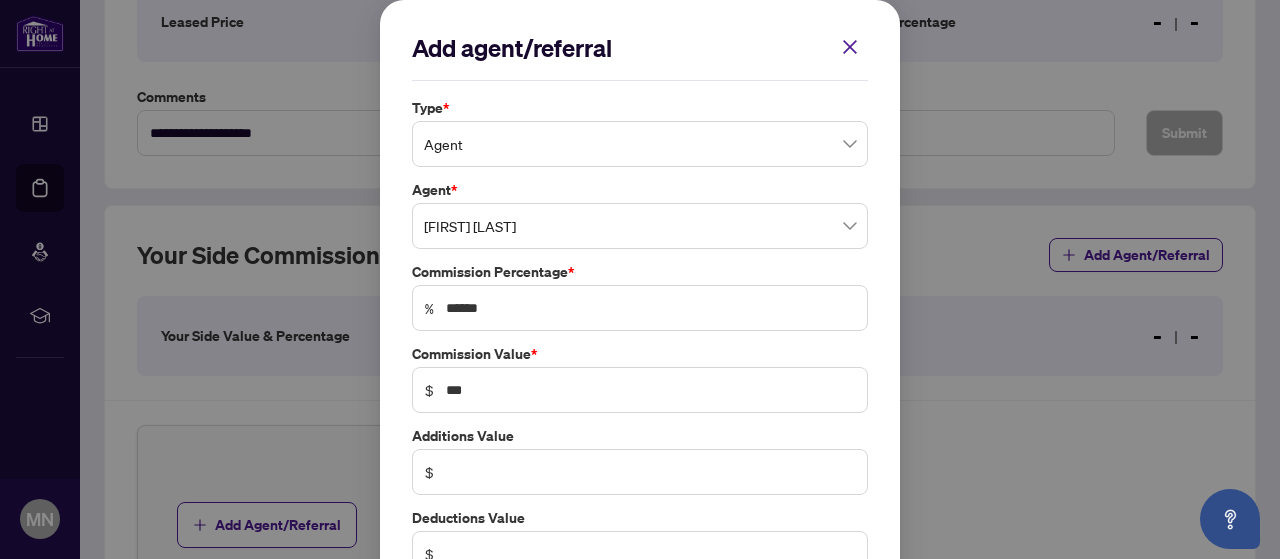 click on "Commission Percentage *" at bounding box center (640, 272) 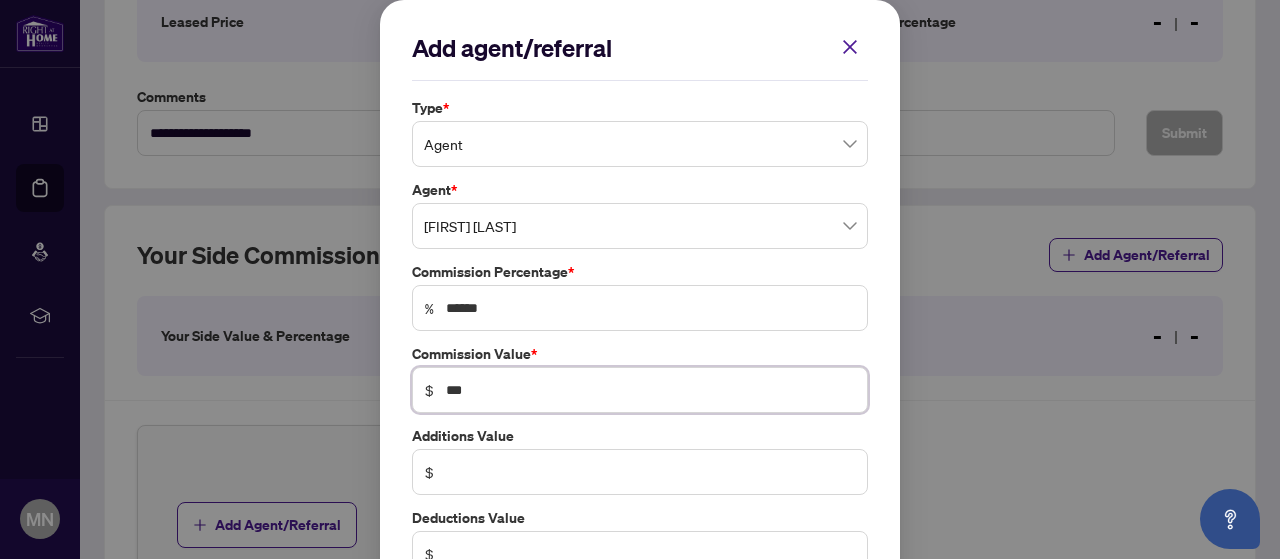 drag, startPoint x: 466, startPoint y: 393, endPoint x: 400, endPoint y: 379, distance: 67.46851 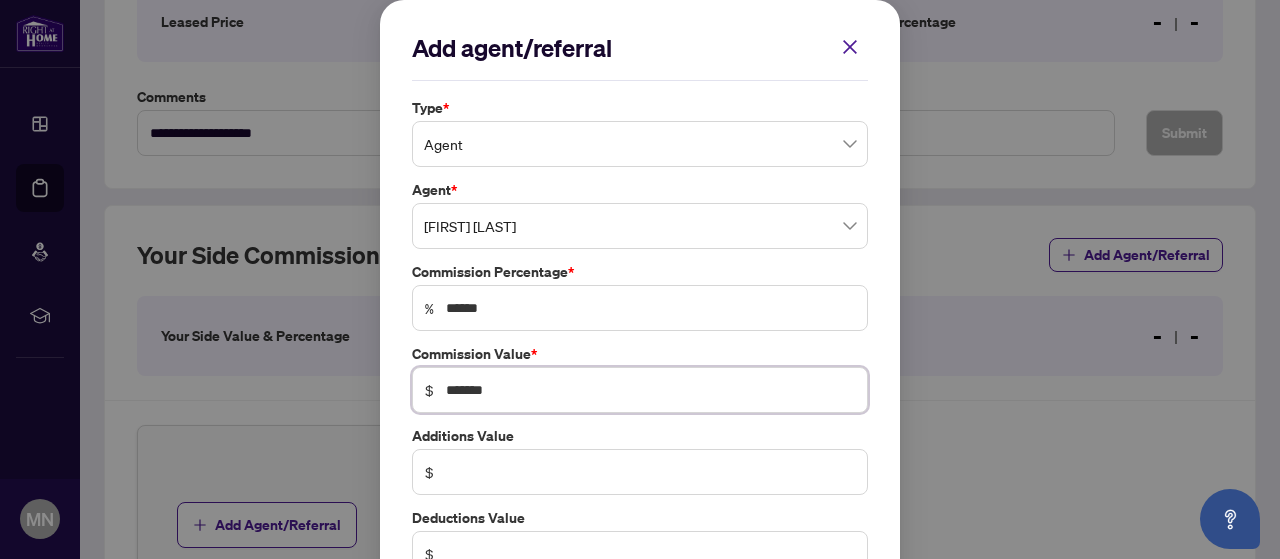 type on "****" 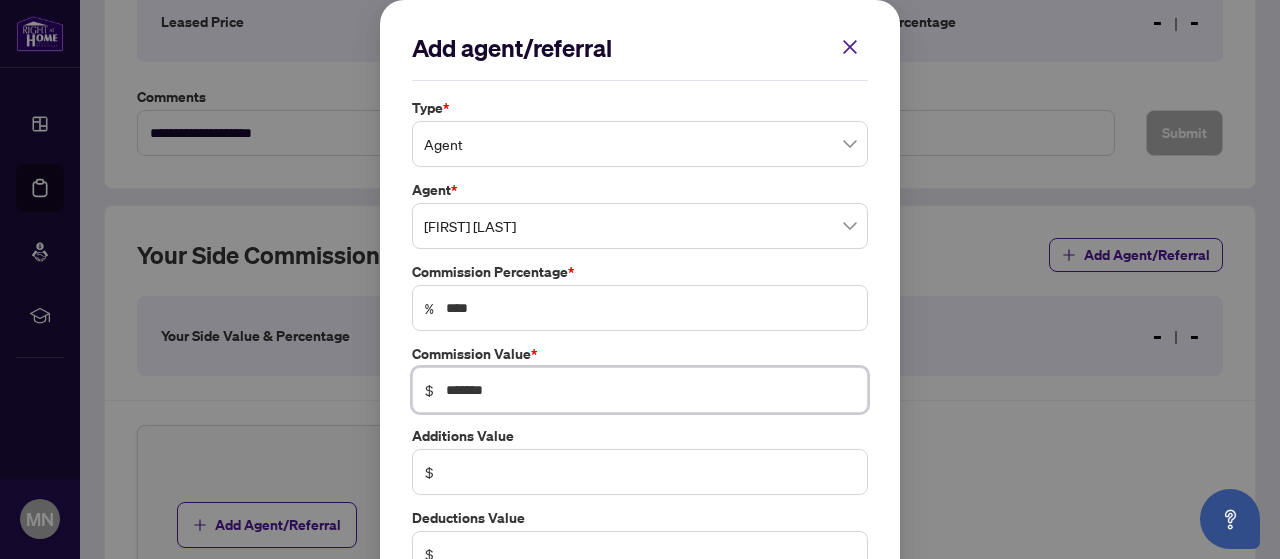 type on "*******" 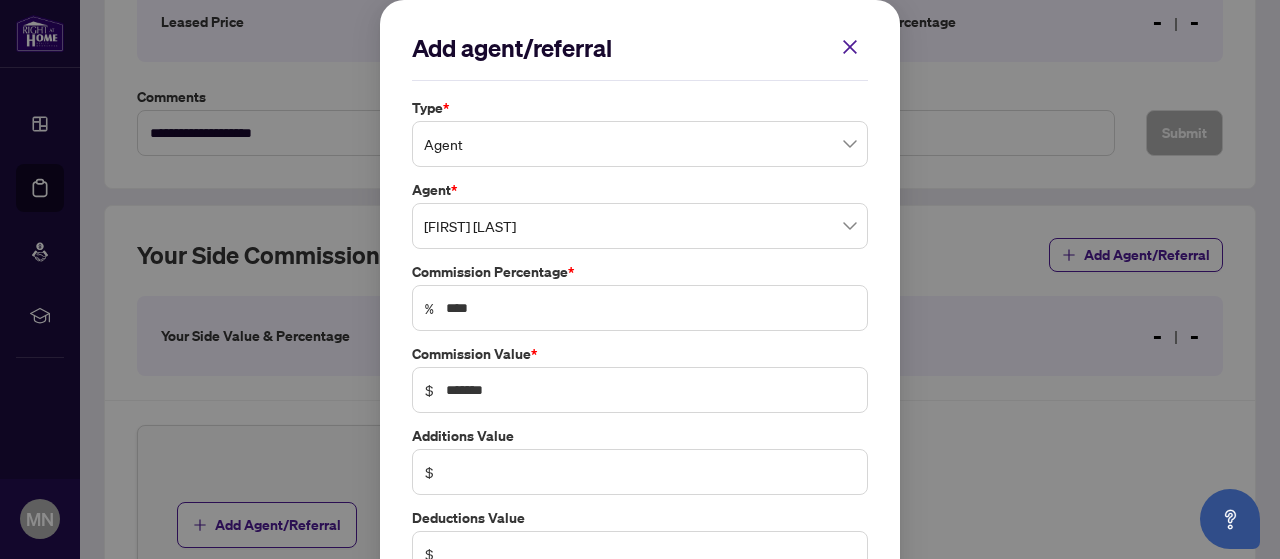 click on "Commission Value *" at bounding box center [640, 354] 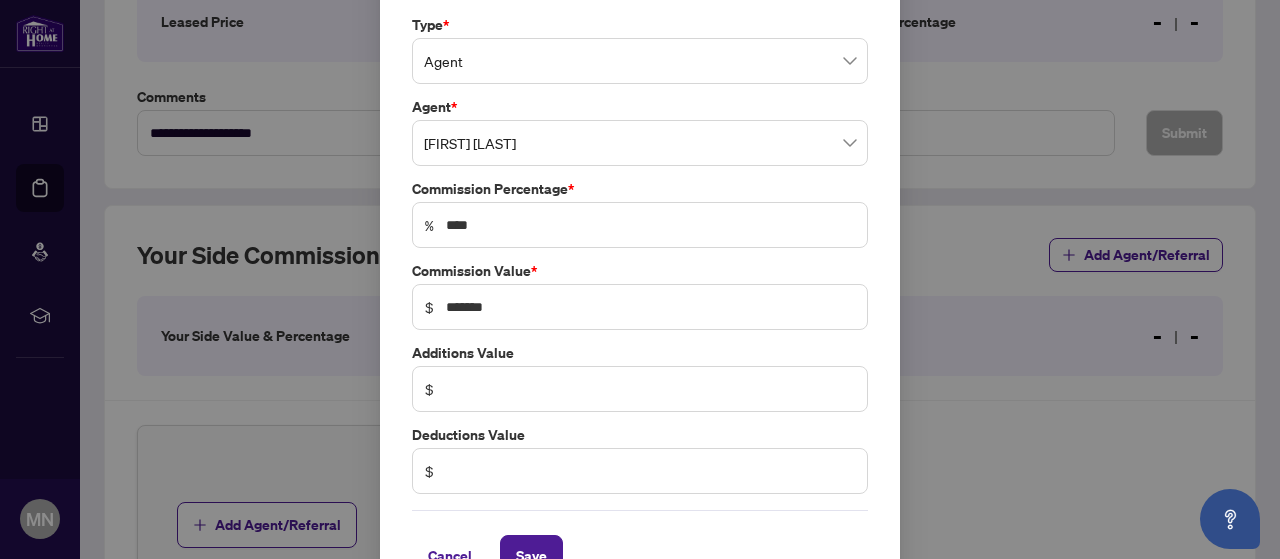 scroll, scrollTop: 128, scrollLeft: 0, axis: vertical 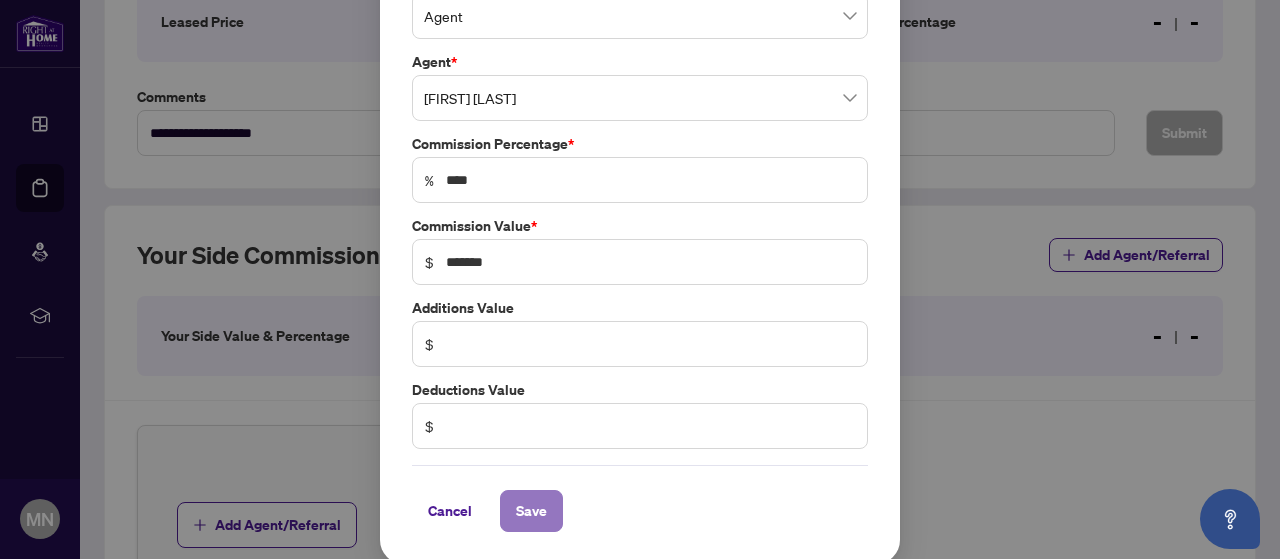 click on "Save" at bounding box center [531, 511] 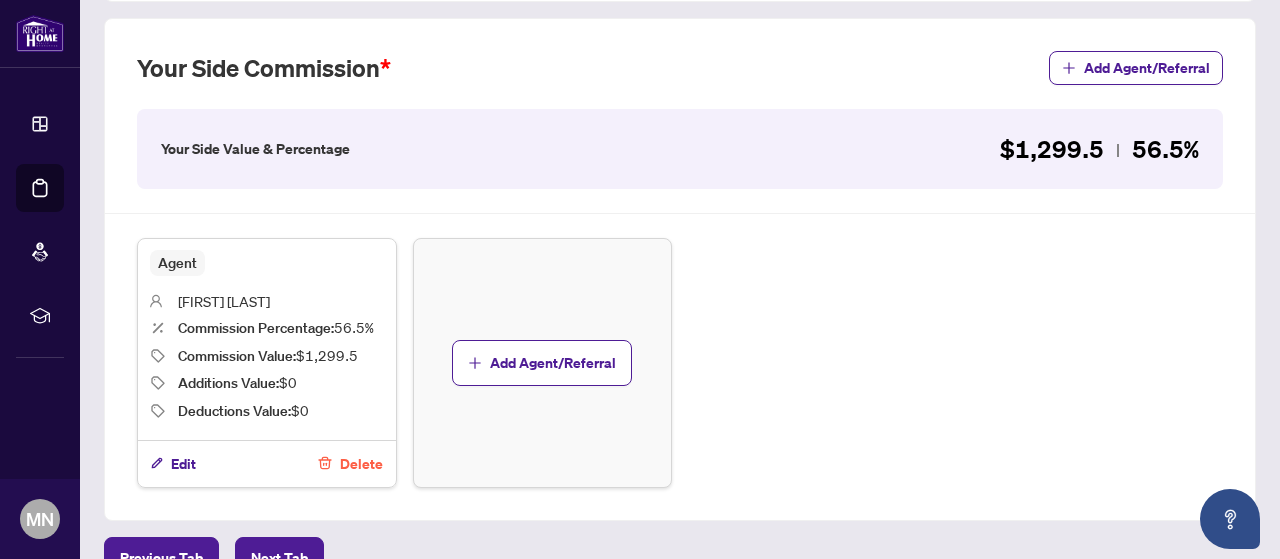 scroll, scrollTop: 668, scrollLeft: 0, axis: vertical 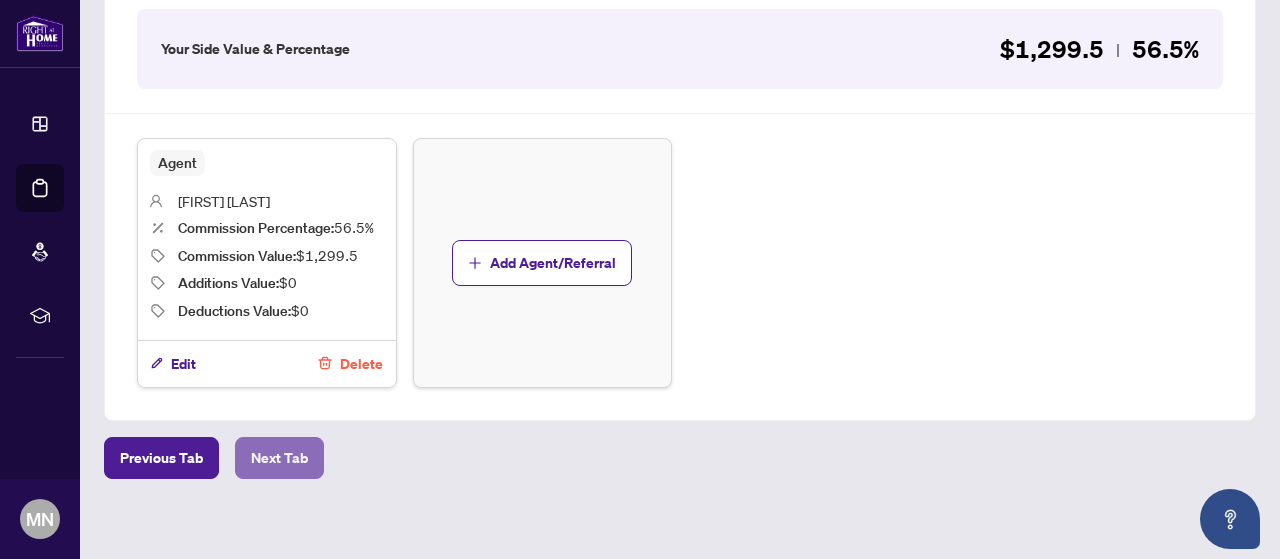 click on "Next Tab" at bounding box center (279, 458) 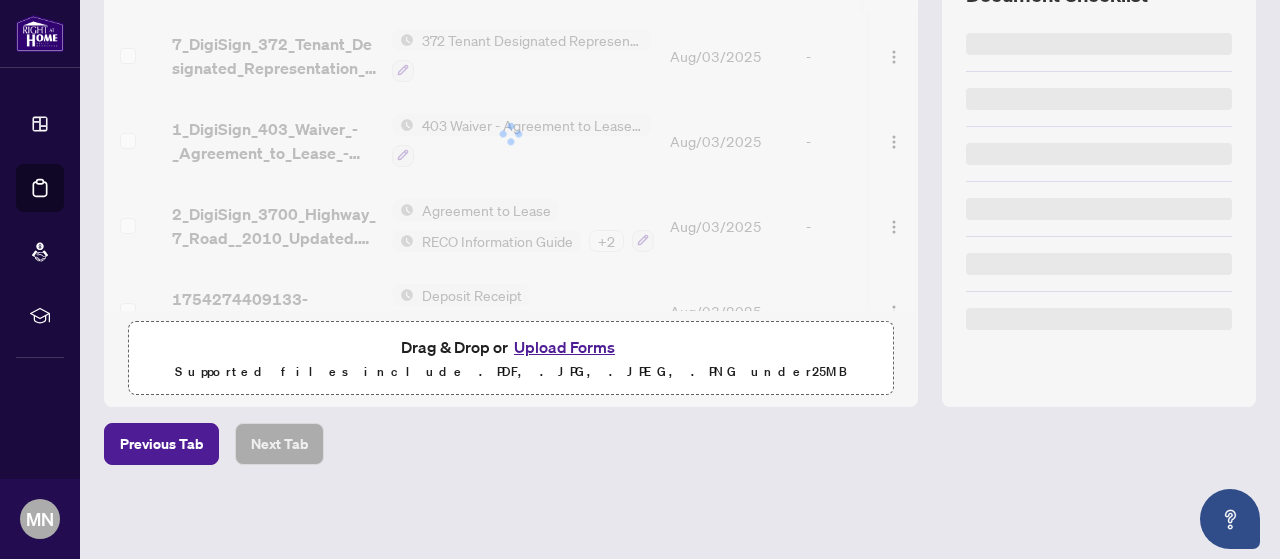 scroll, scrollTop: 0, scrollLeft: 0, axis: both 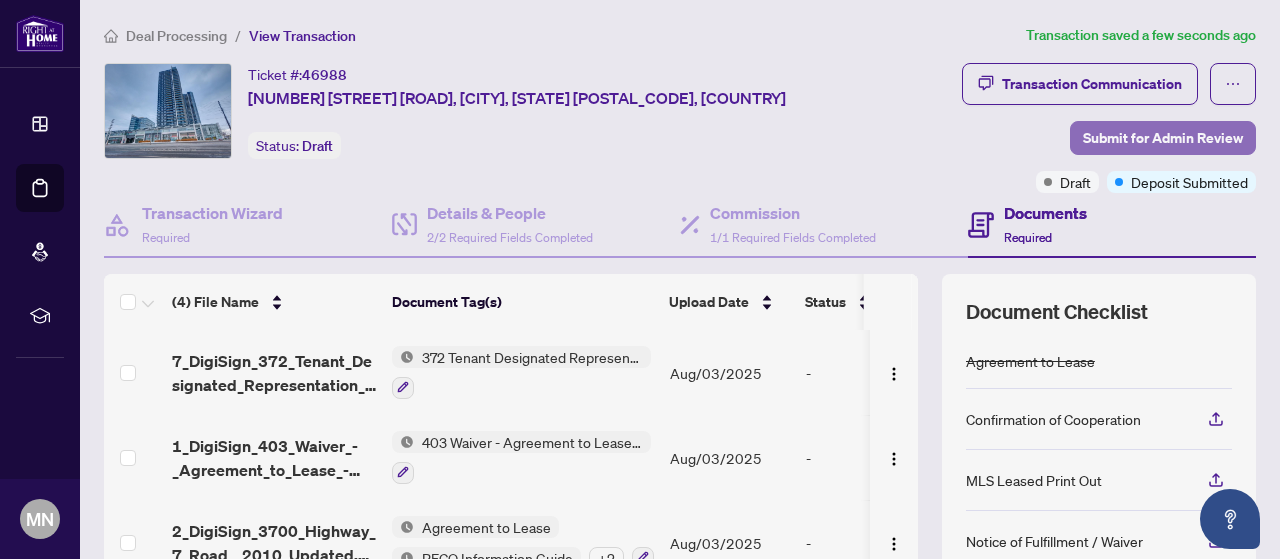 click on "Submit for Admin Review" at bounding box center [1163, 138] 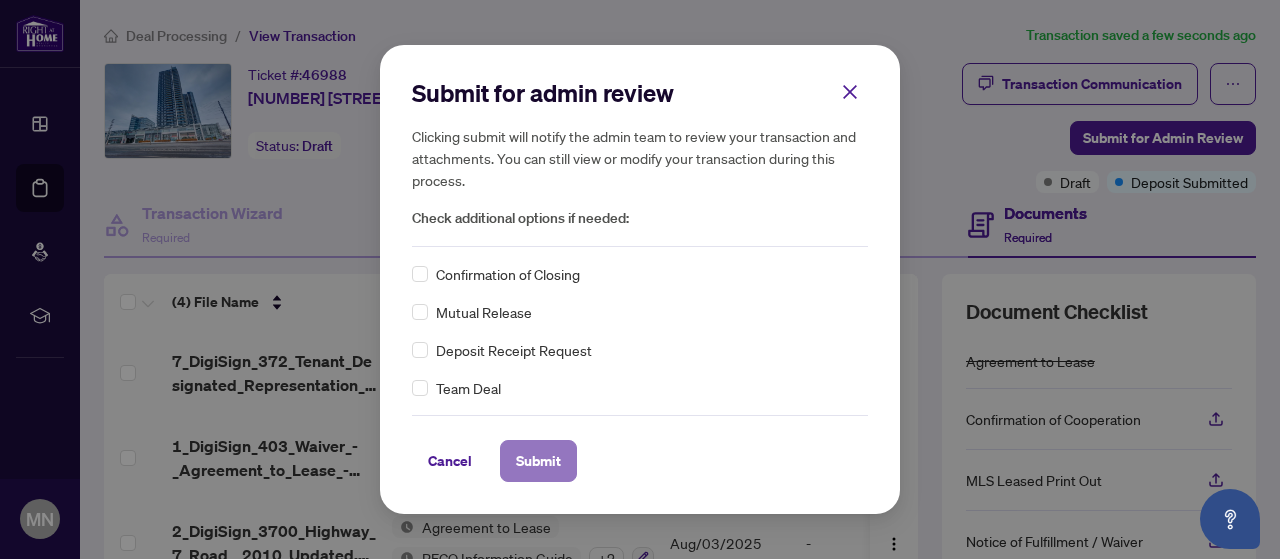click on "Submit" at bounding box center [538, 461] 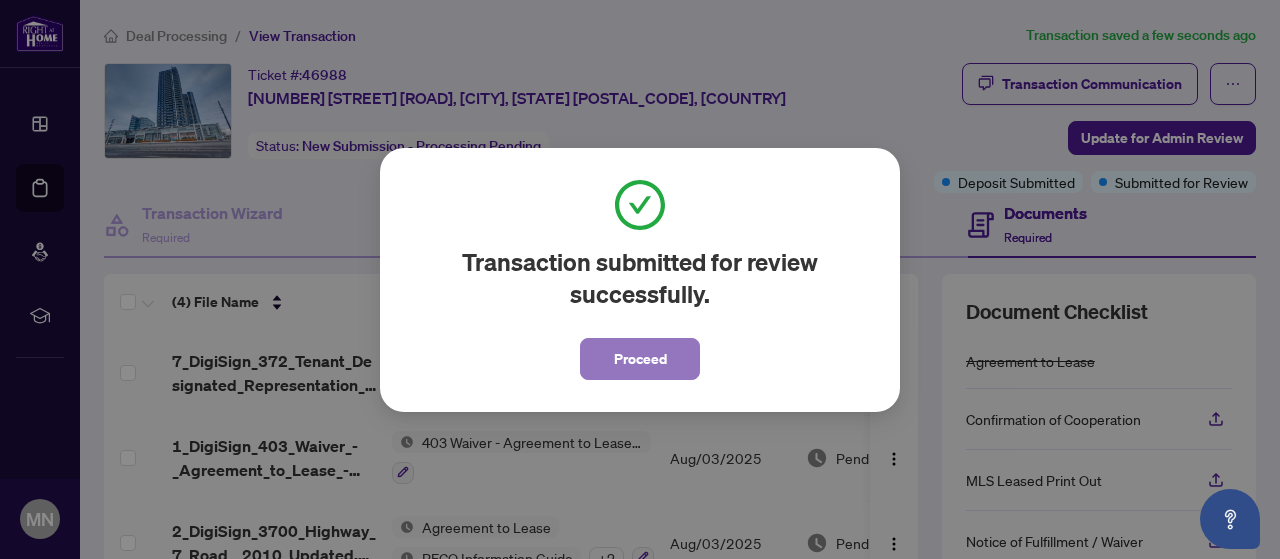 click on "Proceed" at bounding box center (640, 359) 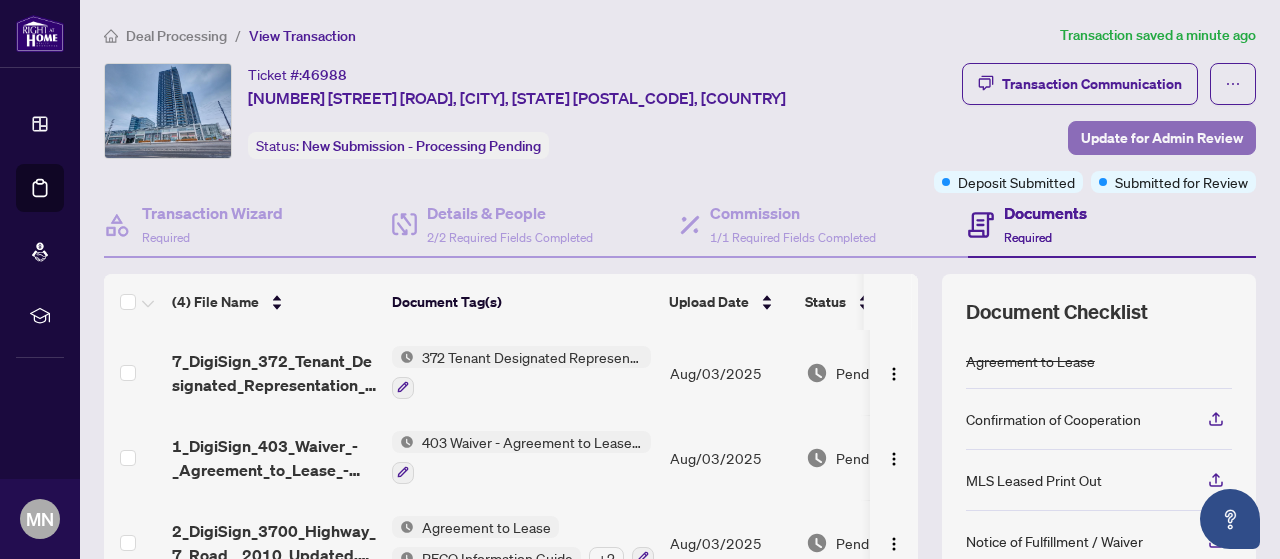 click on "Update for Admin Review" at bounding box center (1162, 138) 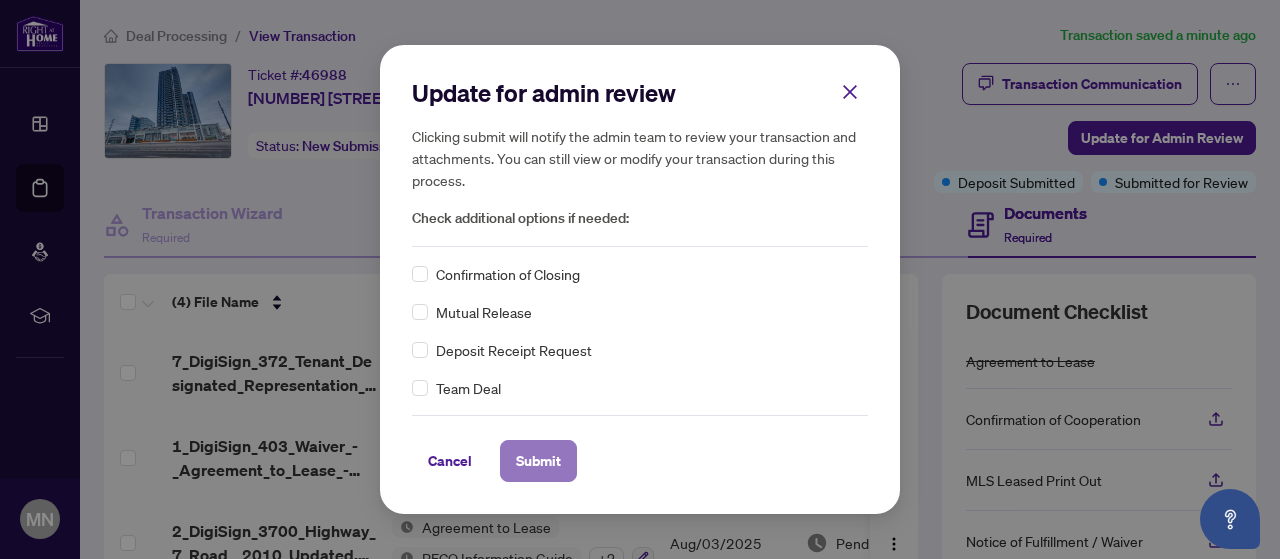 click on "Submit" at bounding box center [538, 461] 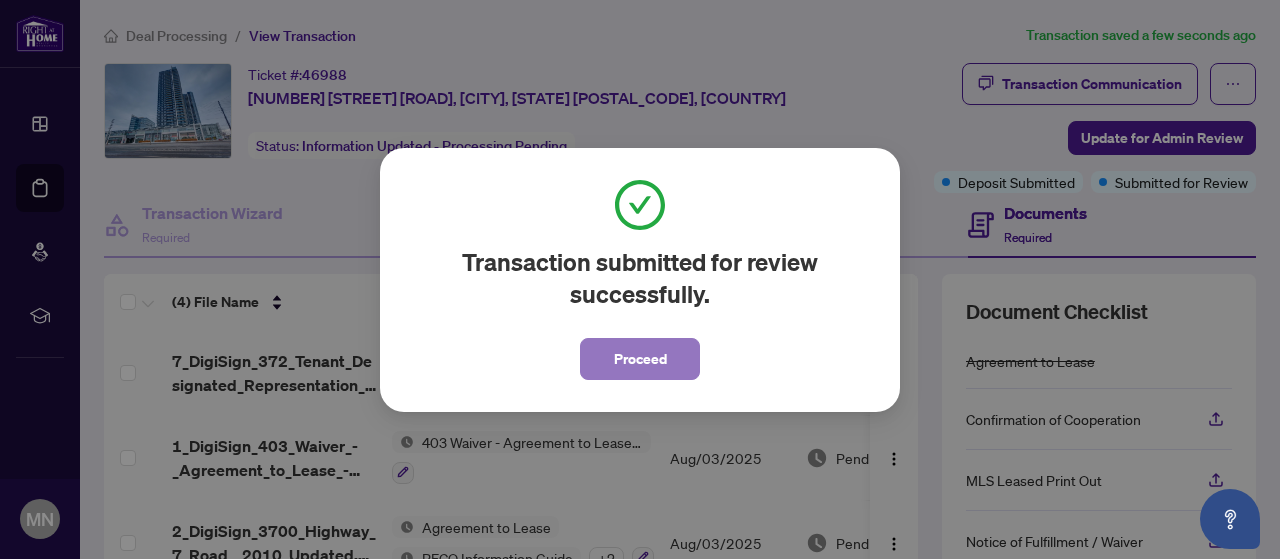click on "Proceed" at bounding box center [640, 359] 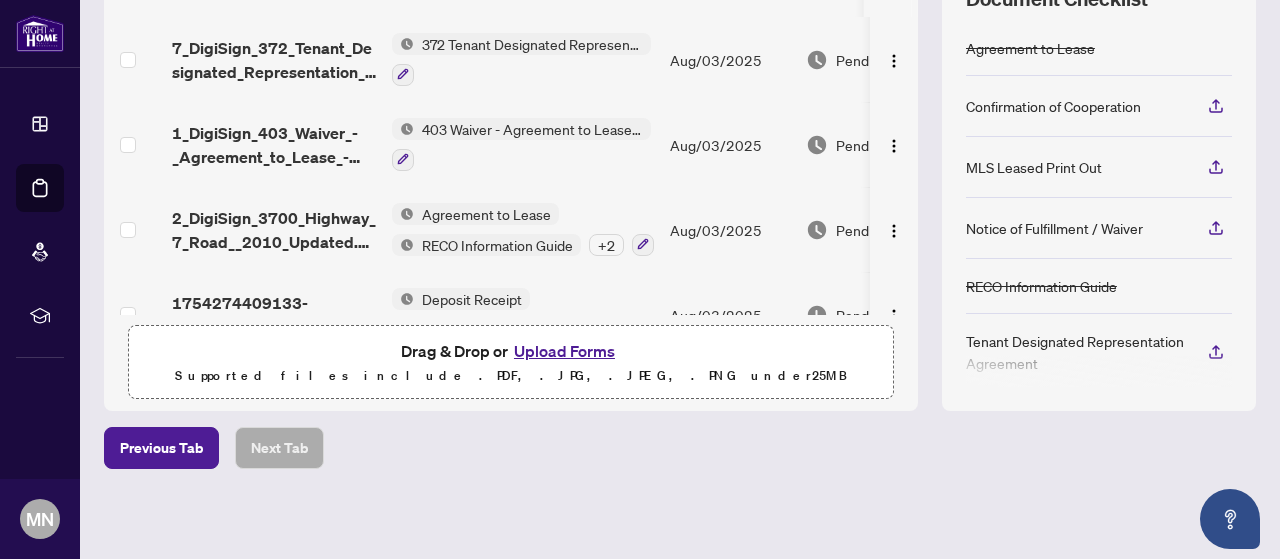scroll, scrollTop: 0, scrollLeft: 0, axis: both 